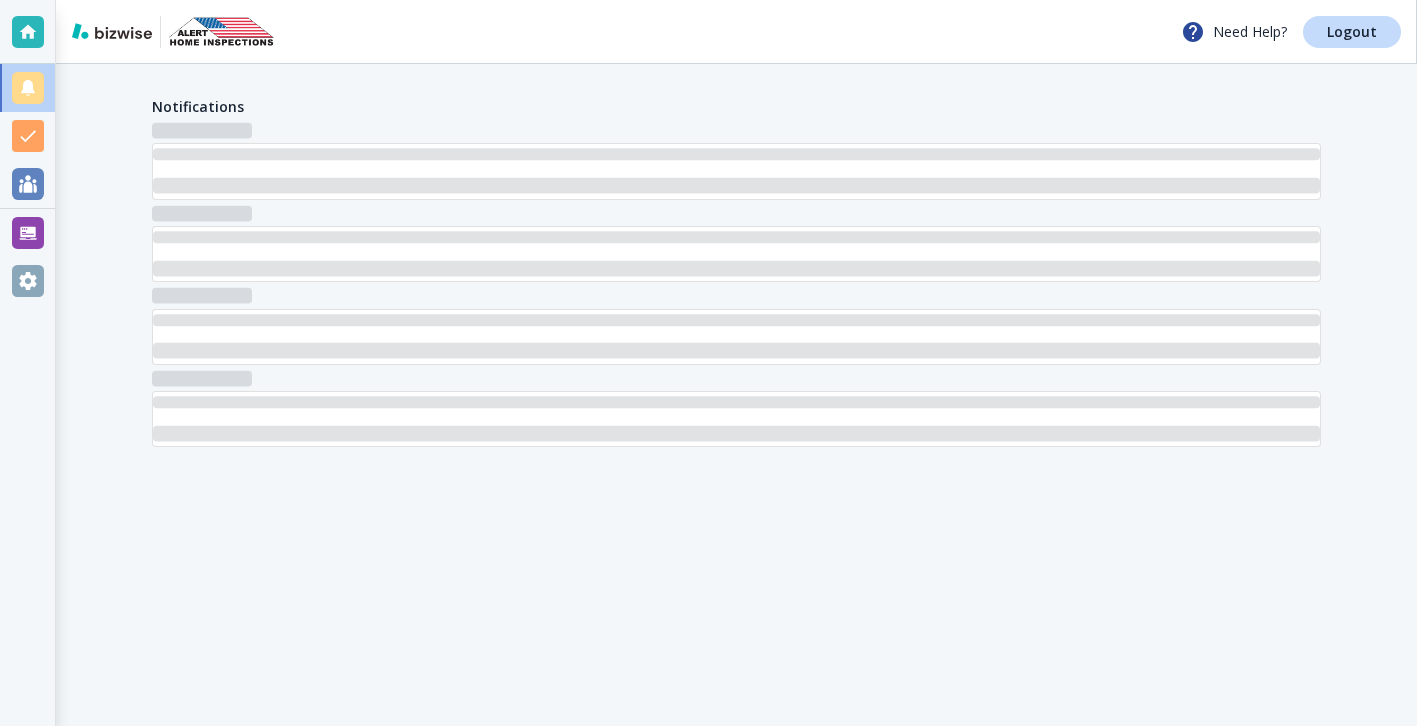 scroll, scrollTop: 0, scrollLeft: 0, axis: both 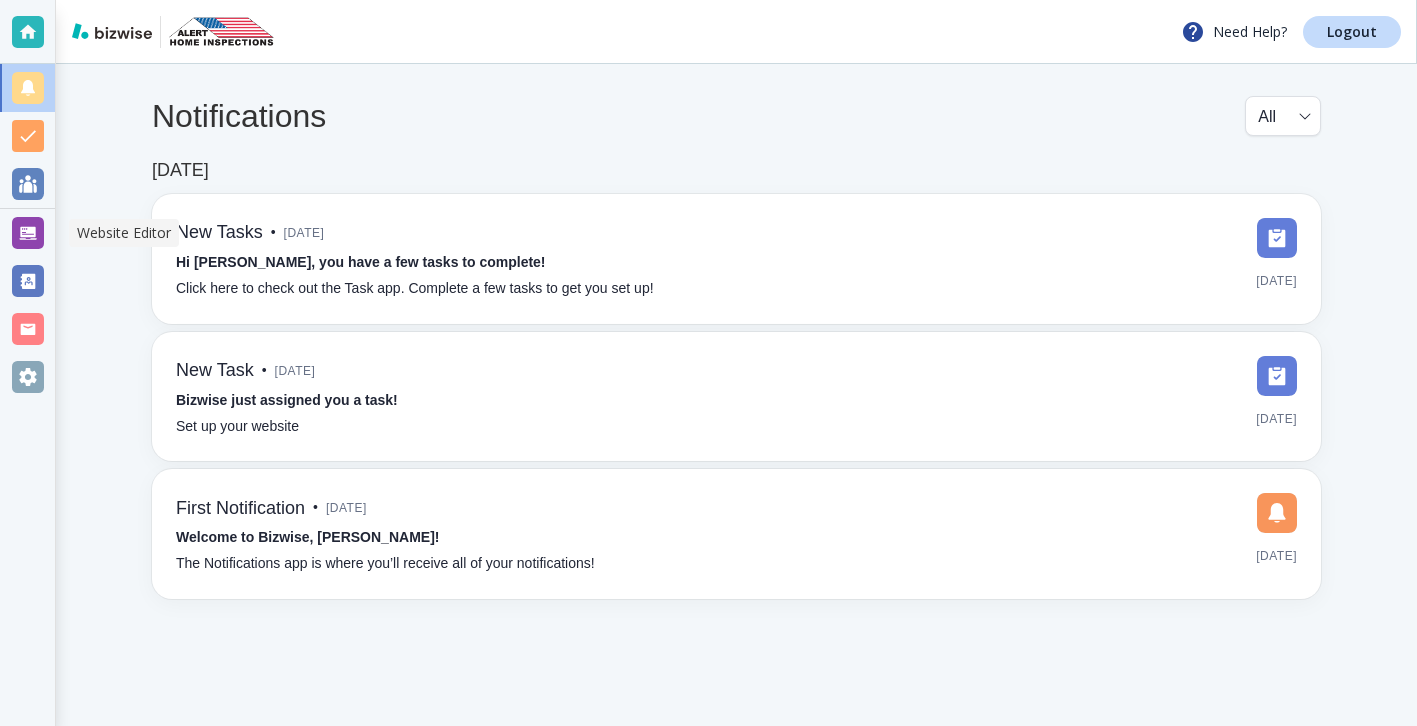 click at bounding box center (27, 233) 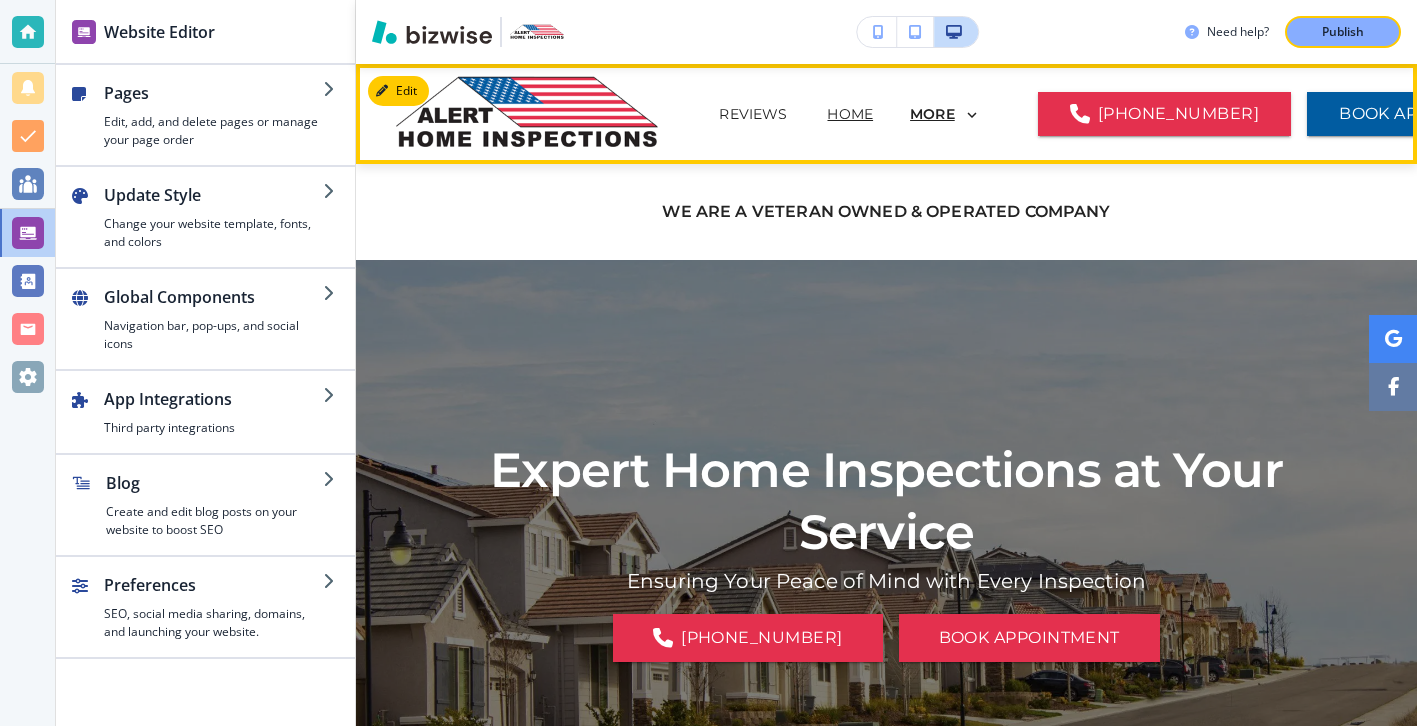 click on "MORE" at bounding box center [932, 114] 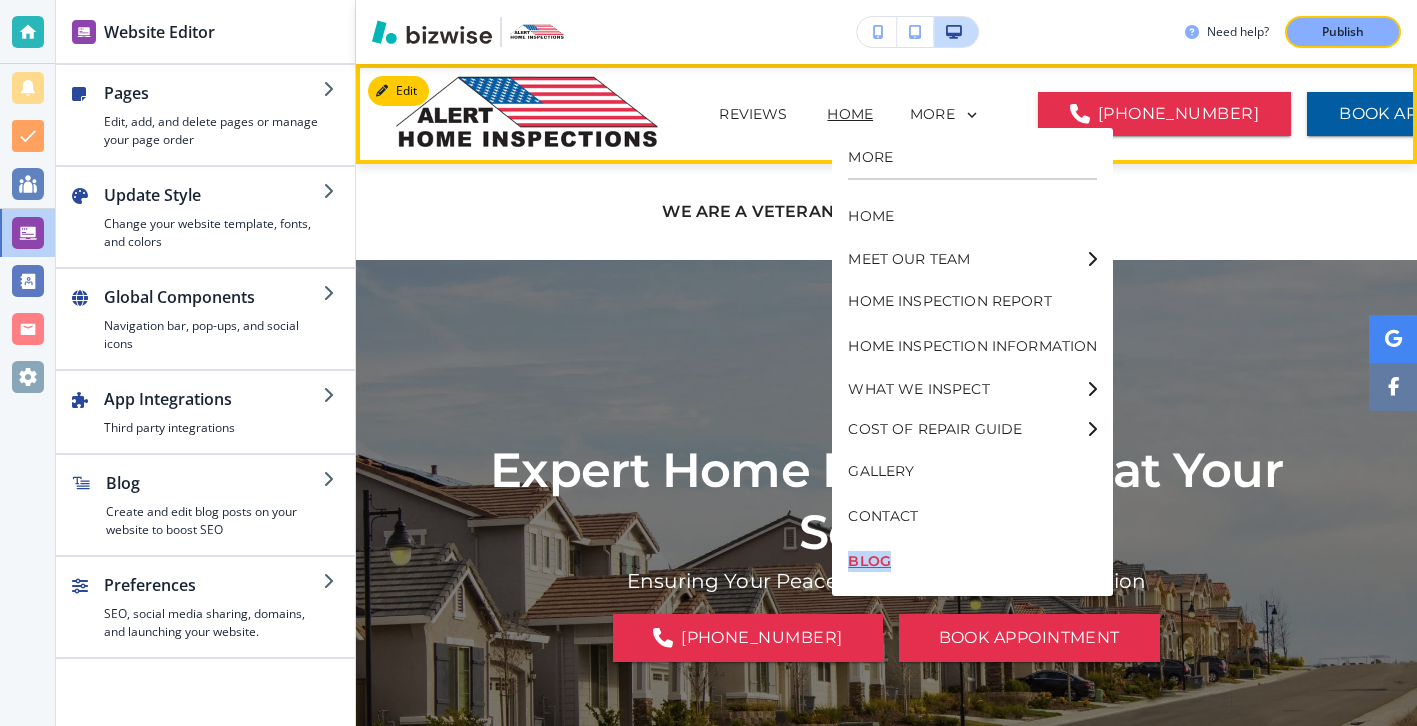 click on "BLOG" at bounding box center [972, 561] 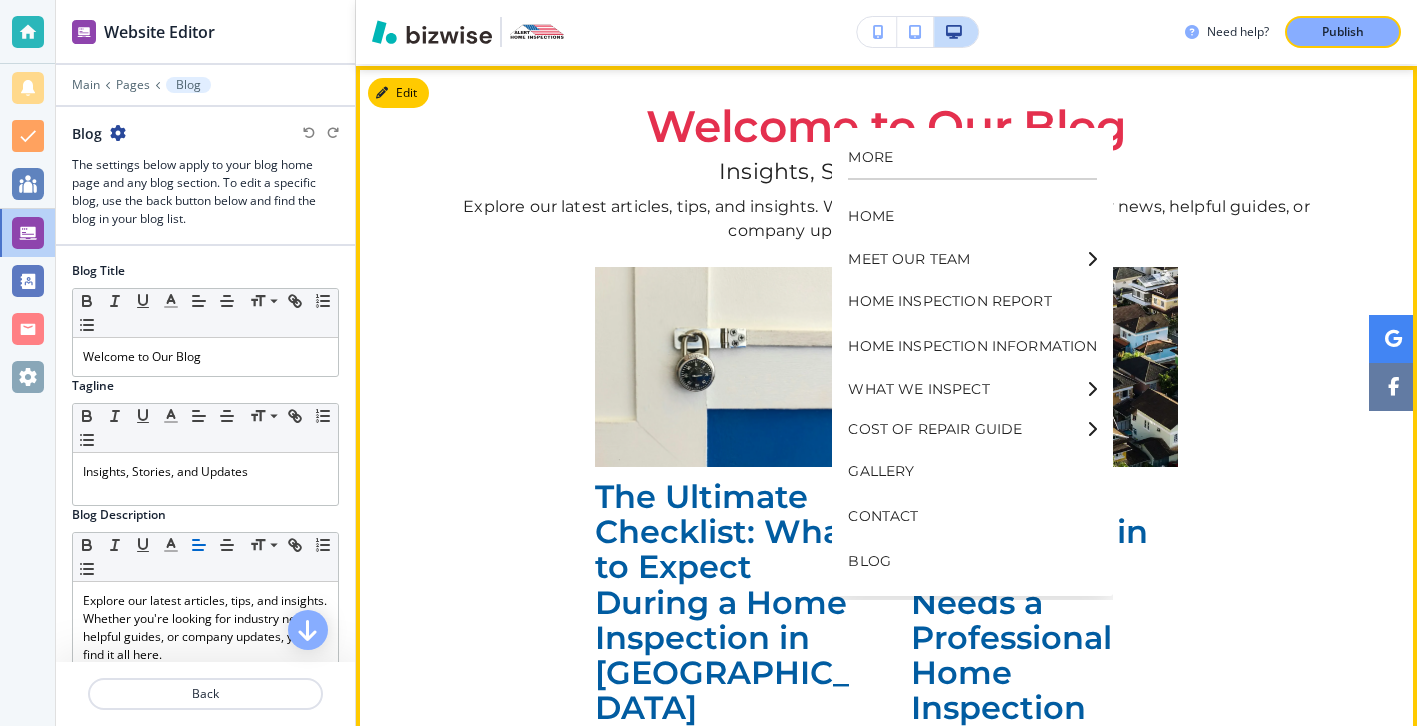 scroll, scrollTop: 100, scrollLeft: 0, axis: vertical 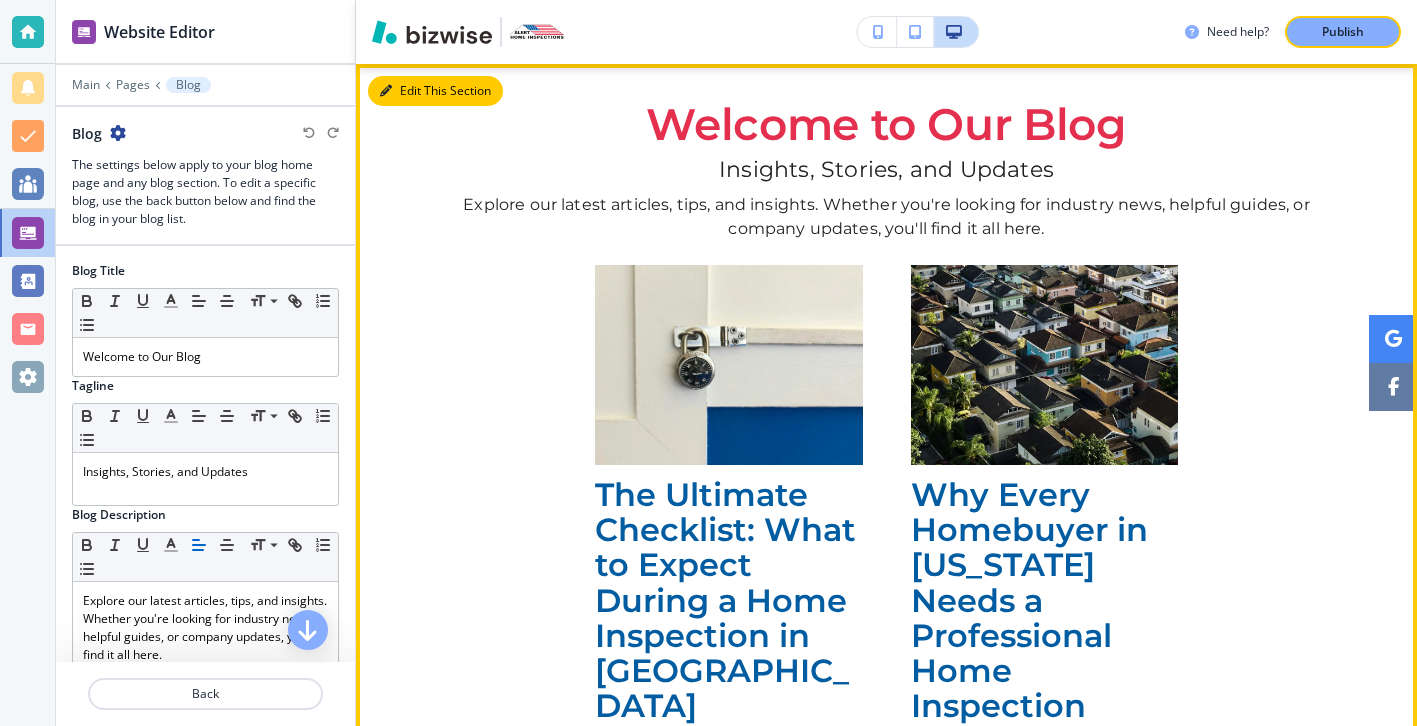 click on "Edit This Section" at bounding box center [435, 91] 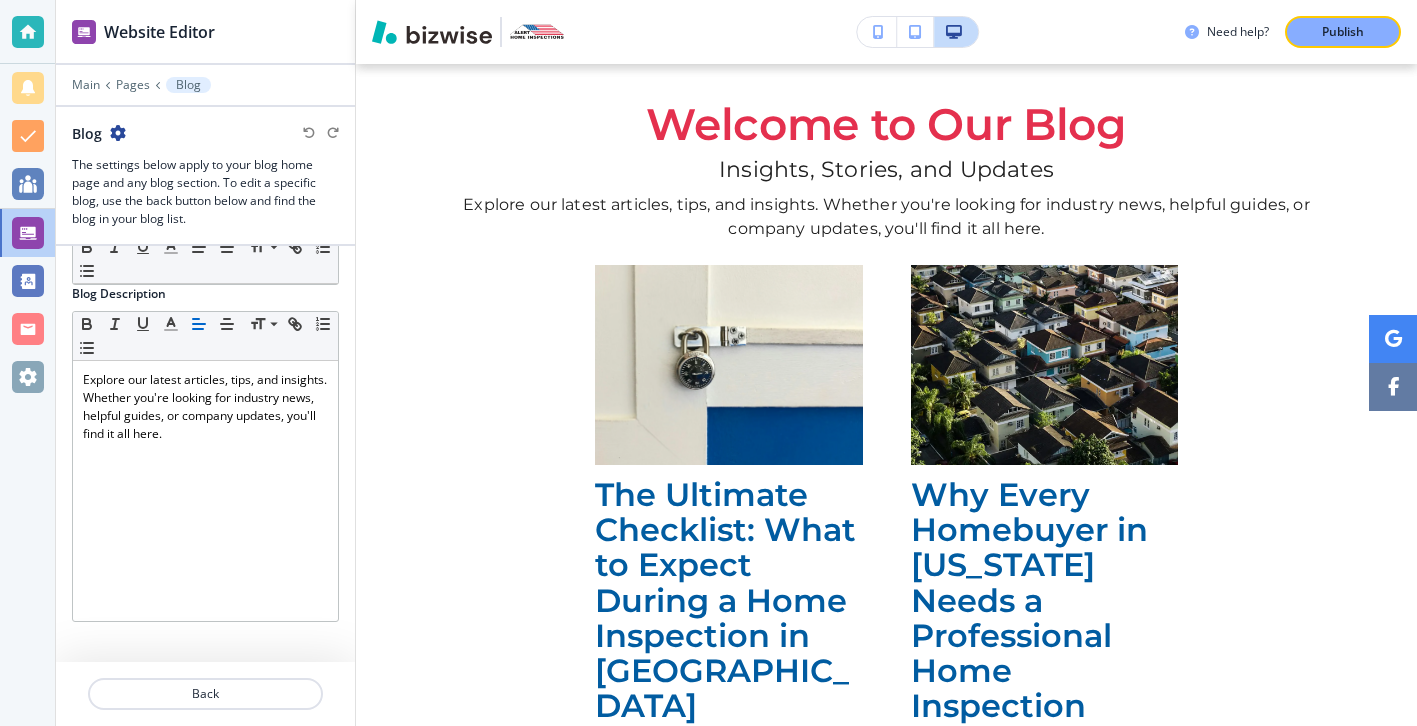 scroll, scrollTop: 555, scrollLeft: 0, axis: vertical 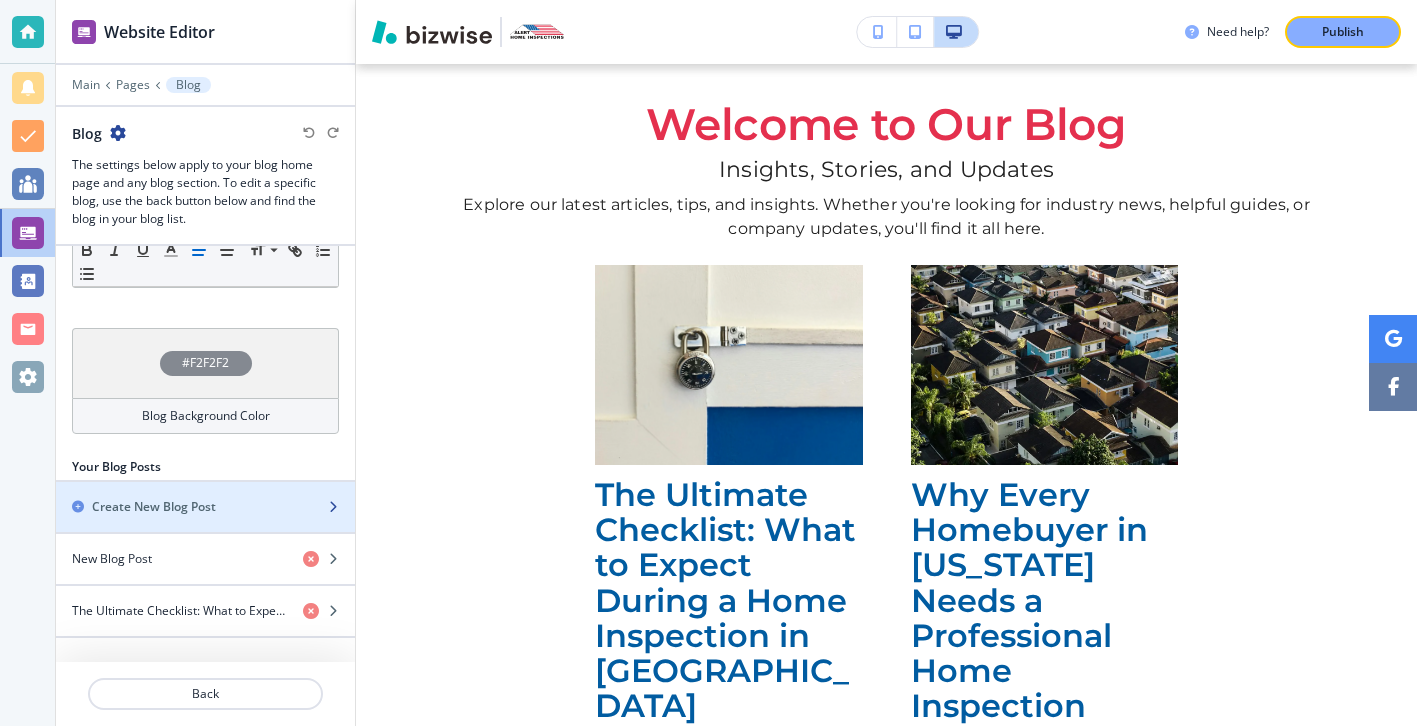 click at bounding box center [205, 524] 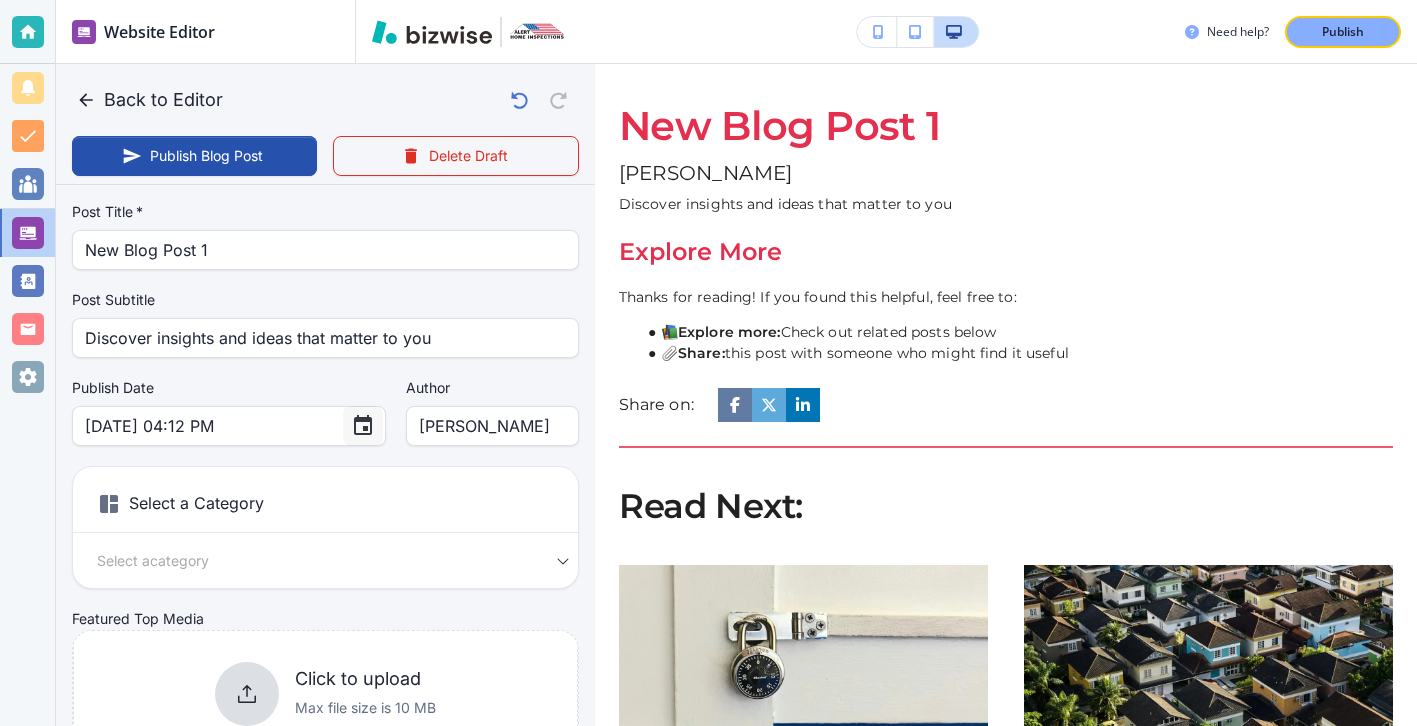 scroll, scrollTop: 0, scrollLeft: 0, axis: both 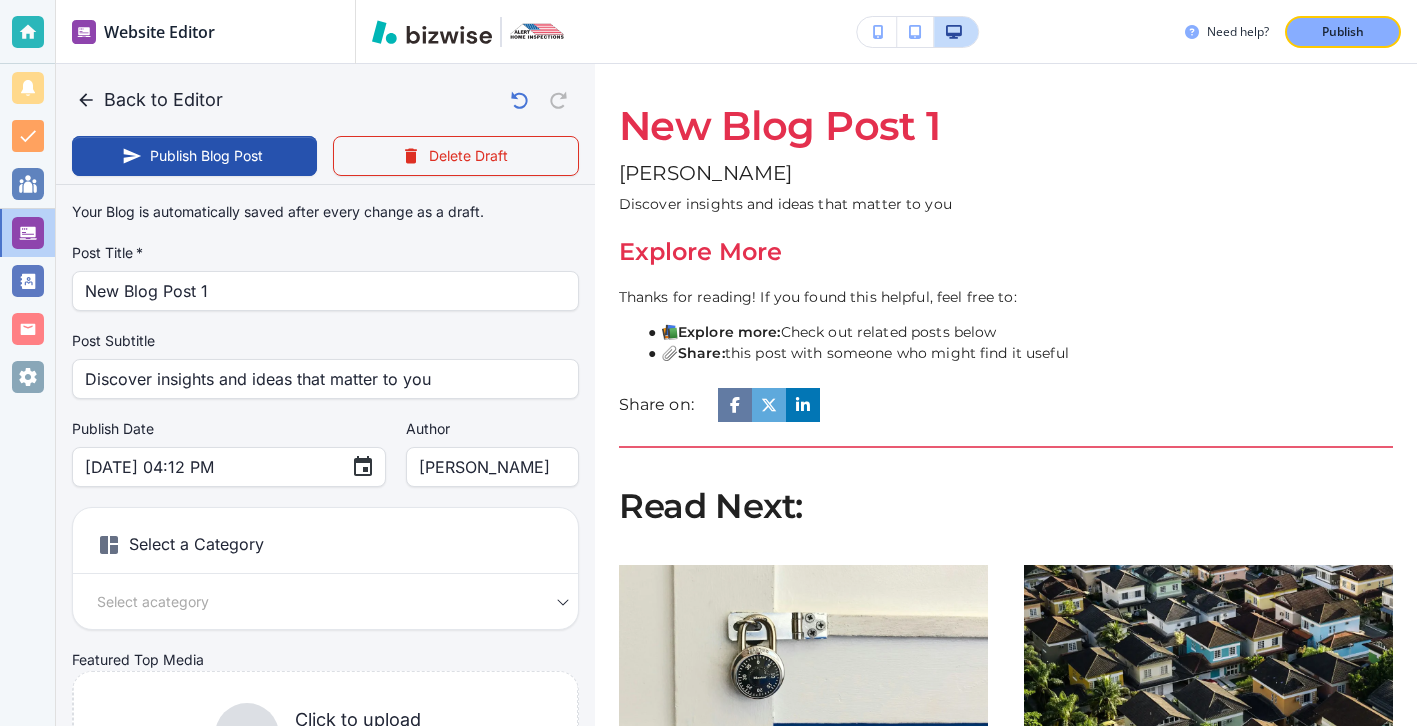 click on "Post Subtitle" at bounding box center (325, 341) 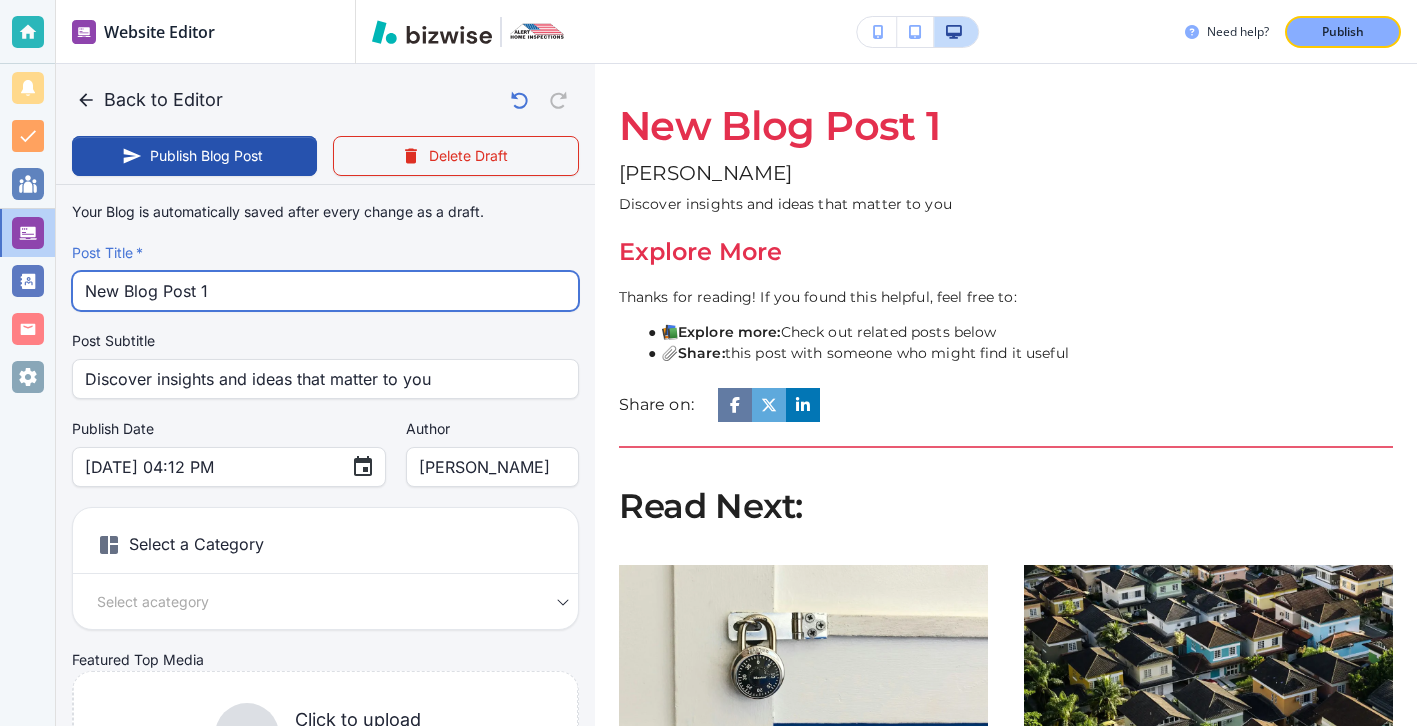 drag, startPoint x: 343, startPoint y: 304, endPoint x: 84, endPoint y: 293, distance: 259.2335 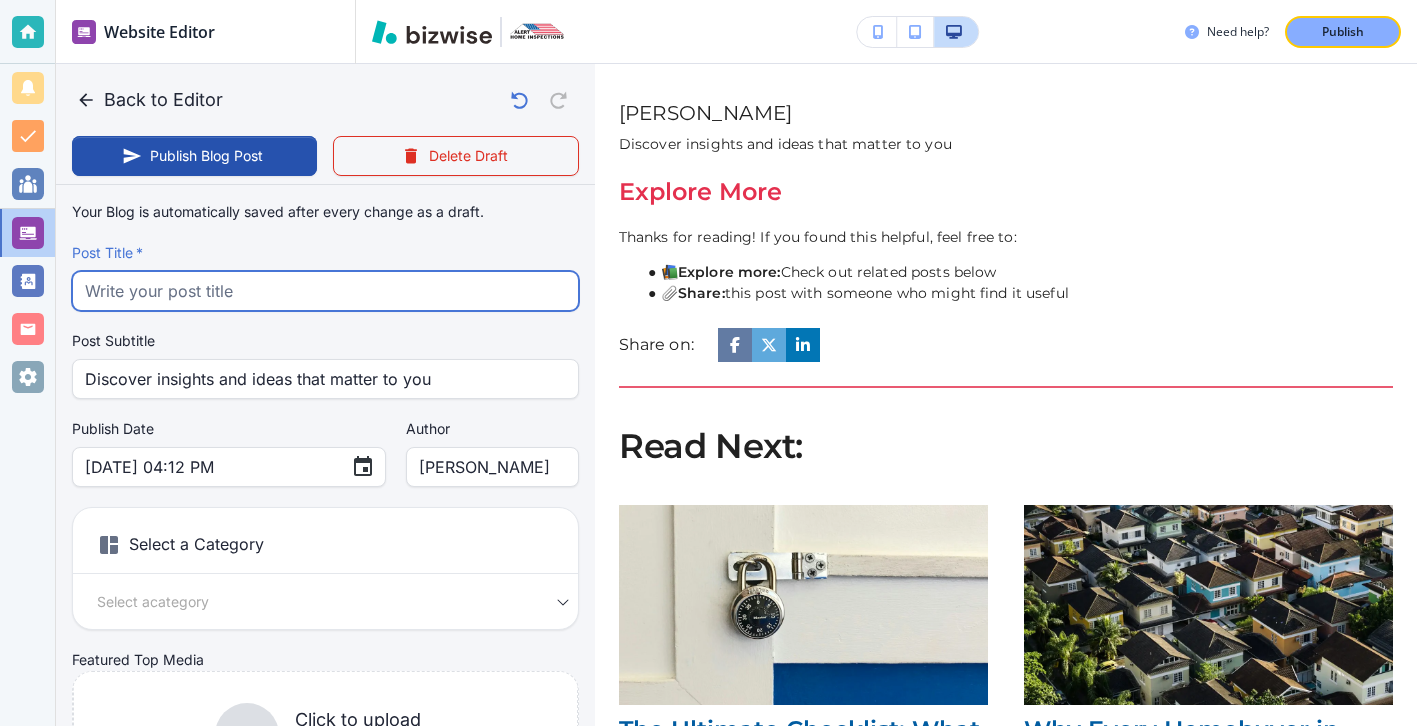 paste on "Top 5 Red Flags a Home Inspector Can Uncover Before You Buy" 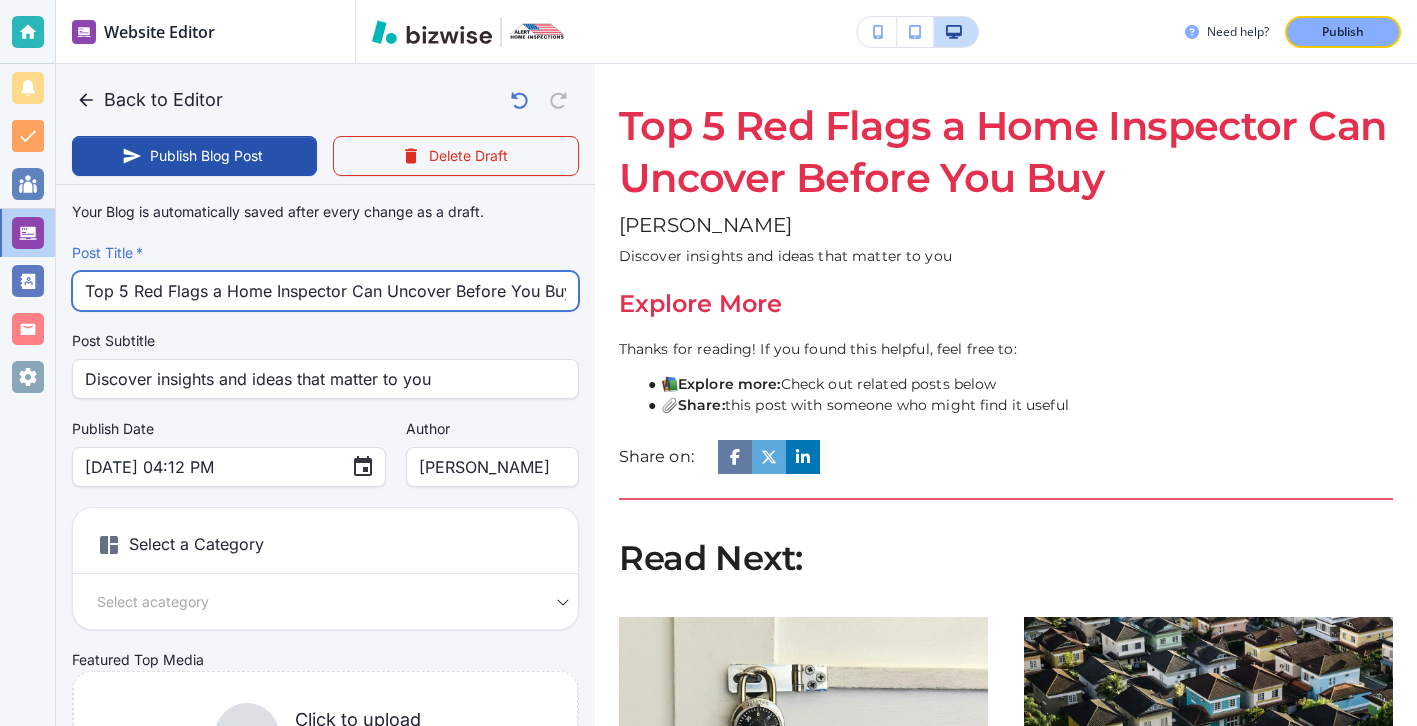 scroll, scrollTop: 0, scrollLeft: 2, axis: horizontal 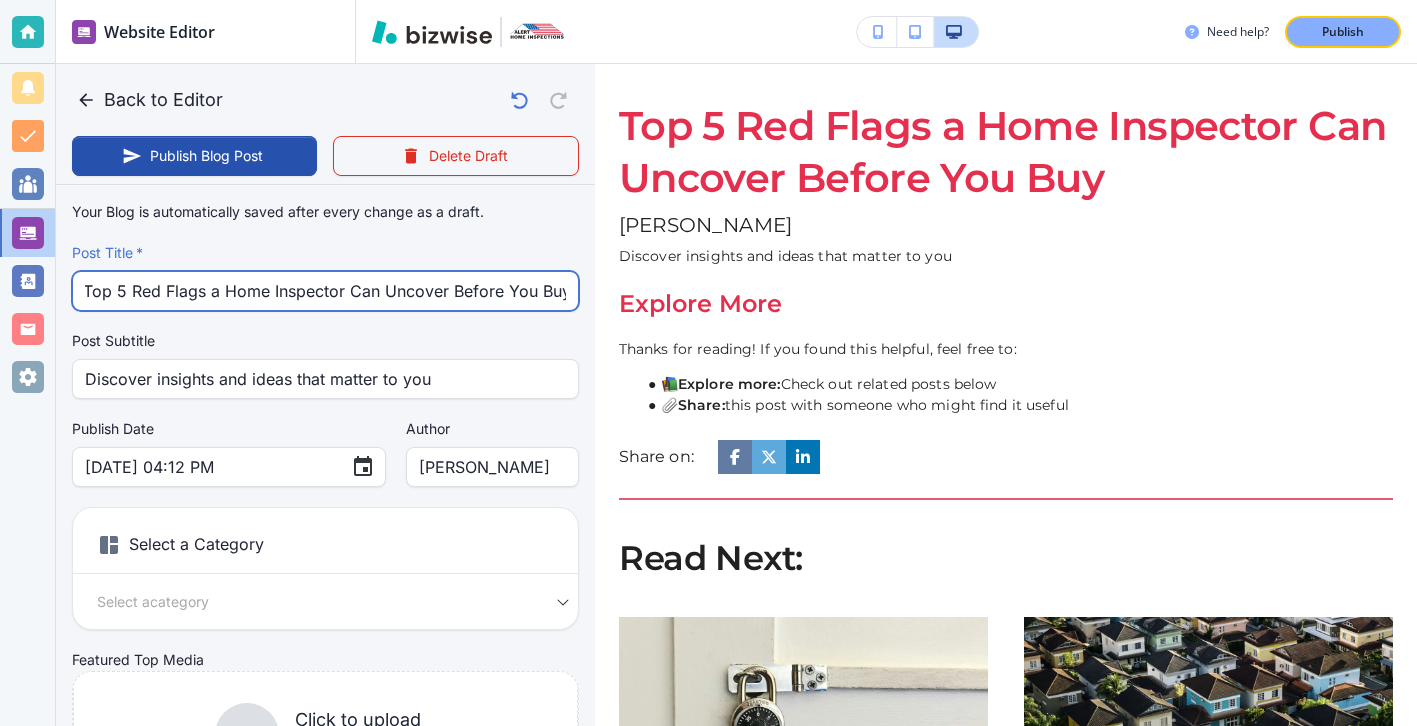 type on "Top 5 Red Flags a Home Inspector Can Uncover Before You Buy" 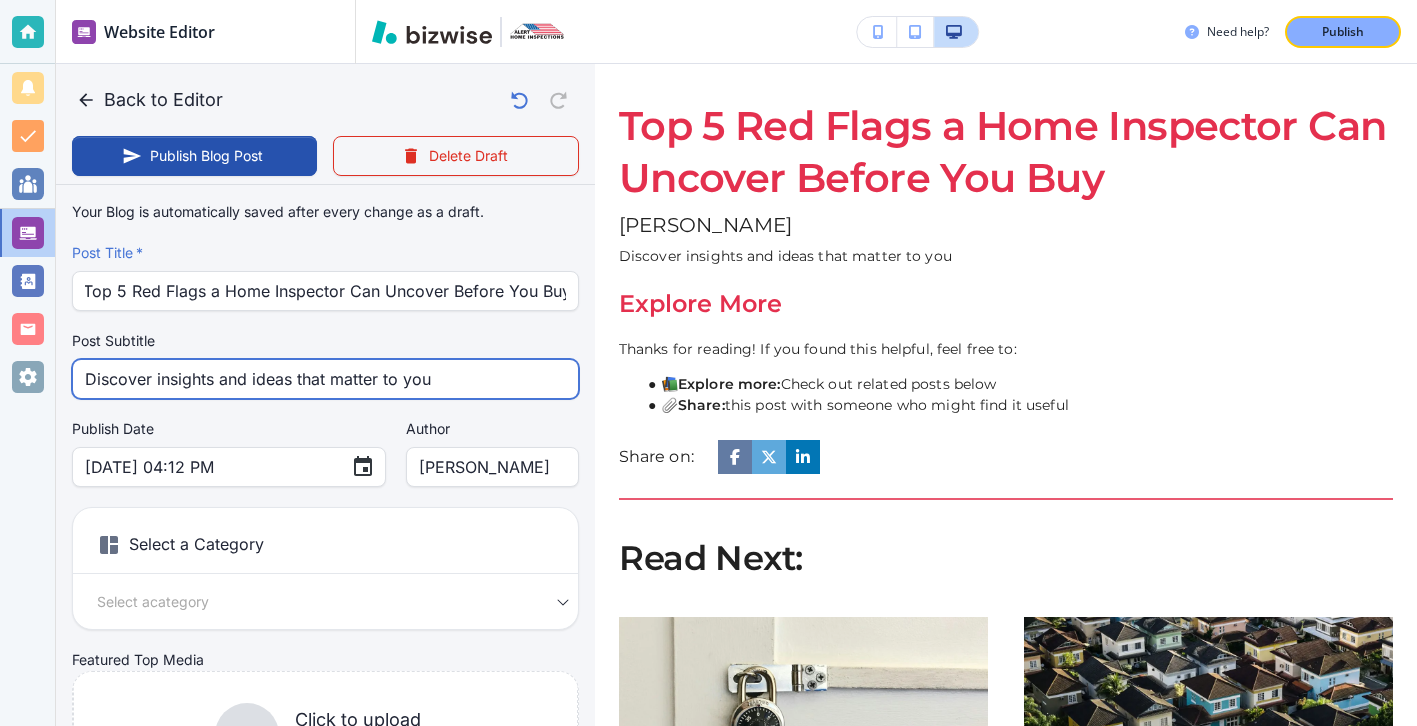 scroll, scrollTop: 0, scrollLeft: 0, axis: both 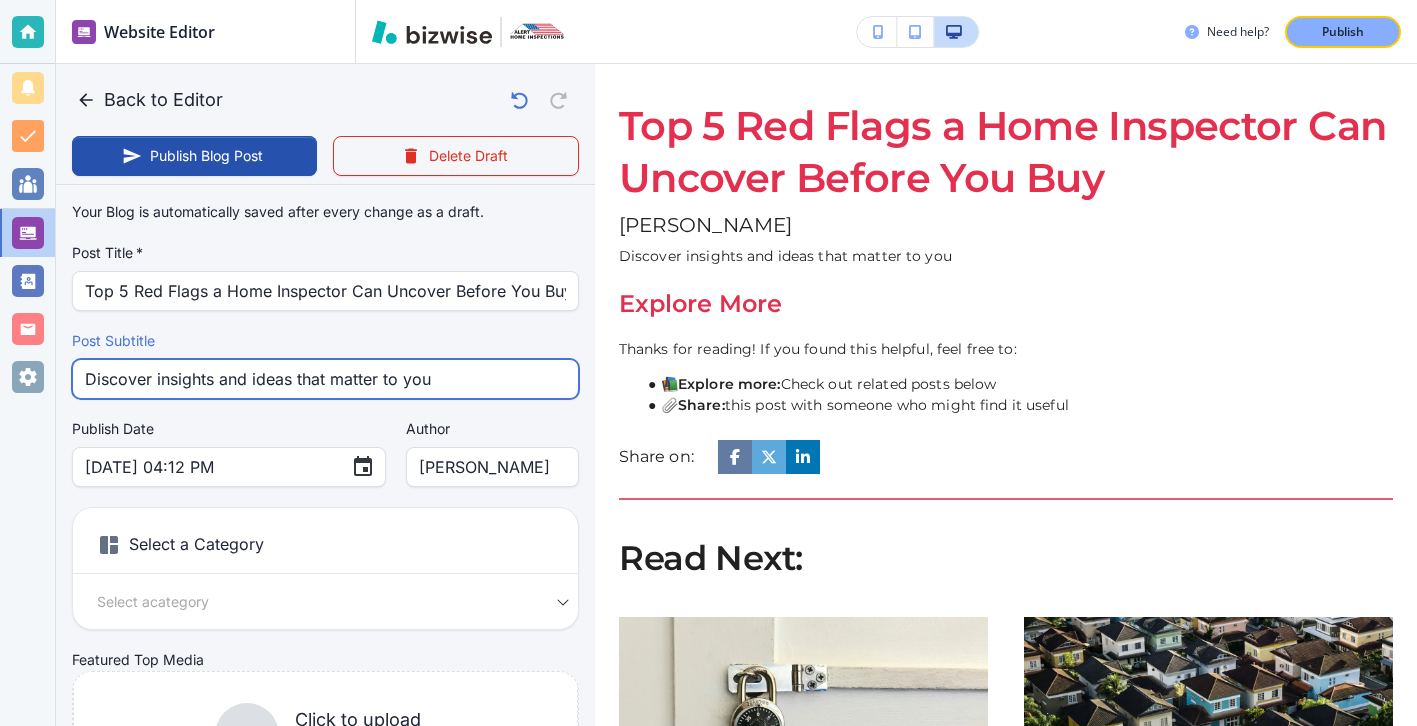 drag, startPoint x: 488, startPoint y: 376, endPoint x: 47, endPoint y: 376, distance: 441 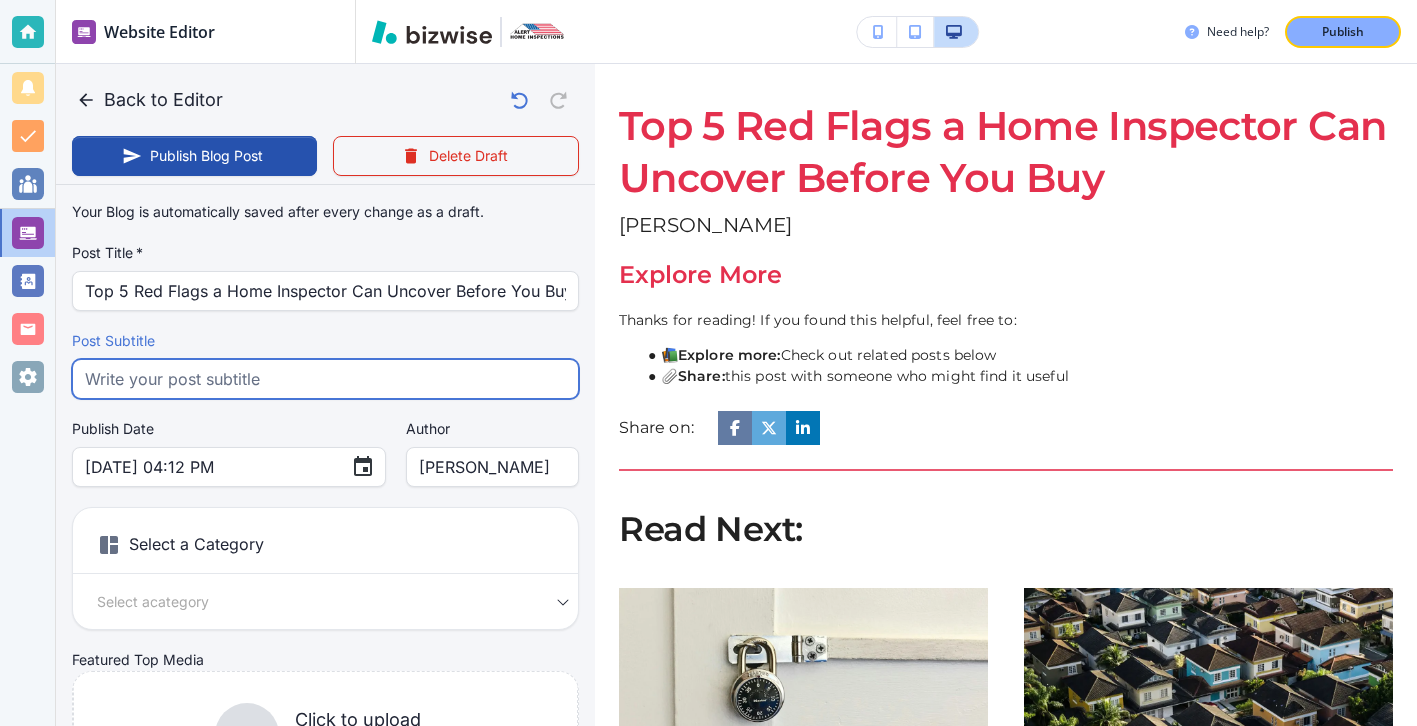 paste on "Discover the top 5 red flags a home inspector can reveal before you buy a home. Learn how to spot serious issues early and protect your investment." 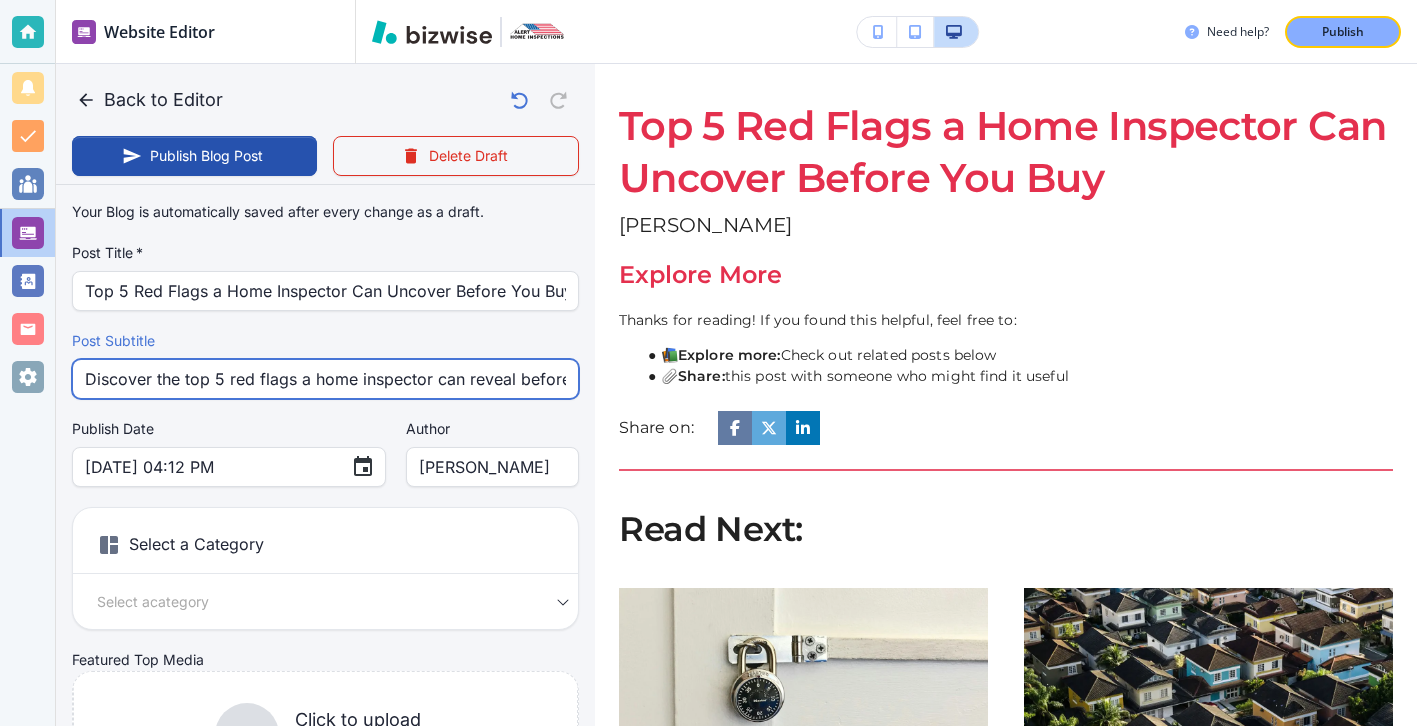 scroll, scrollTop: 0, scrollLeft: 646, axis: horizontal 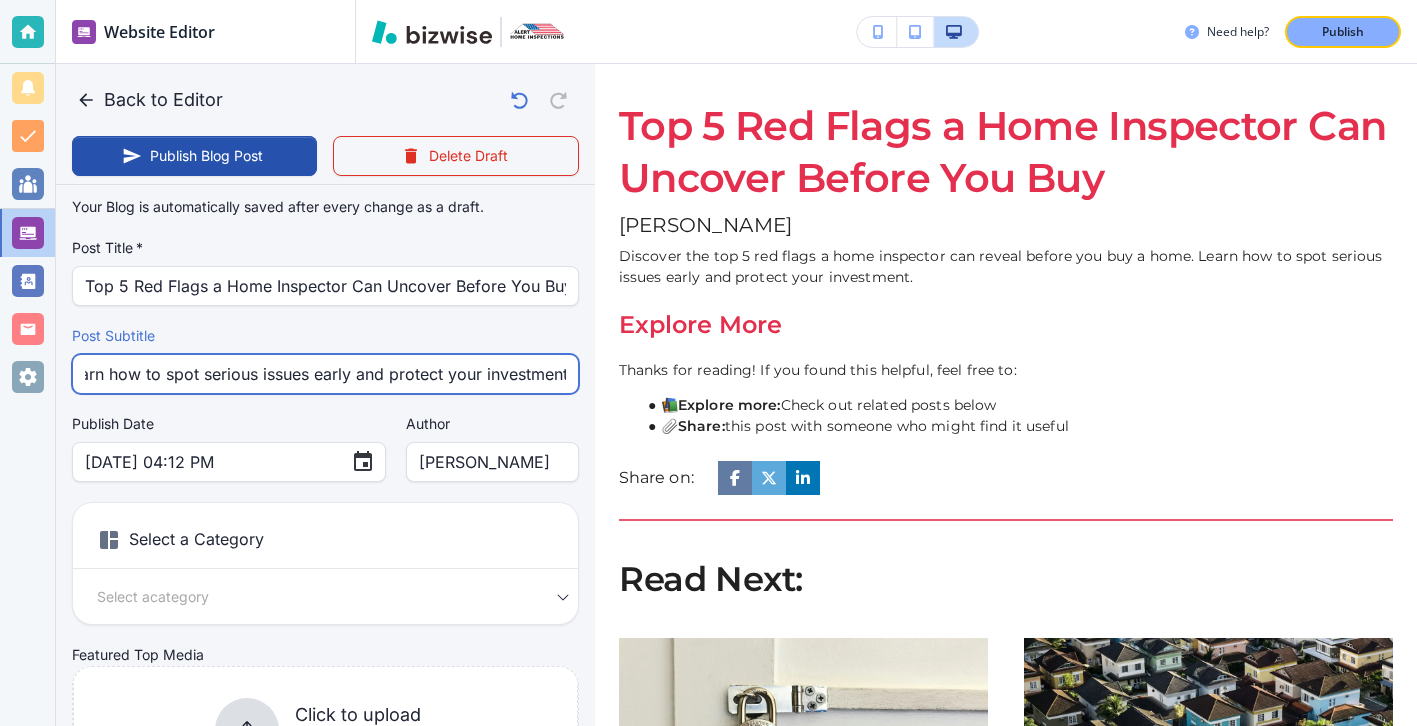 type on "Discover the top 5 red flags a home inspector can reveal before you buy a home. Learn how to spot serious issues early and protect your investment." 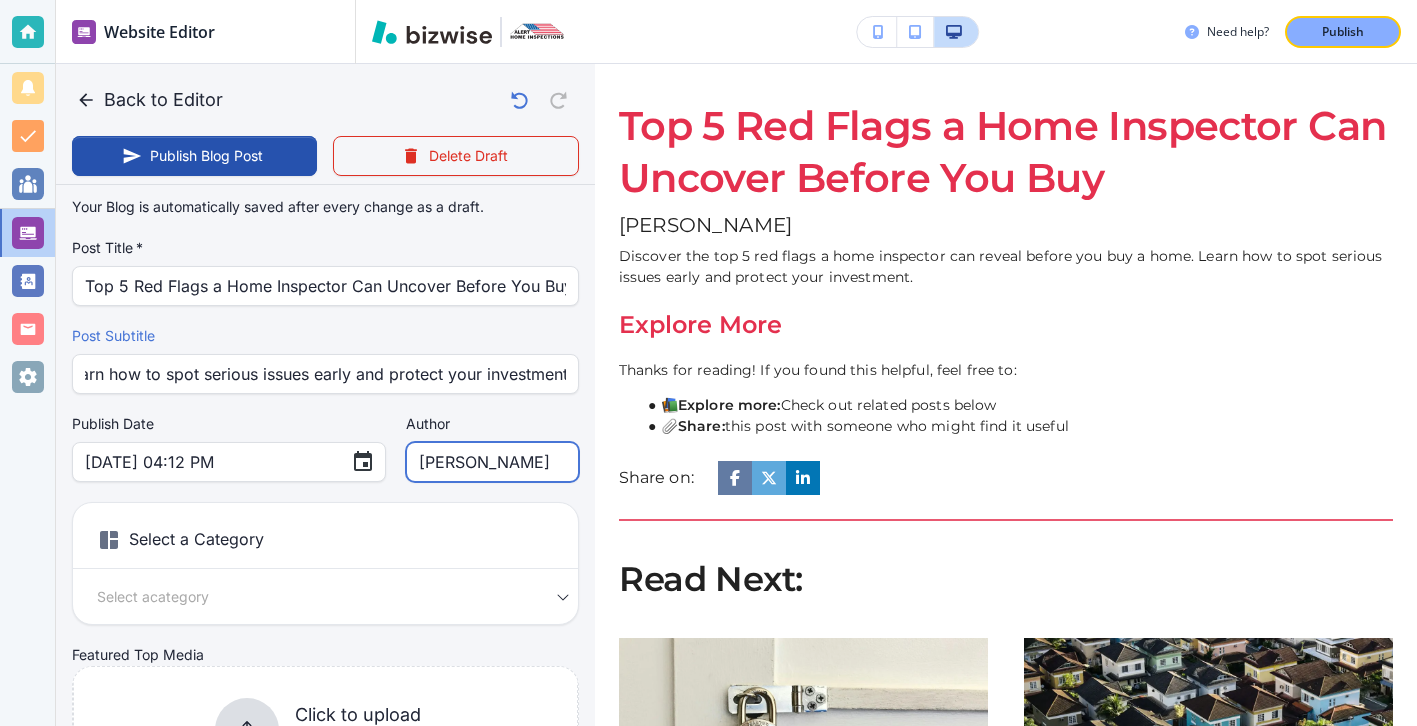 click on "randall wooten" at bounding box center [492, 462] 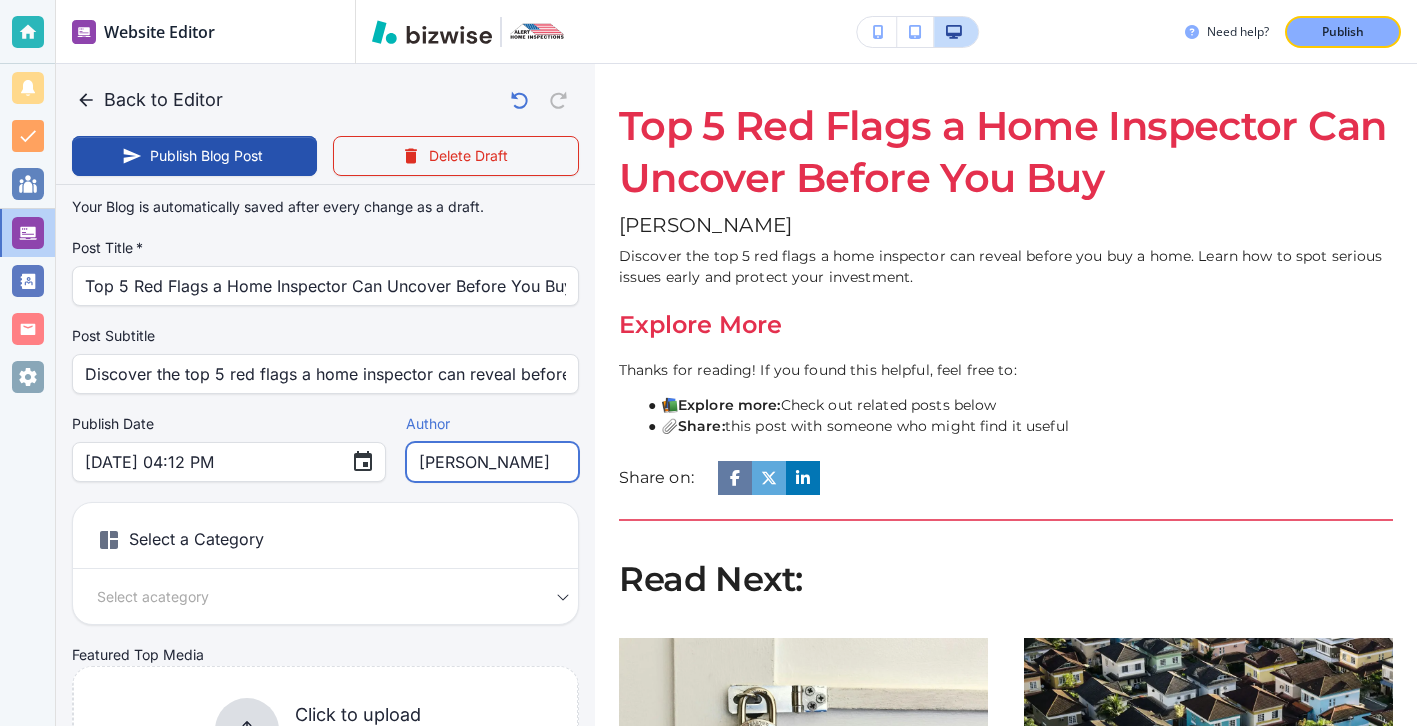click on "Randall wooten" at bounding box center [492, 462] 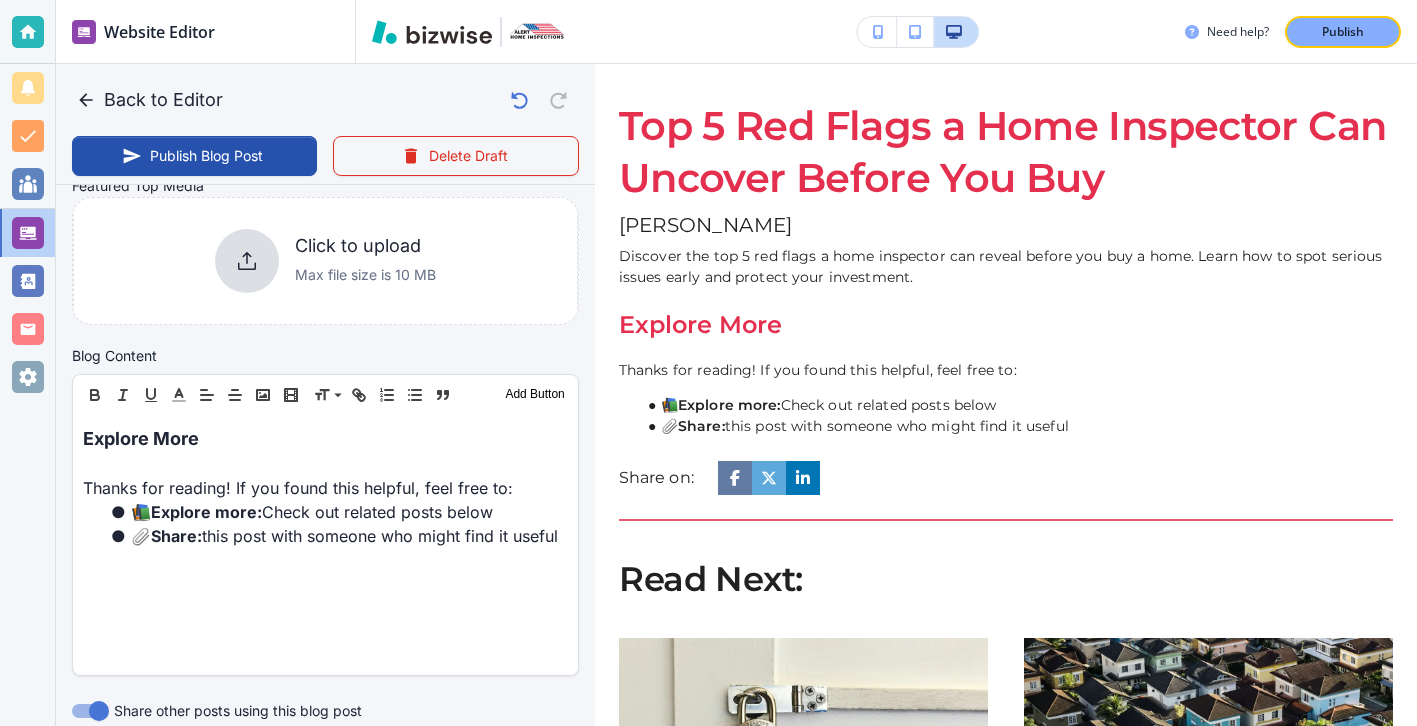 scroll, scrollTop: 374, scrollLeft: 0, axis: vertical 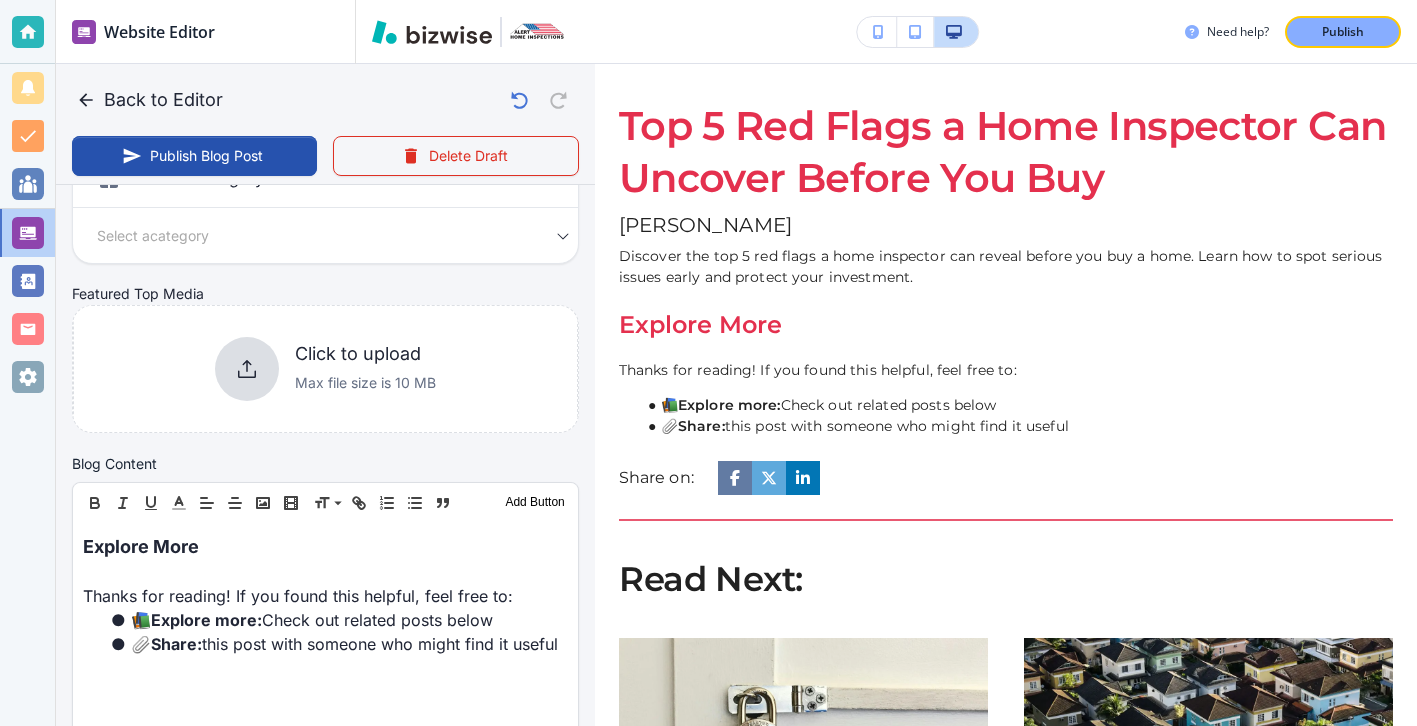 type on "Randall Wooten" 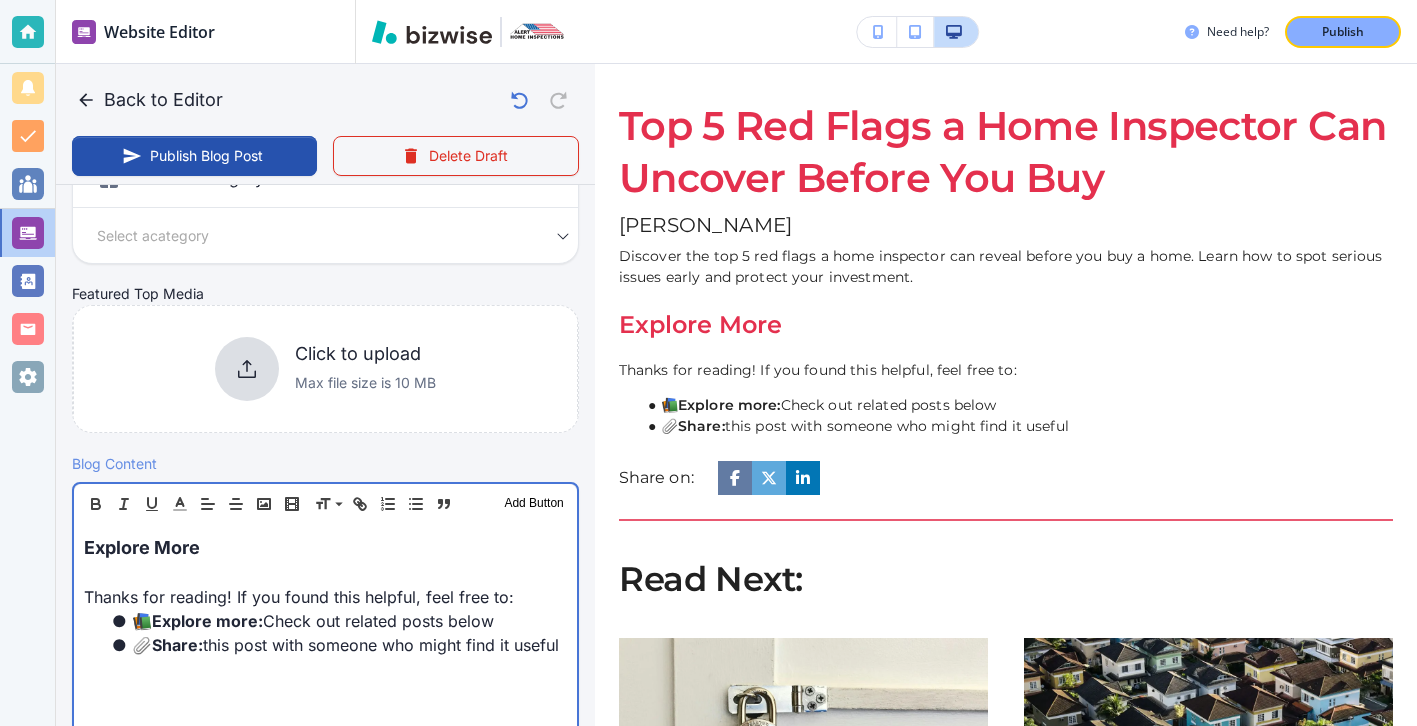 scroll, scrollTop: 367, scrollLeft: 0, axis: vertical 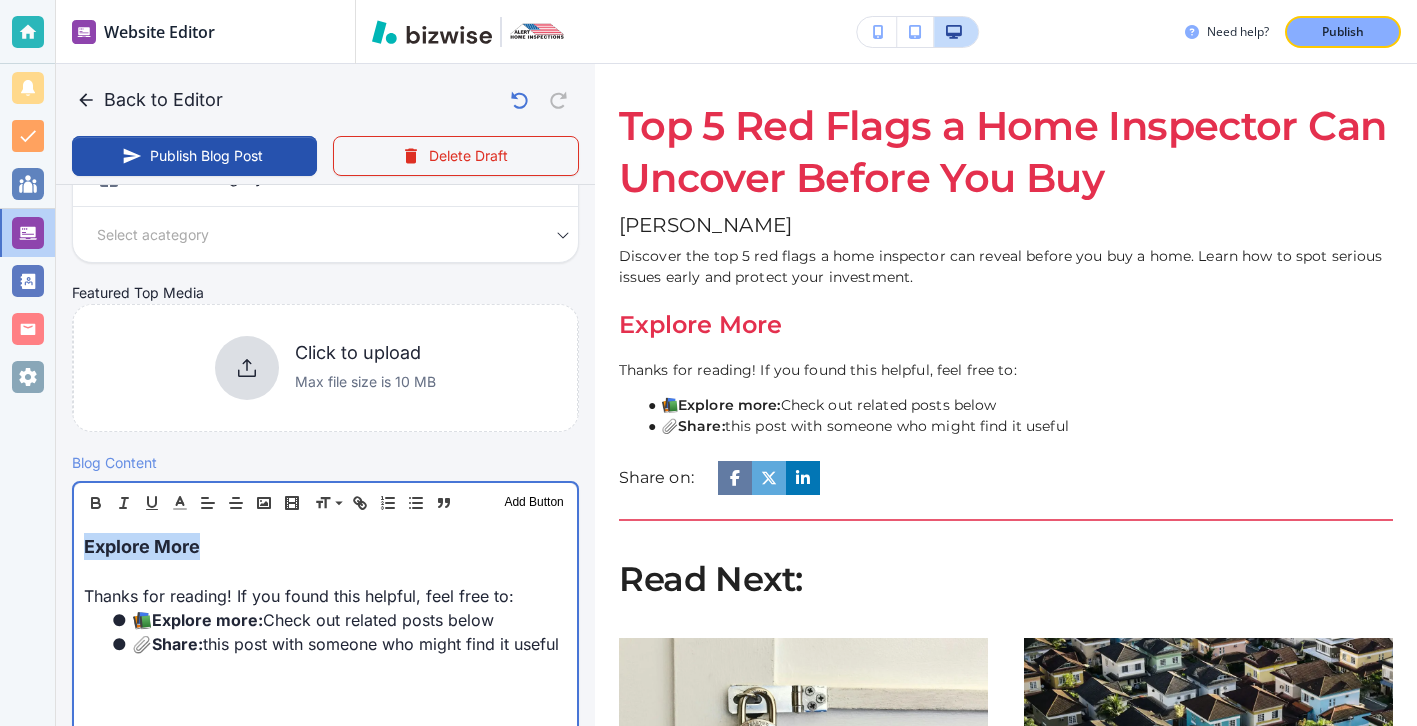 drag, startPoint x: 249, startPoint y: 552, endPoint x: -17, endPoint y: 551, distance: 266.0019 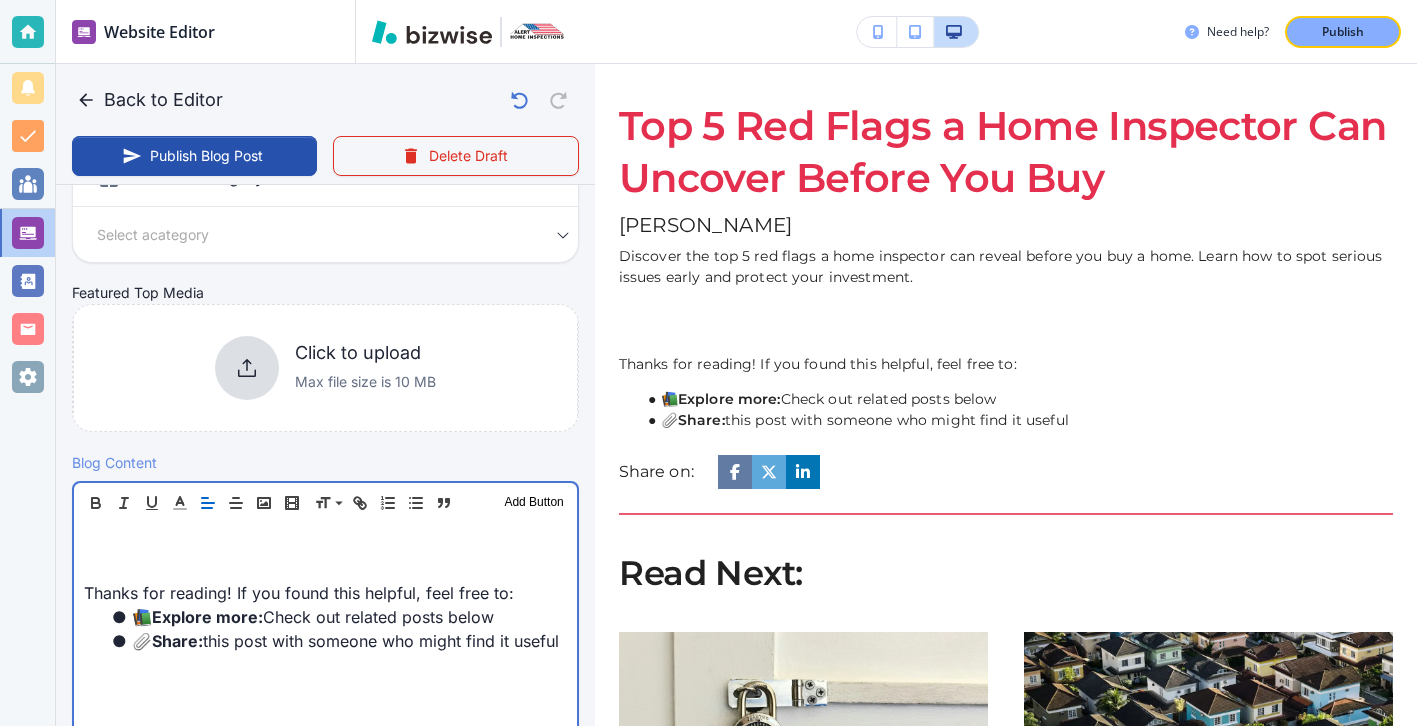 click on "Thanks for reading! If you found this helpful, feel free to: 📚  Explore more:  Check out related posts below 📎   Share:  this post with someone who might find it useful" at bounding box center (325, 653) 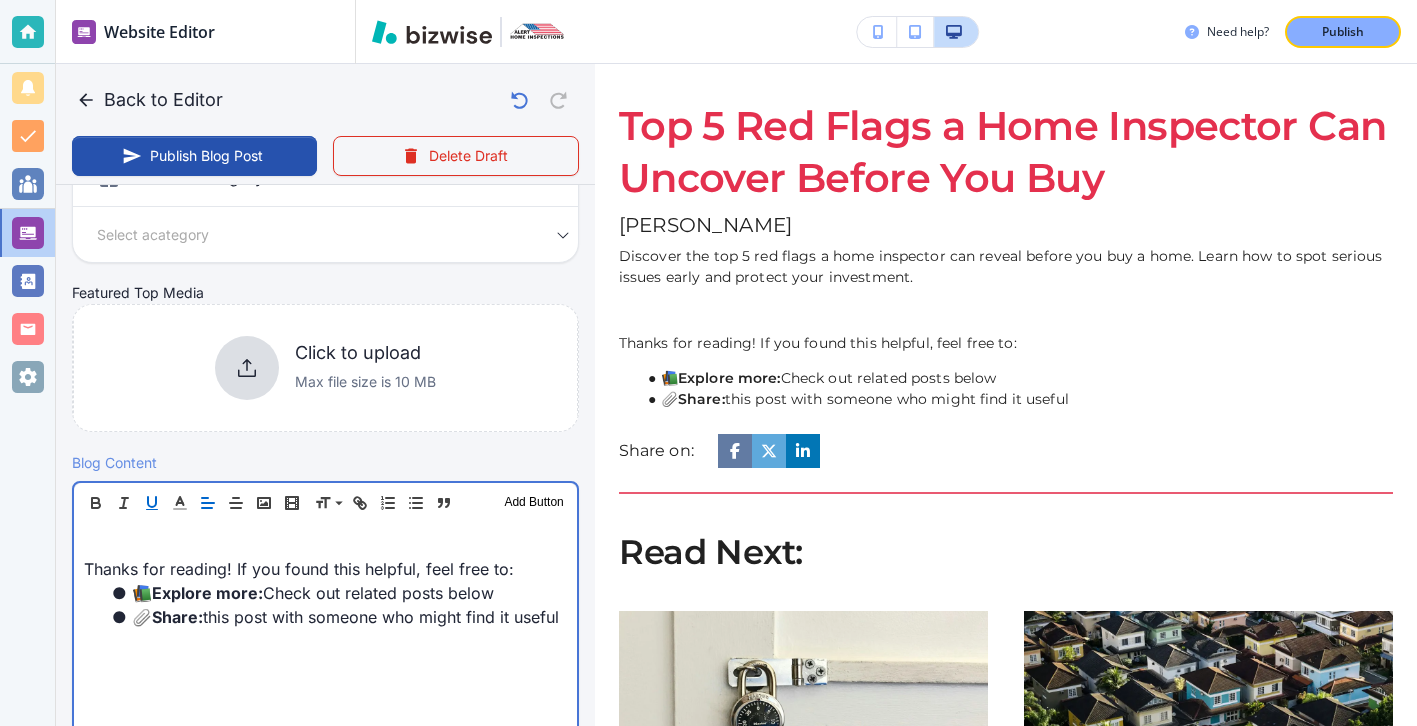scroll, scrollTop: 0, scrollLeft: 0, axis: both 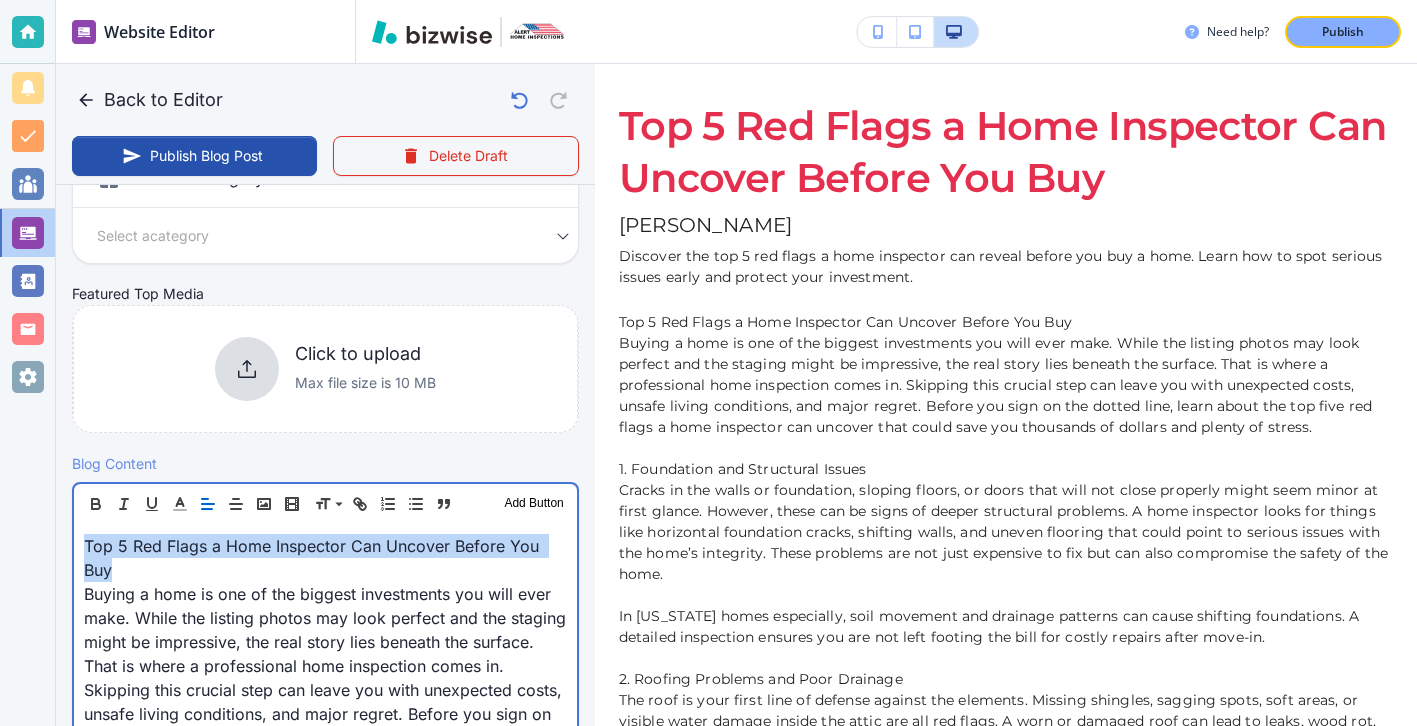 drag, startPoint x: 161, startPoint y: 569, endPoint x: 37, endPoint y: 545, distance: 126.30122 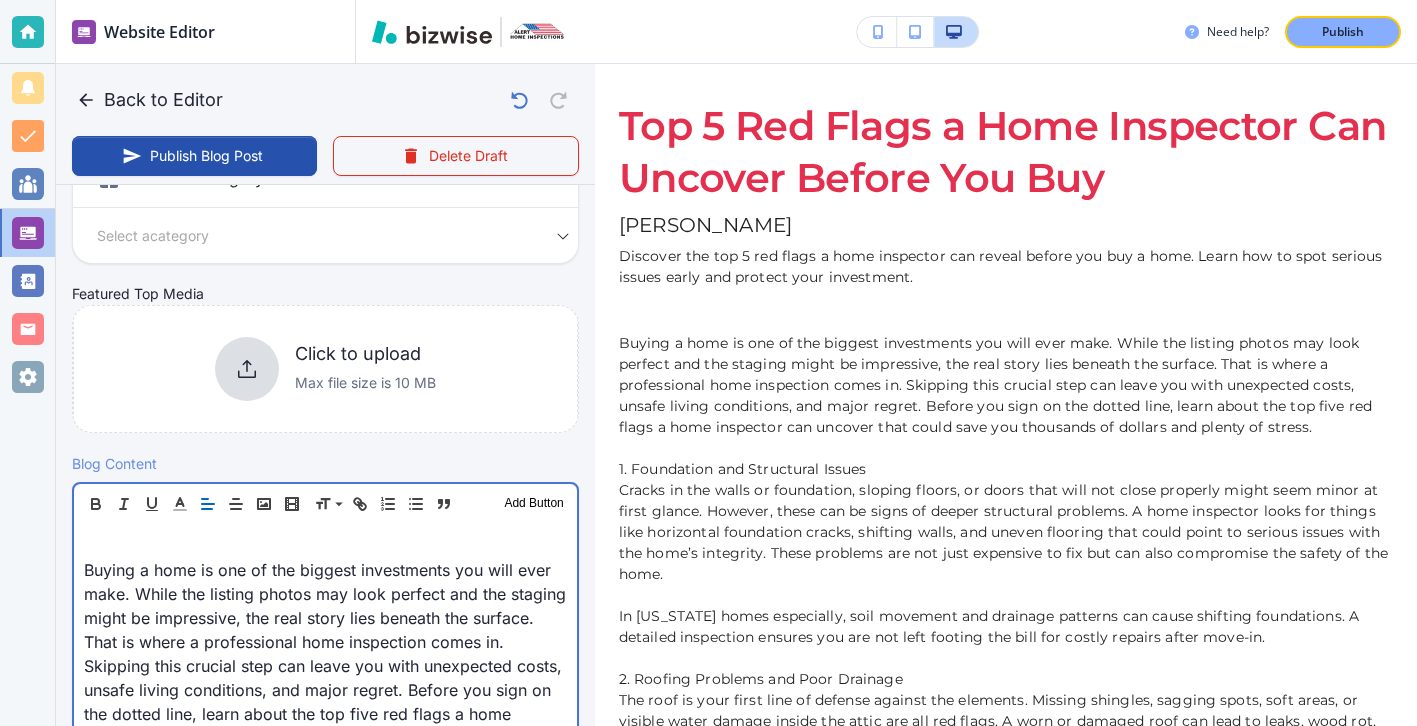 click on "Buying a home is one of the biggest investments you will ever make. While the listing photos may look perfect and the staging might be impressive, the real story lies beneath the surface. That is where a professional home inspection comes in. Skipping this crucial step can leave you with unexpected costs, unsafe living conditions, and major regret. Before you sign on the dotted line, learn about the top five red flags a home inspector can uncover that could save you thousands of dollars and plenty of stress. 1. Foundation and Structural Issues Cracks in the walls or foundation, sloping floors, or doors that will not close properly might seem minor at first glance. However, these can be signs of deeper structural problems. A home inspector looks for things like horizontal foundation cracks, shifting walls, and uneven flooring that could point to serious issues with the home’s integrity. These problems are not just expensive to fix but can also compromise the safety of the home. Ask ChatGPT 📚  📎" at bounding box center [325, 2058] 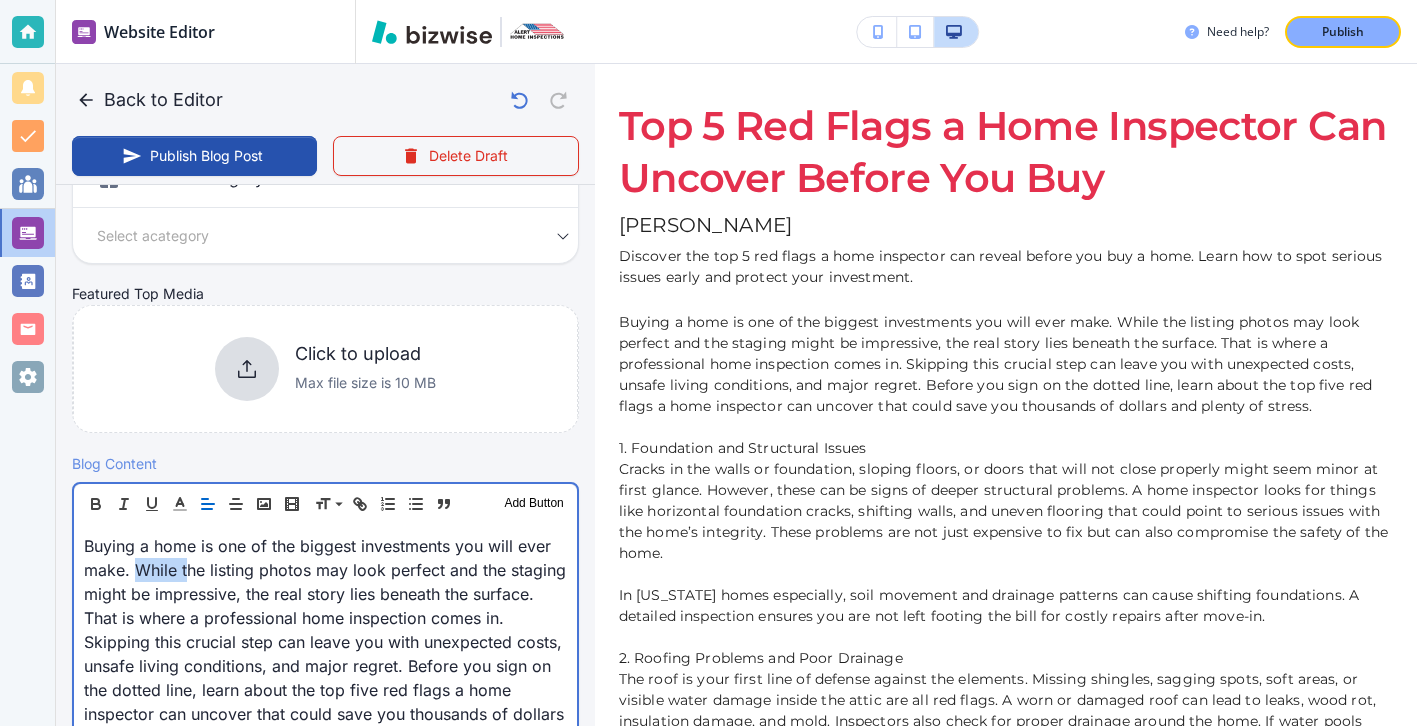 drag, startPoint x: 137, startPoint y: 570, endPoint x: 185, endPoint y: 582, distance: 49.47727 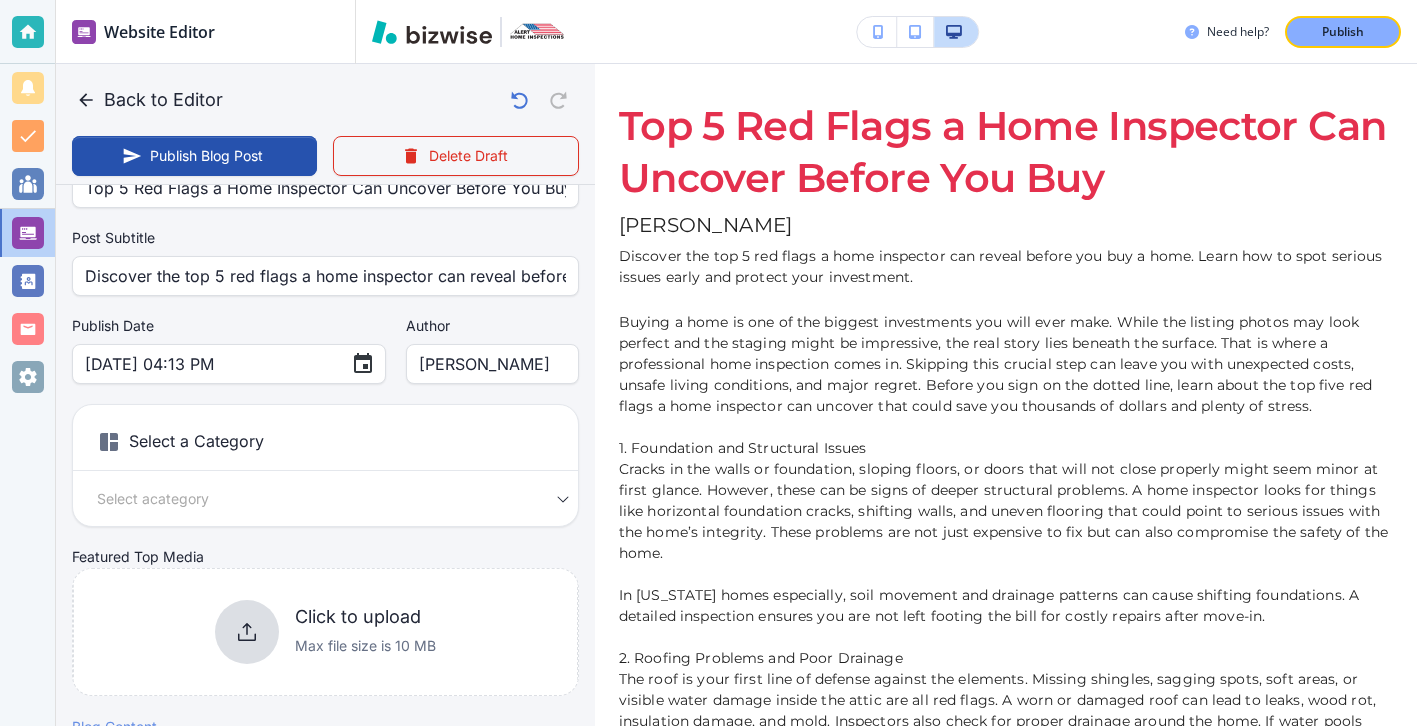 scroll, scrollTop: 76, scrollLeft: 0, axis: vertical 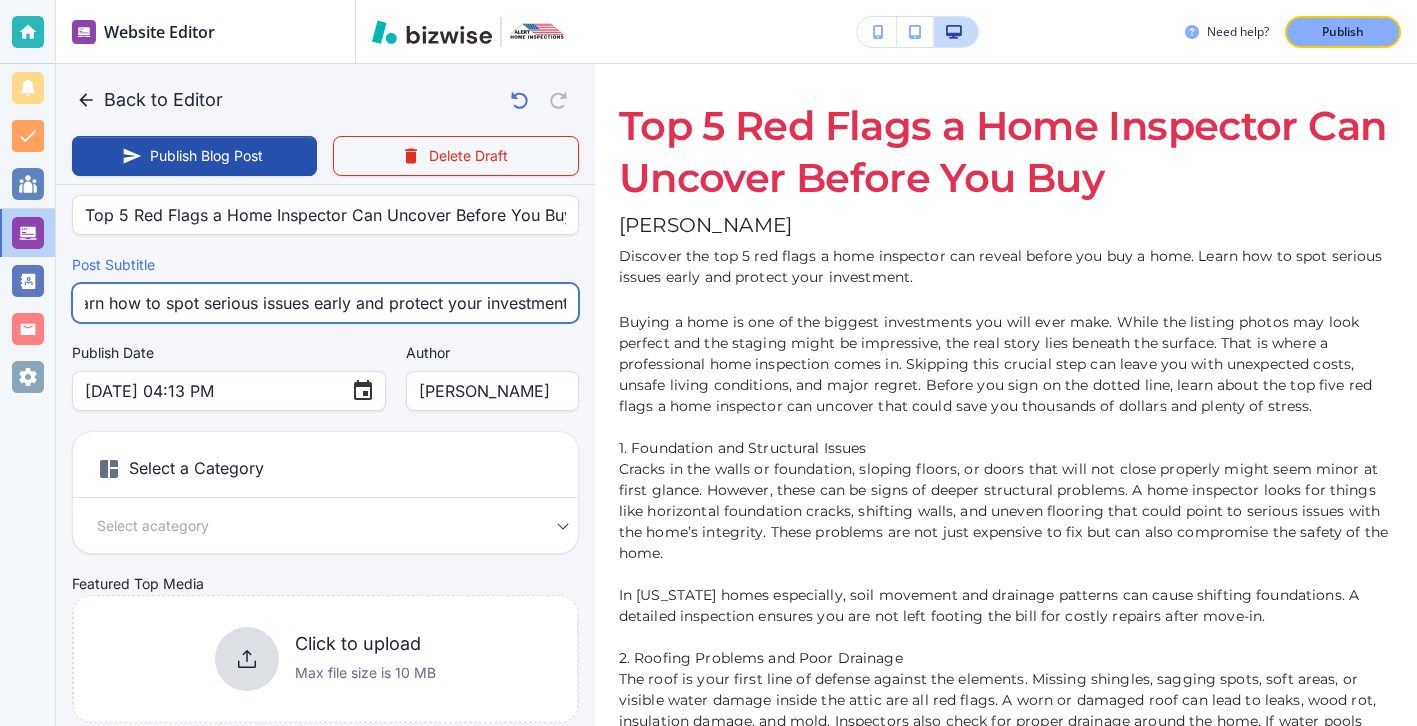 drag, startPoint x: 86, startPoint y: 297, endPoint x: 833, endPoint y: 331, distance: 747.7734 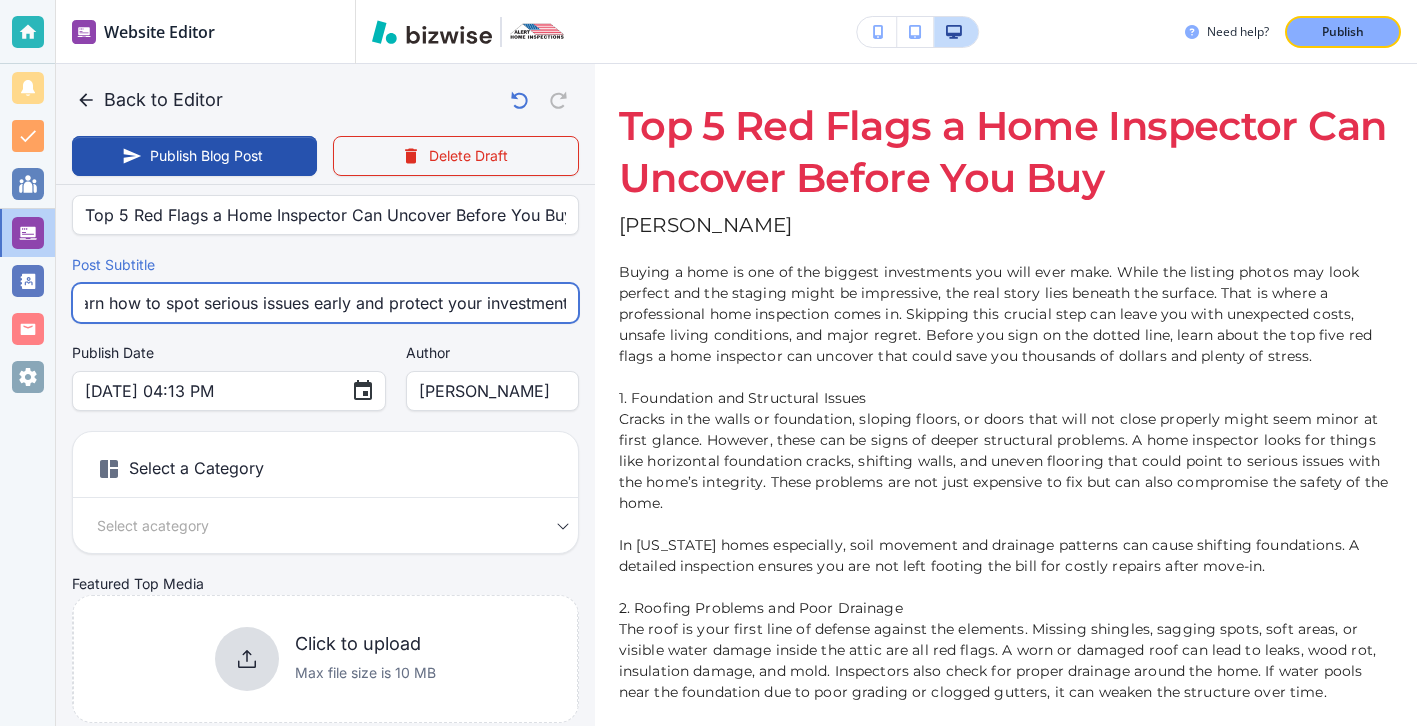 type 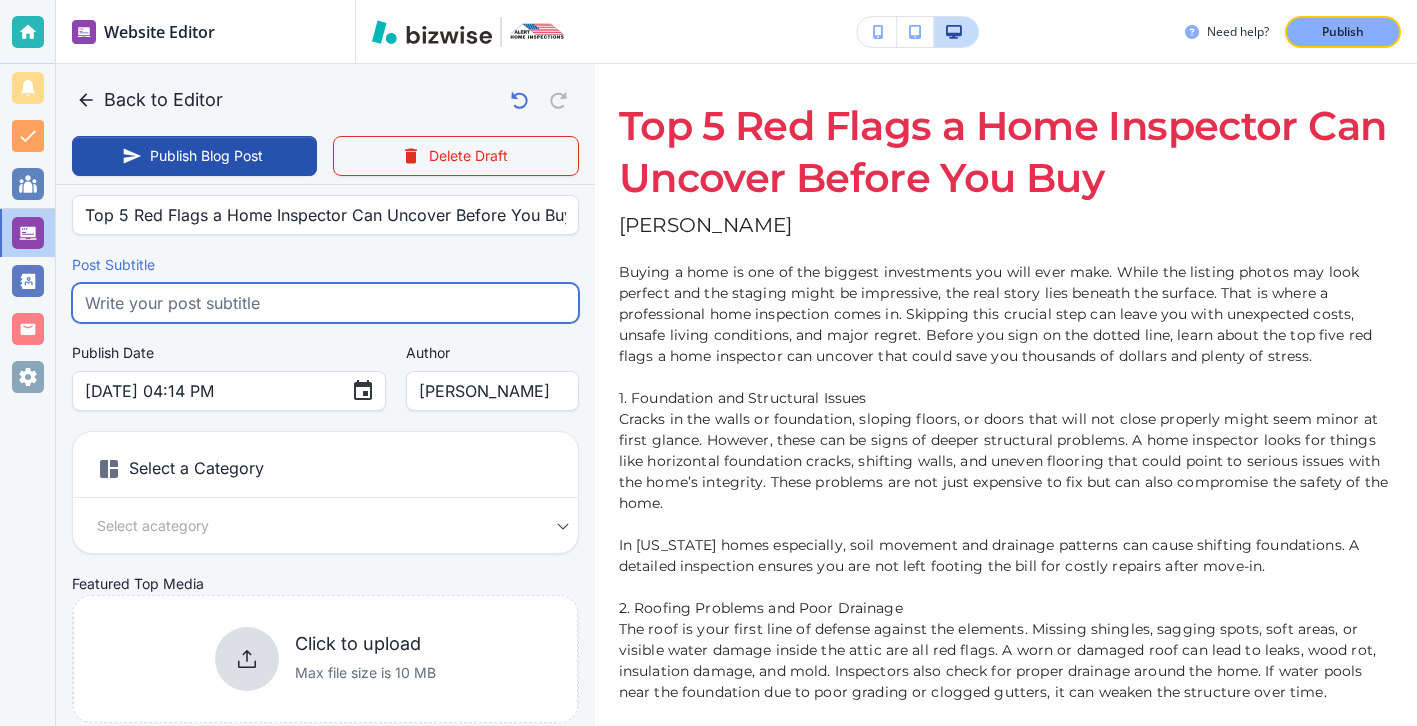 scroll, scrollTop: 0, scrollLeft: 0, axis: both 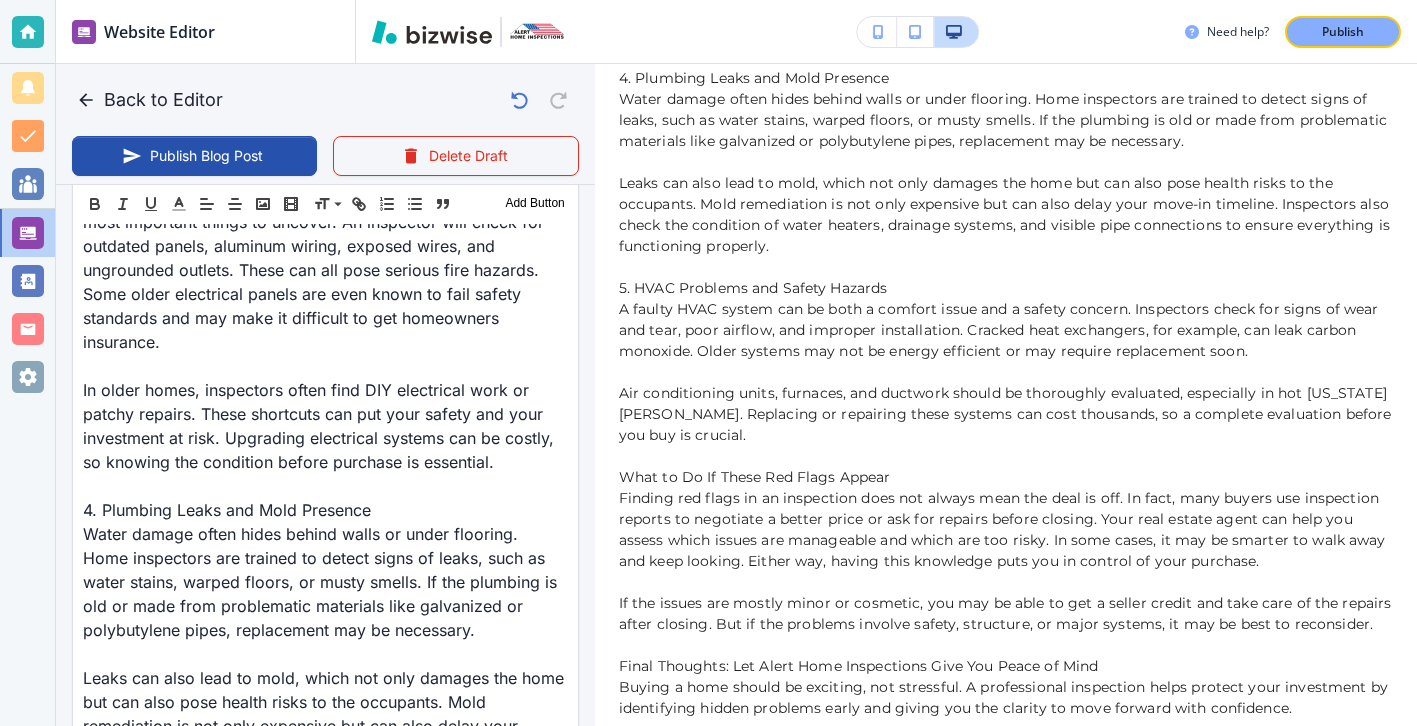 type 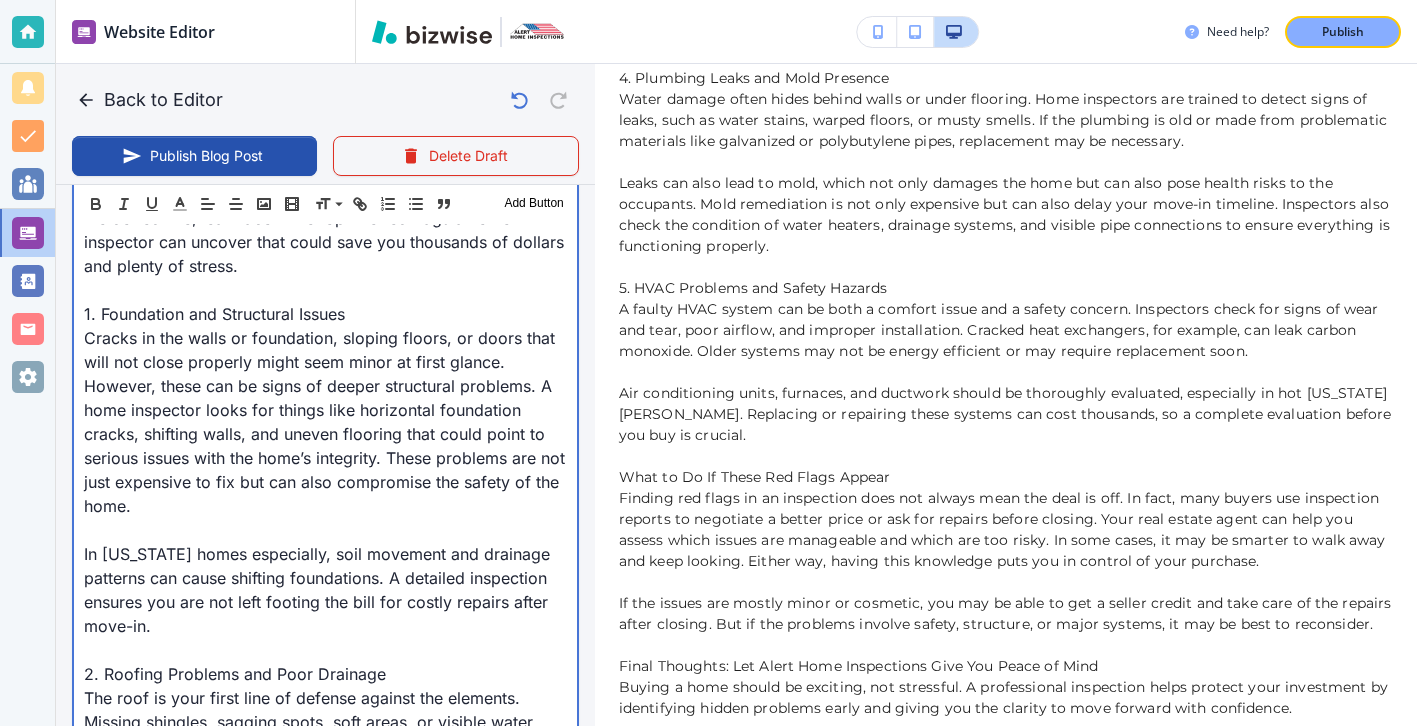 scroll, scrollTop: 839, scrollLeft: 0, axis: vertical 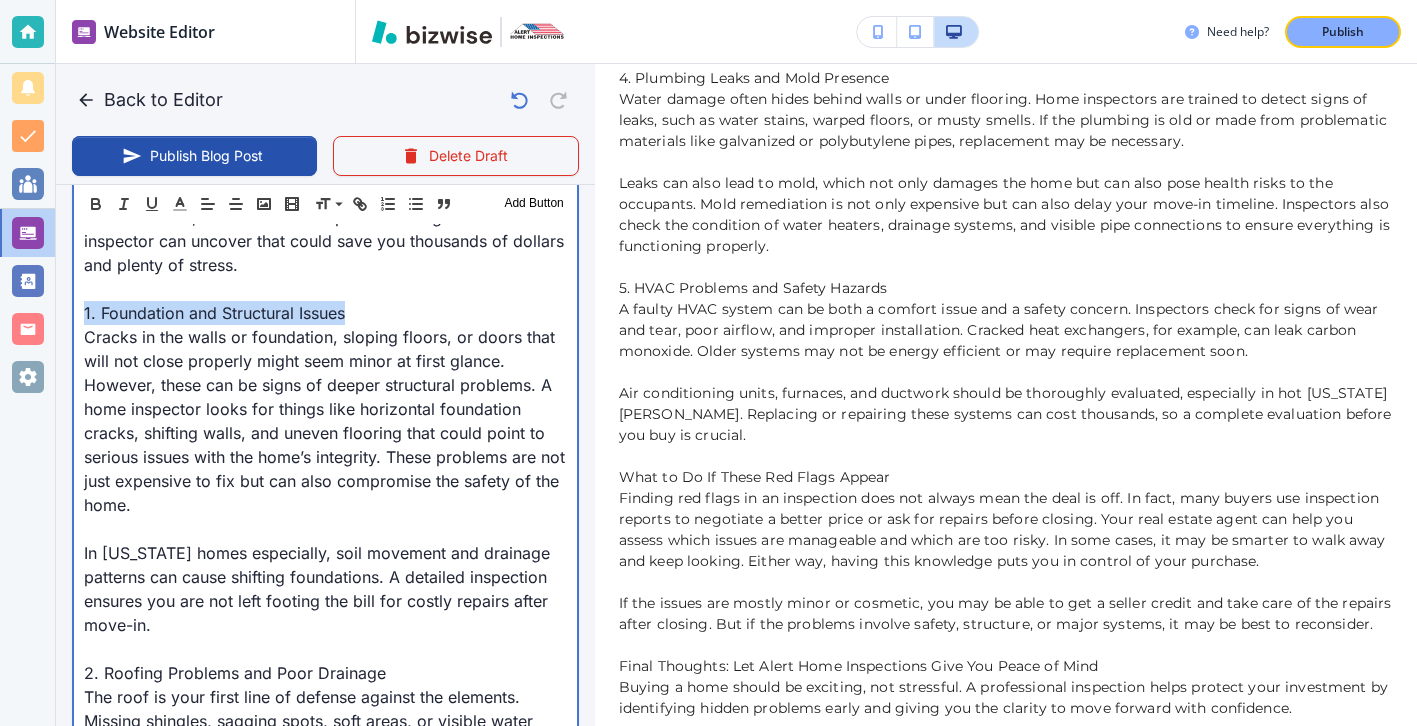 drag, startPoint x: 363, startPoint y: 316, endPoint x: -23, endPoint y: 316, distance: 386 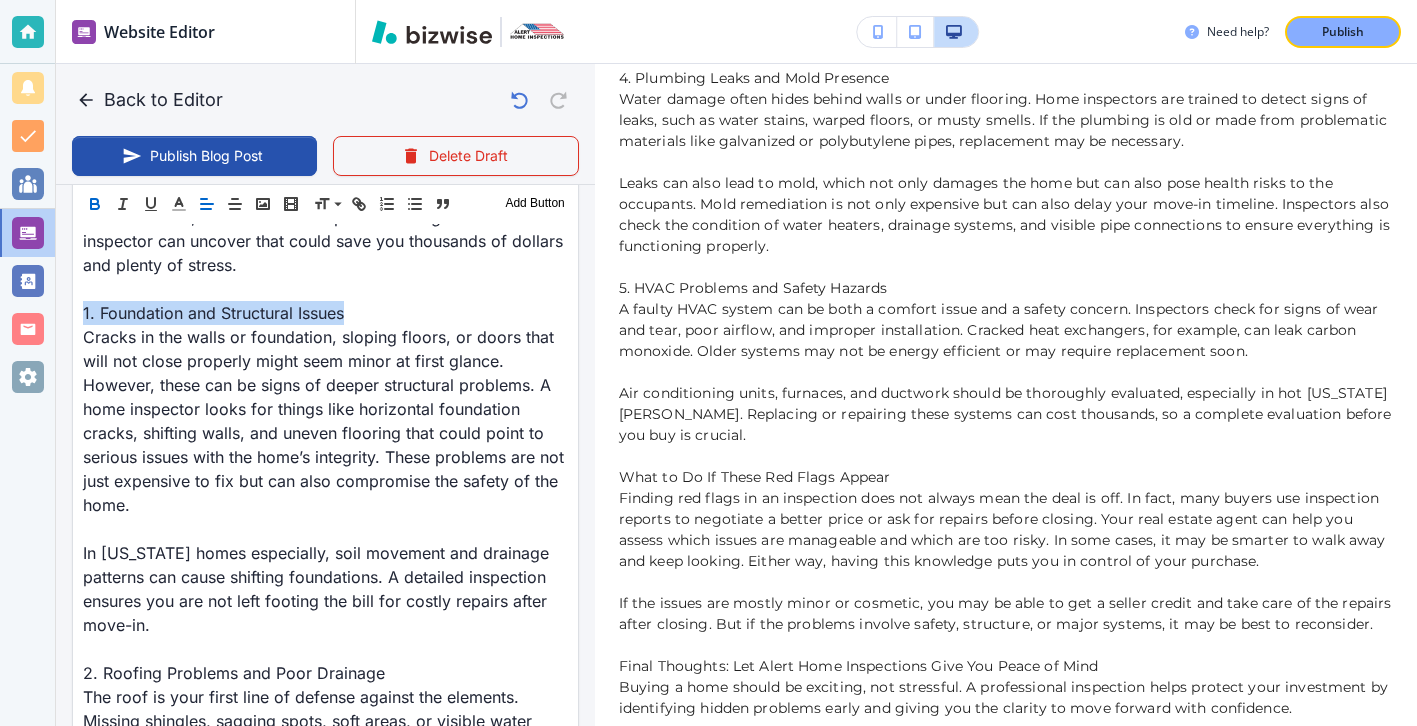 click 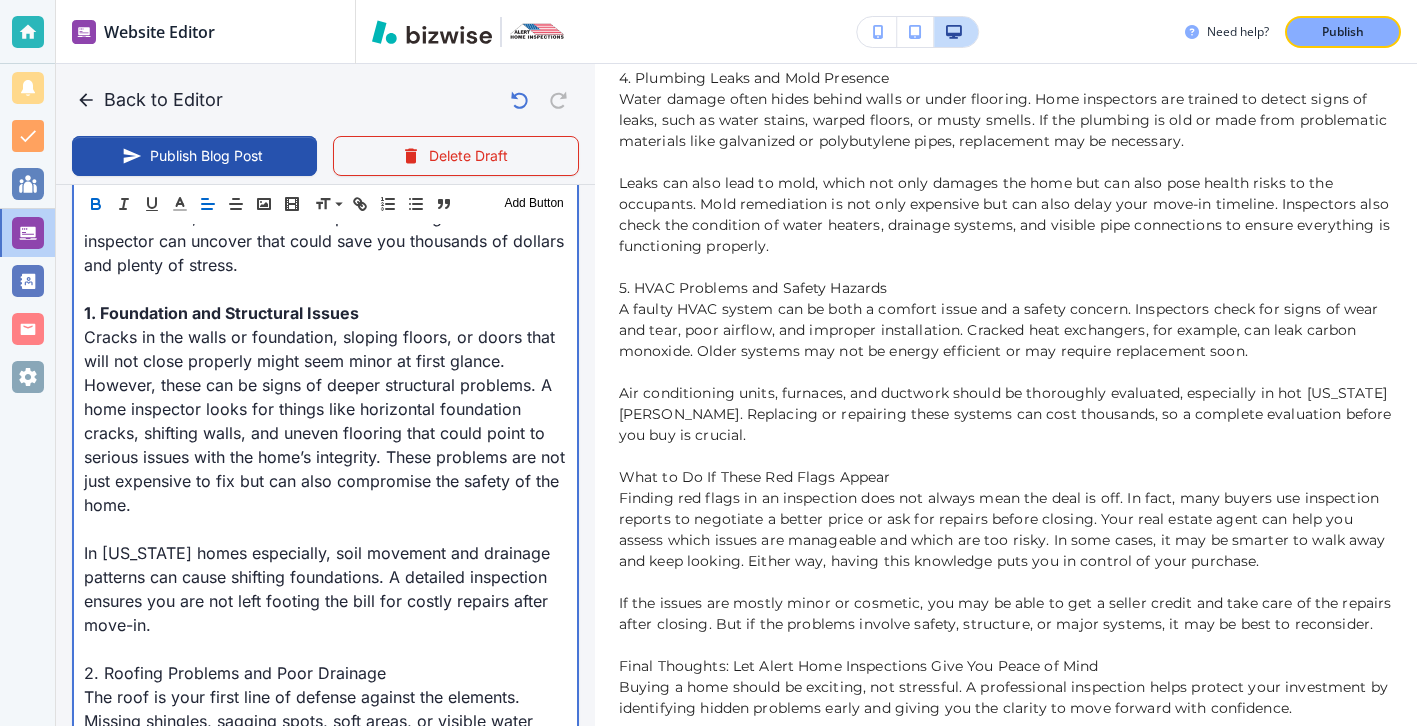 scroll, scrollTop: 1055, scrollLeft: 0, axis: vertical 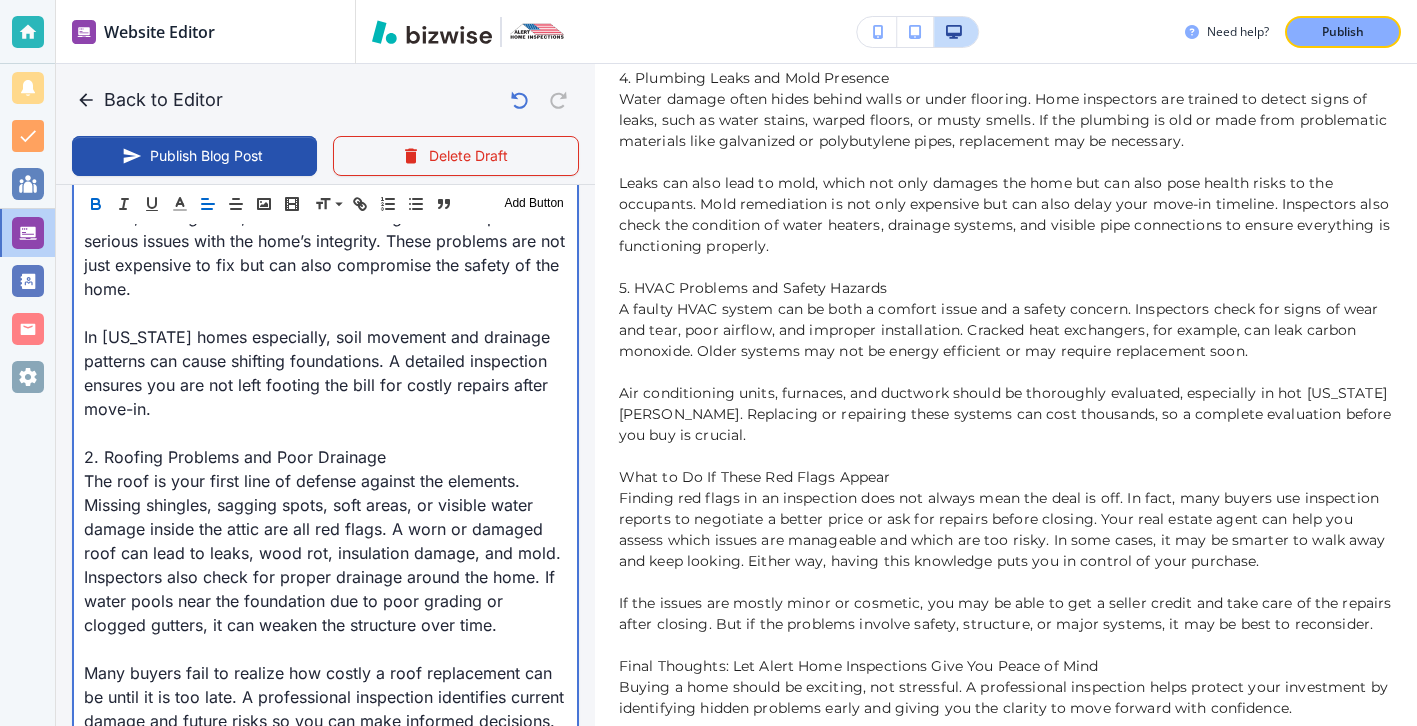click on "2. Roofing Problems and Poor Drainage" at bounding box center [325, 457] 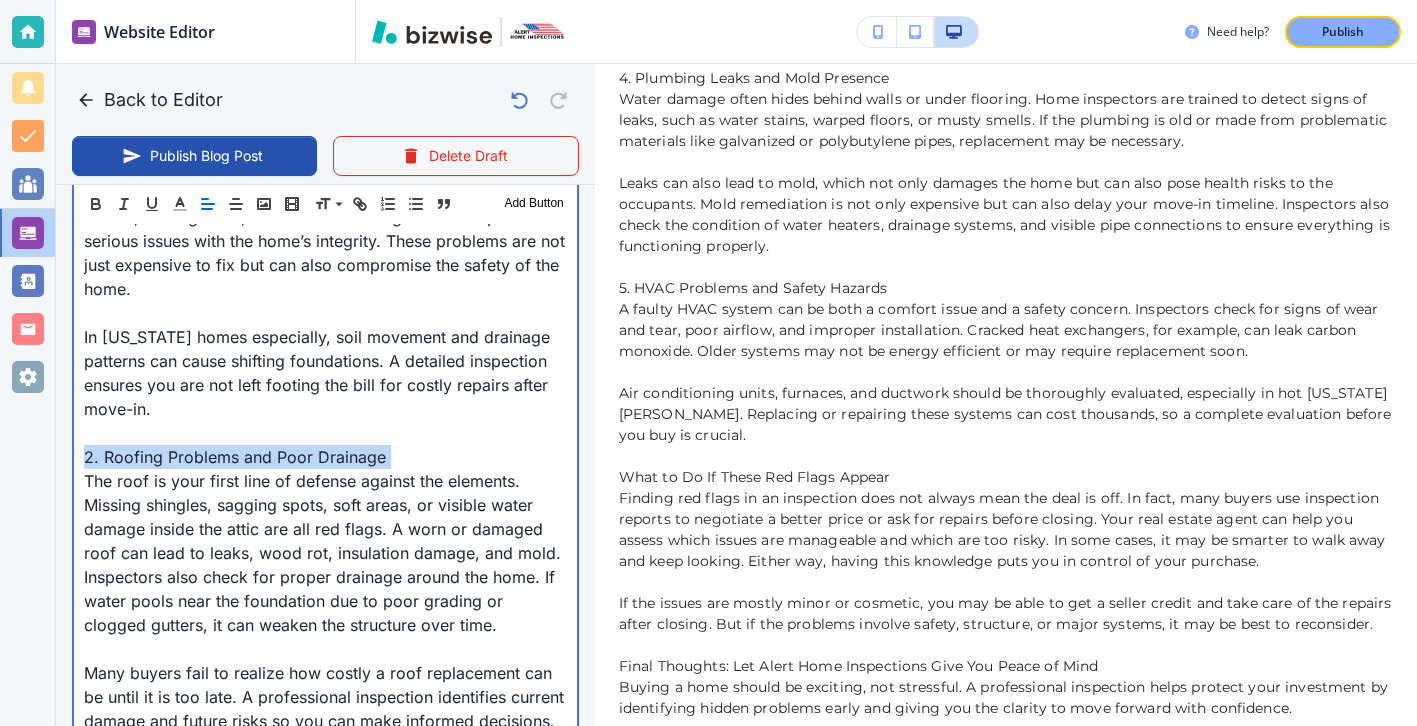 drag, startPoint x: 391, startPoint y: 458, endPoint x: 64, endPoint y: 458, distance: 327 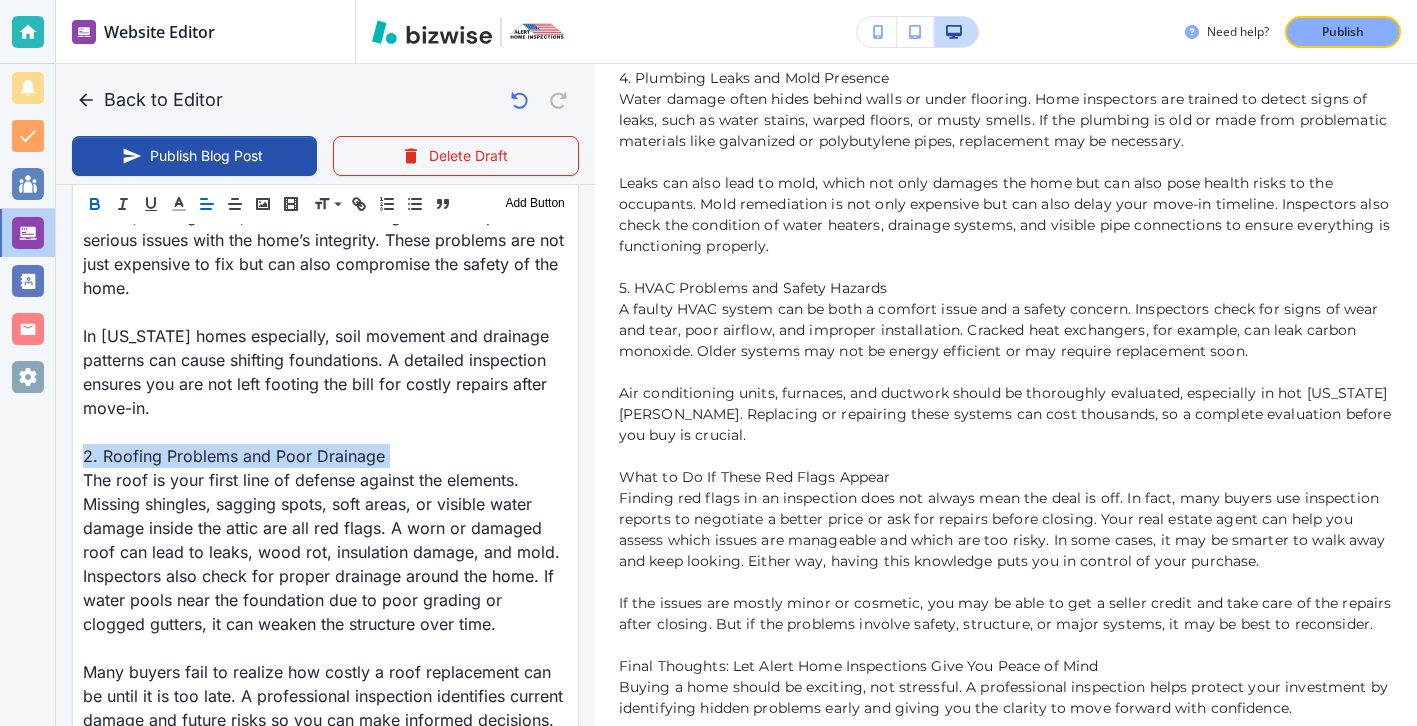 click at bounding box center [95, 204] 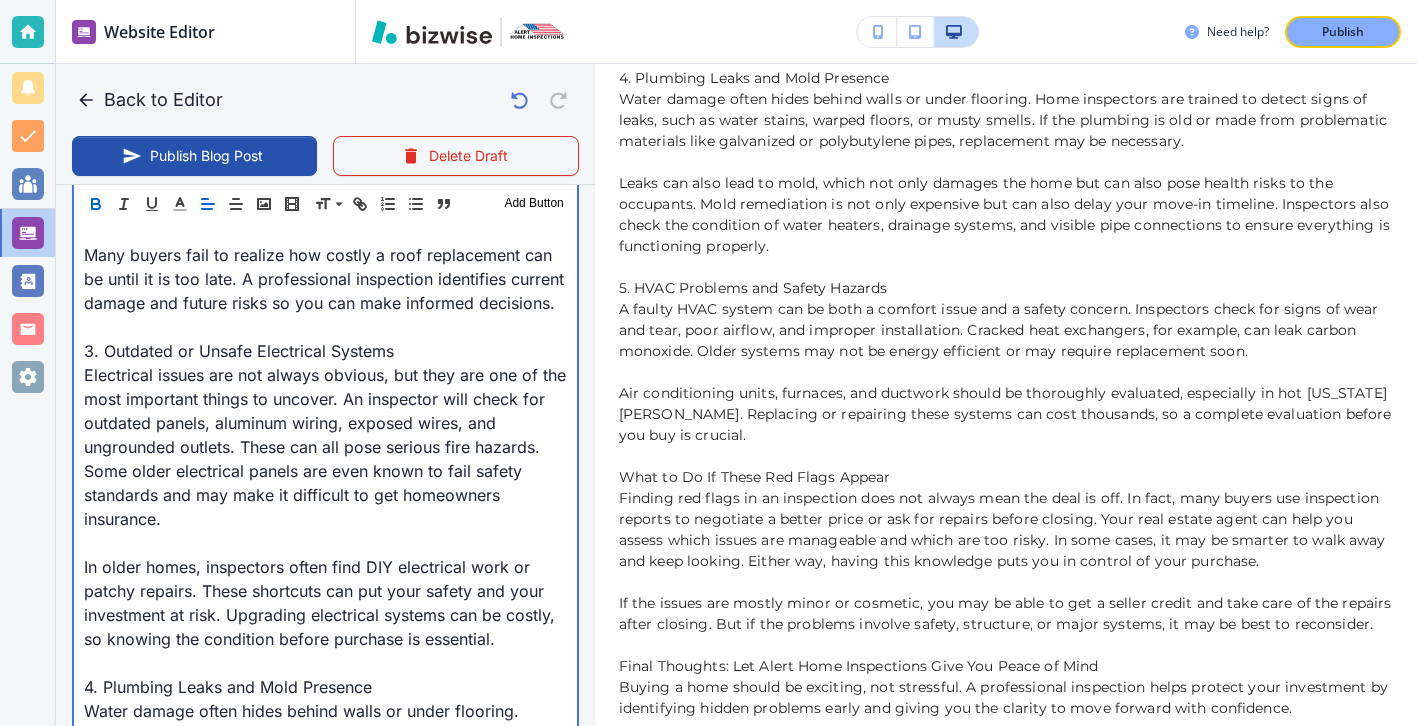 scroll, scrollTop: 1512, scrollLeft: 0, axis: vertical 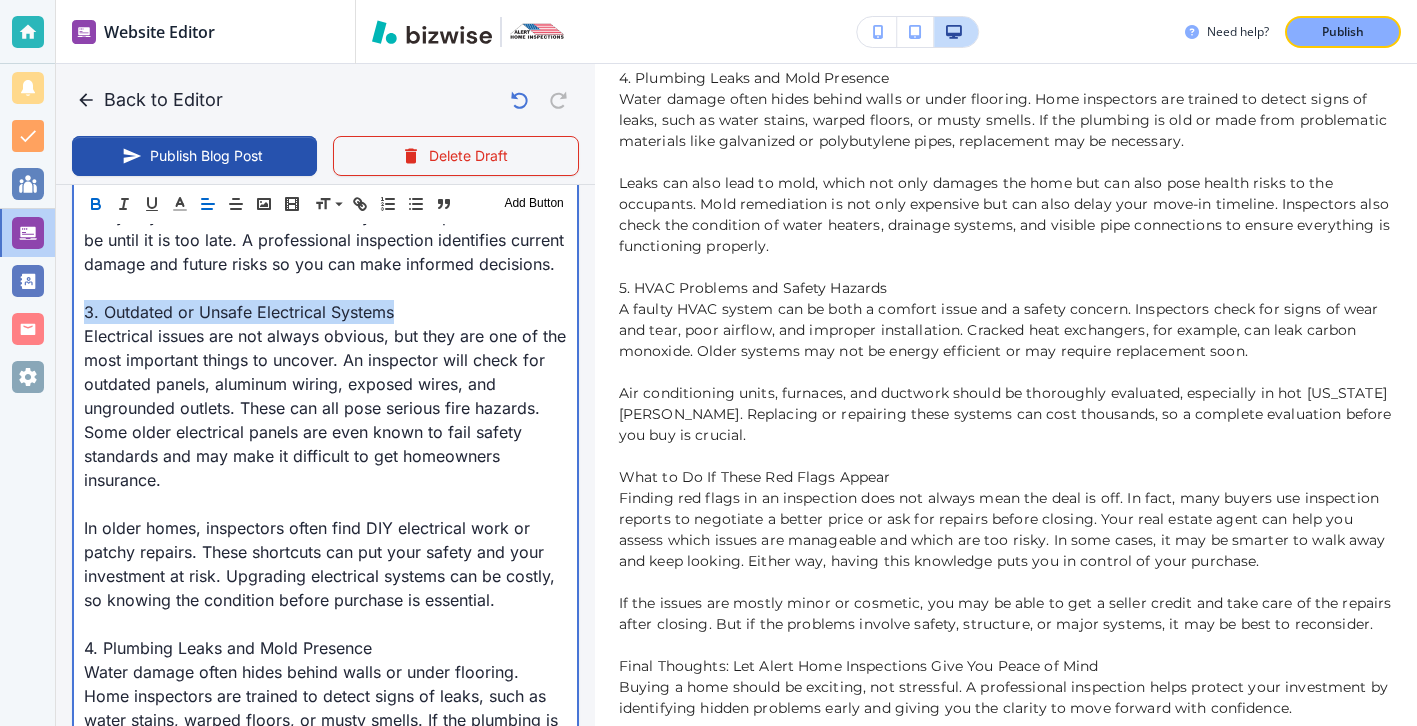drag, startPoint x: 413, startPoint y: 302, endPoint x: 42, endPoint y: 308, distance: 371.04852 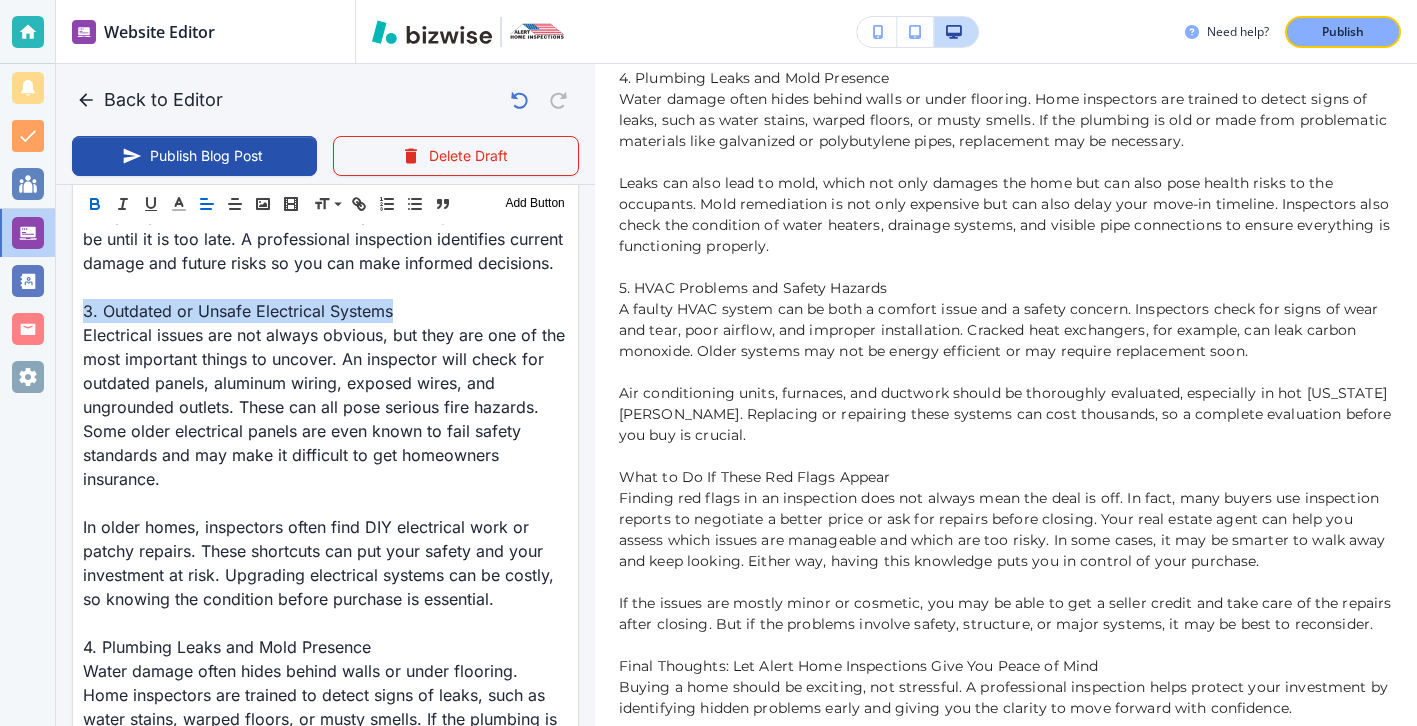 scroll, scrollTop: 1512, scrollLeft: 0, axis: vertical 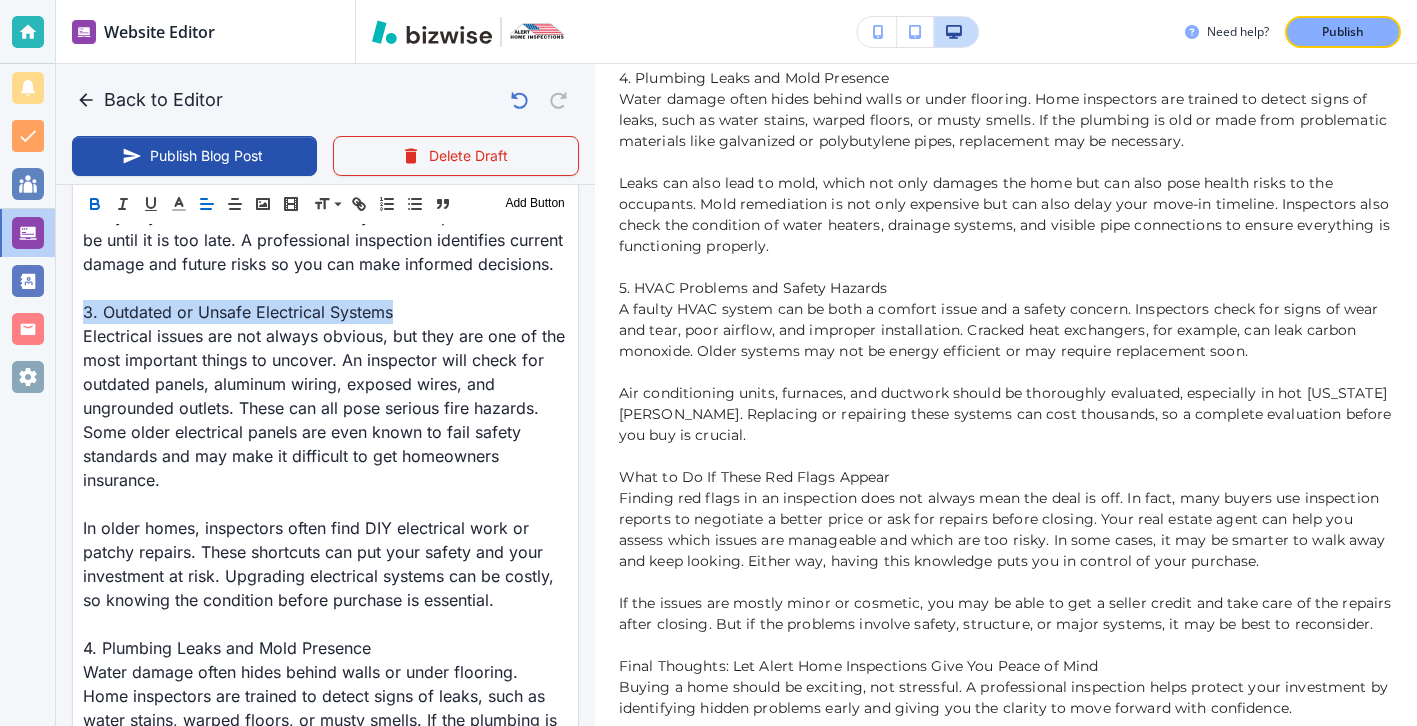 click 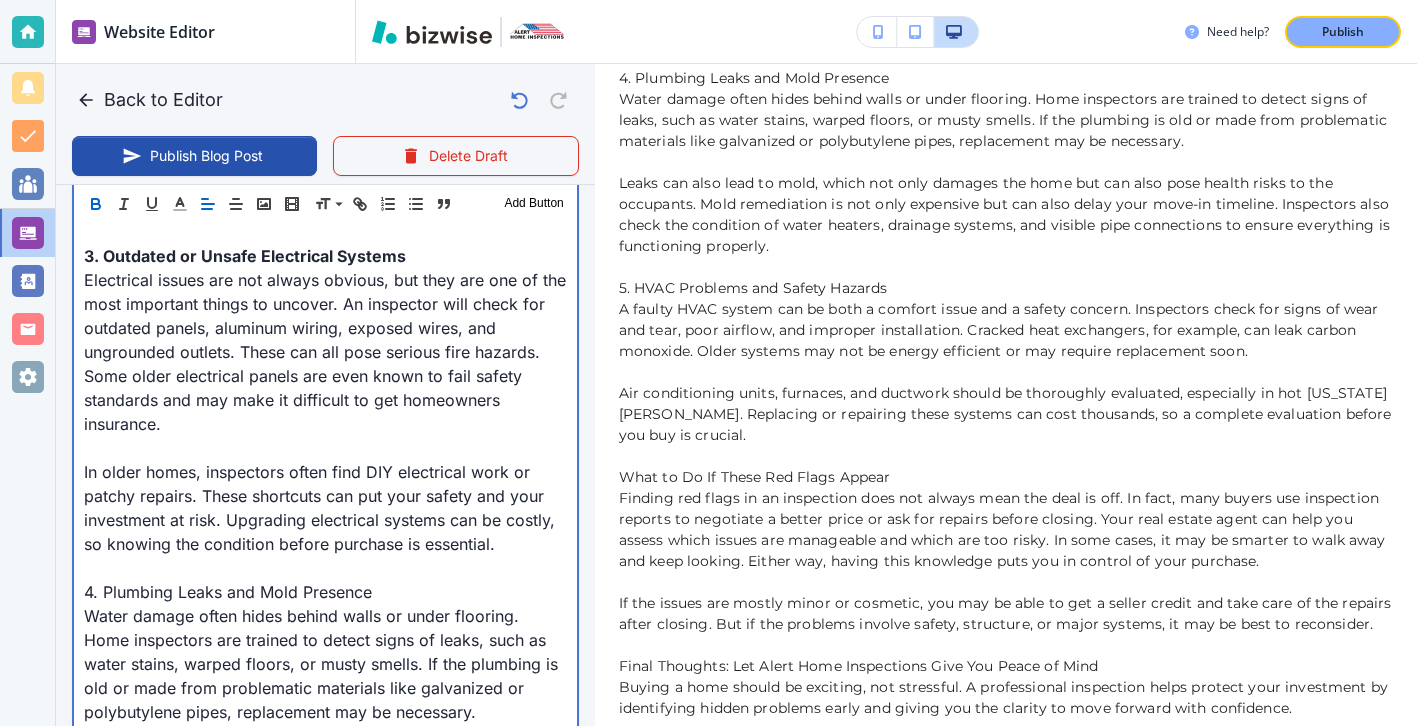 scroll, scrollTop: 1605, scrollLeft: 0, axis: vertical 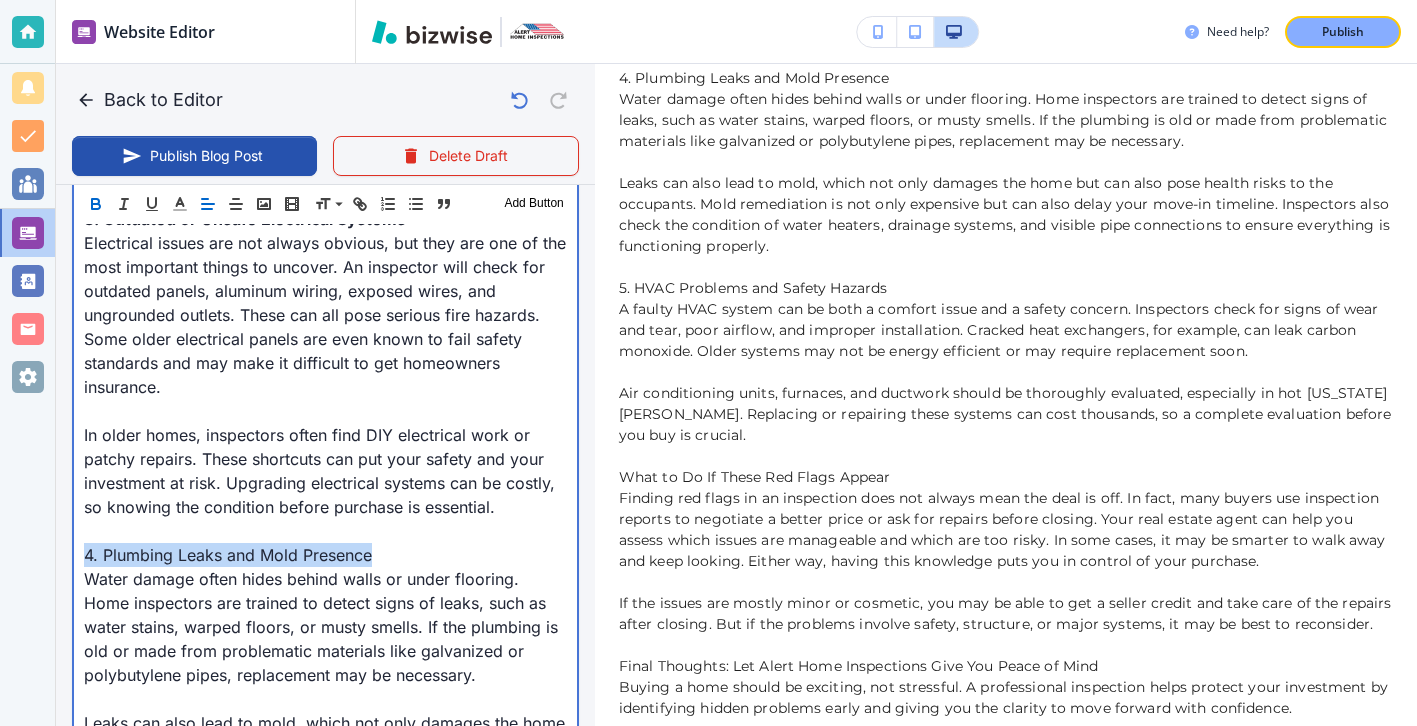 drag, startPoint x: 397, startPoint y: 556, endPoint x: 38, endPoint y: 556, distance: 359 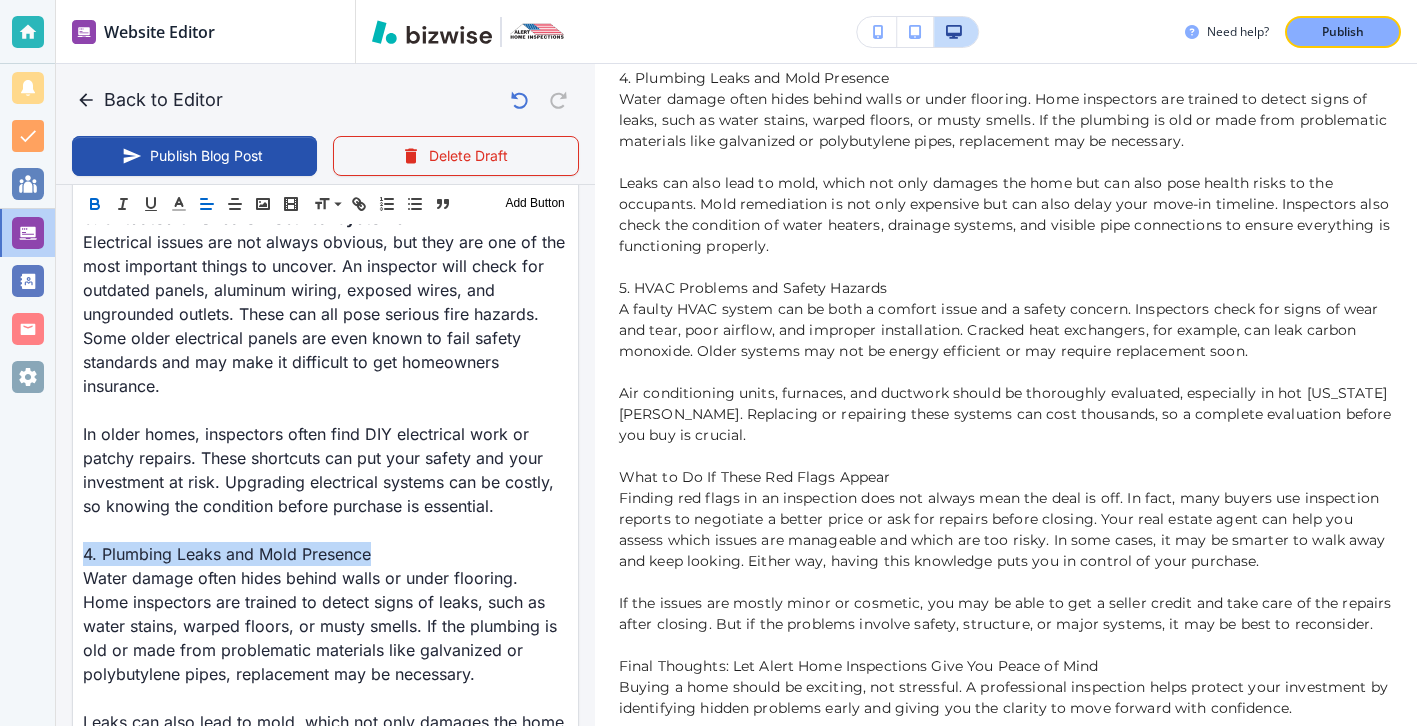click 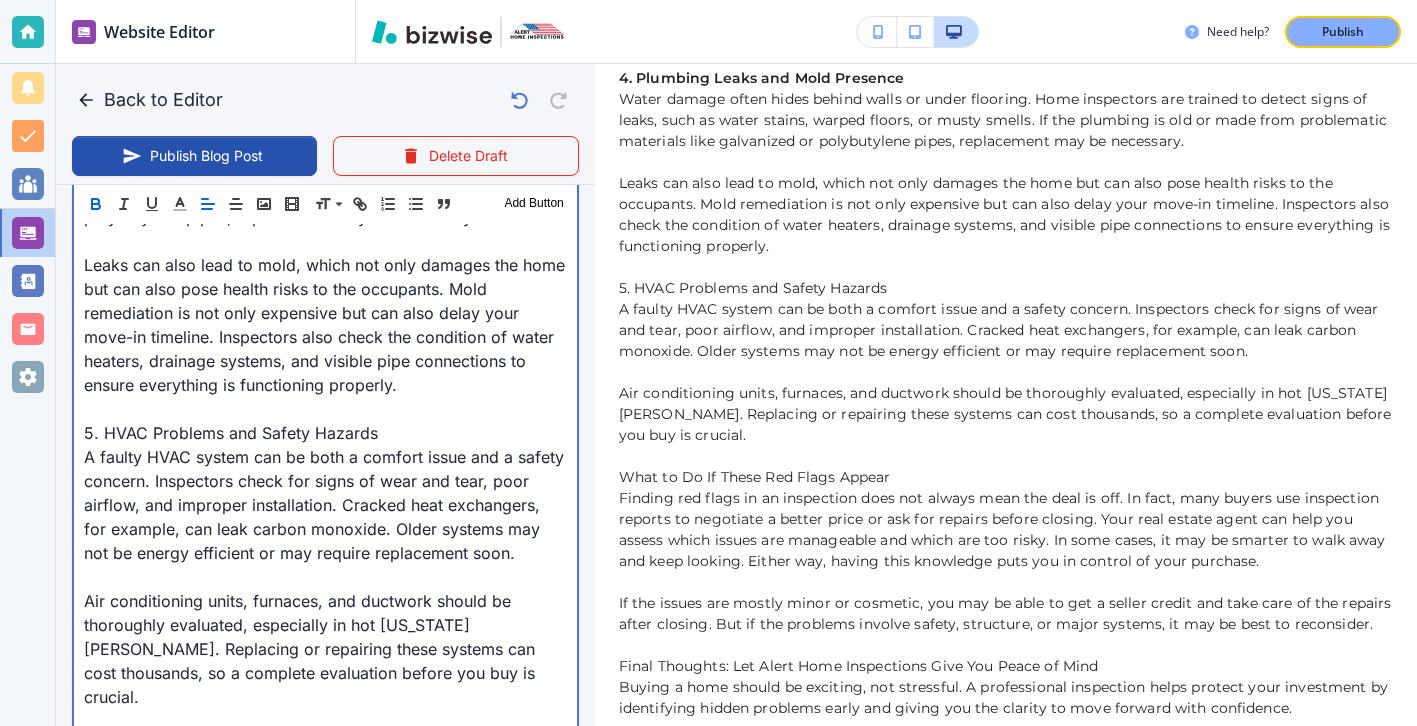 scroll, scrollTop: 2071, scrollLeft: 0, axis: vertical 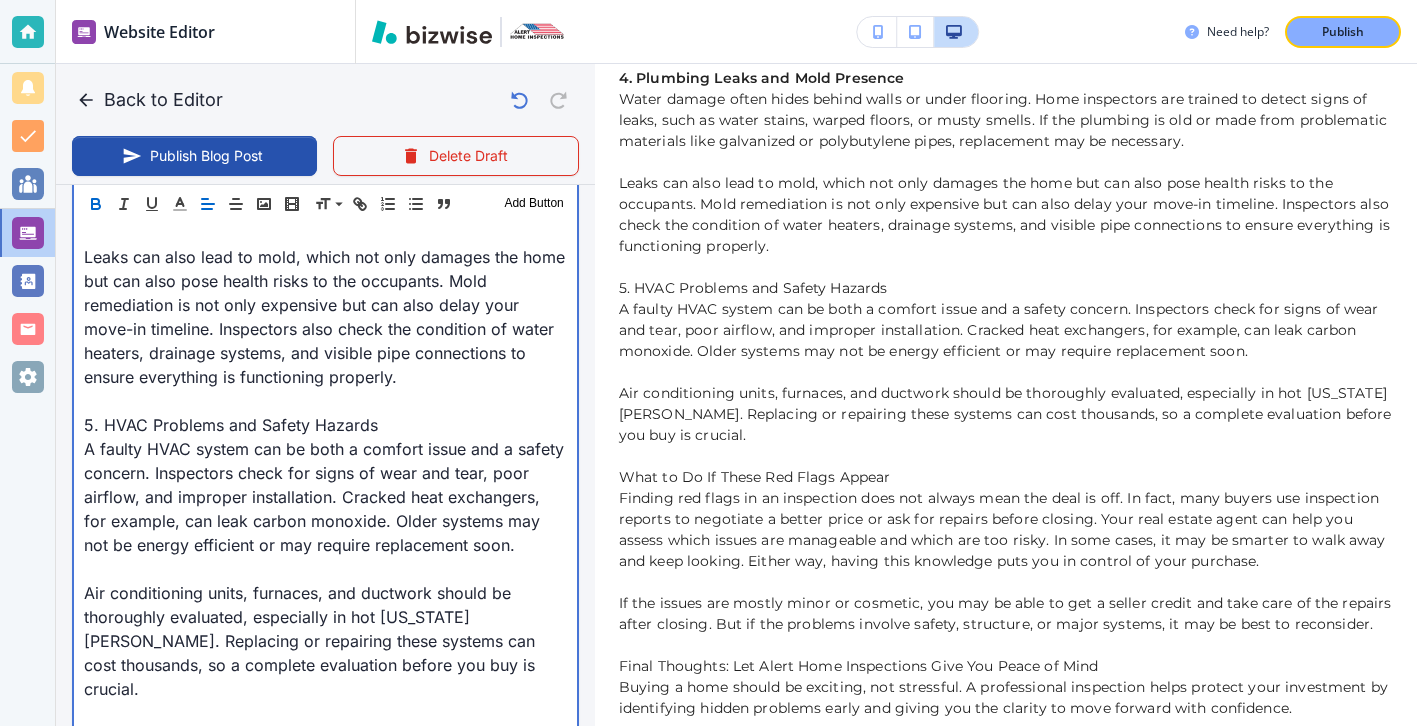 click on "5. HVAC Problems and Safety Hazards" at bounding box center [325, 425] 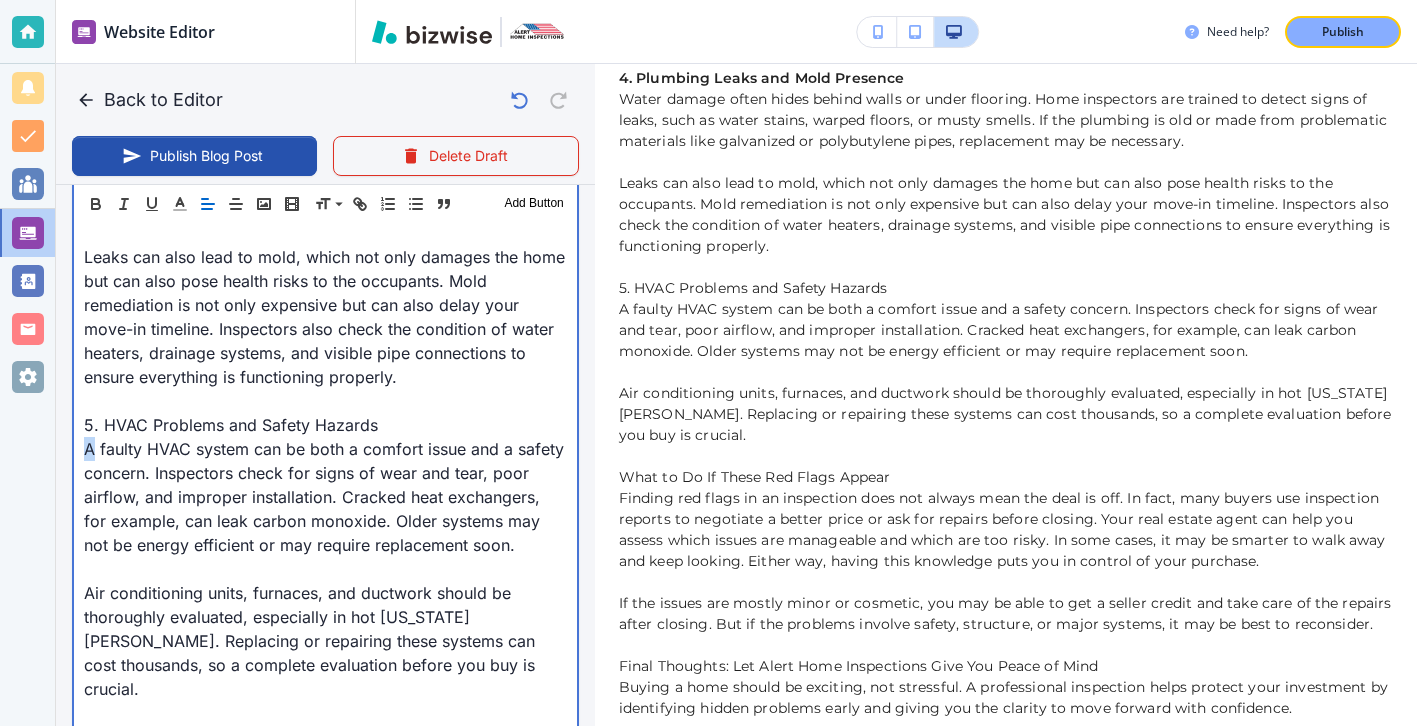 drag, startPoint x: 388, startPoint y: 434, endPoint x: 65, endPoint y: 440, distance: 323.05573 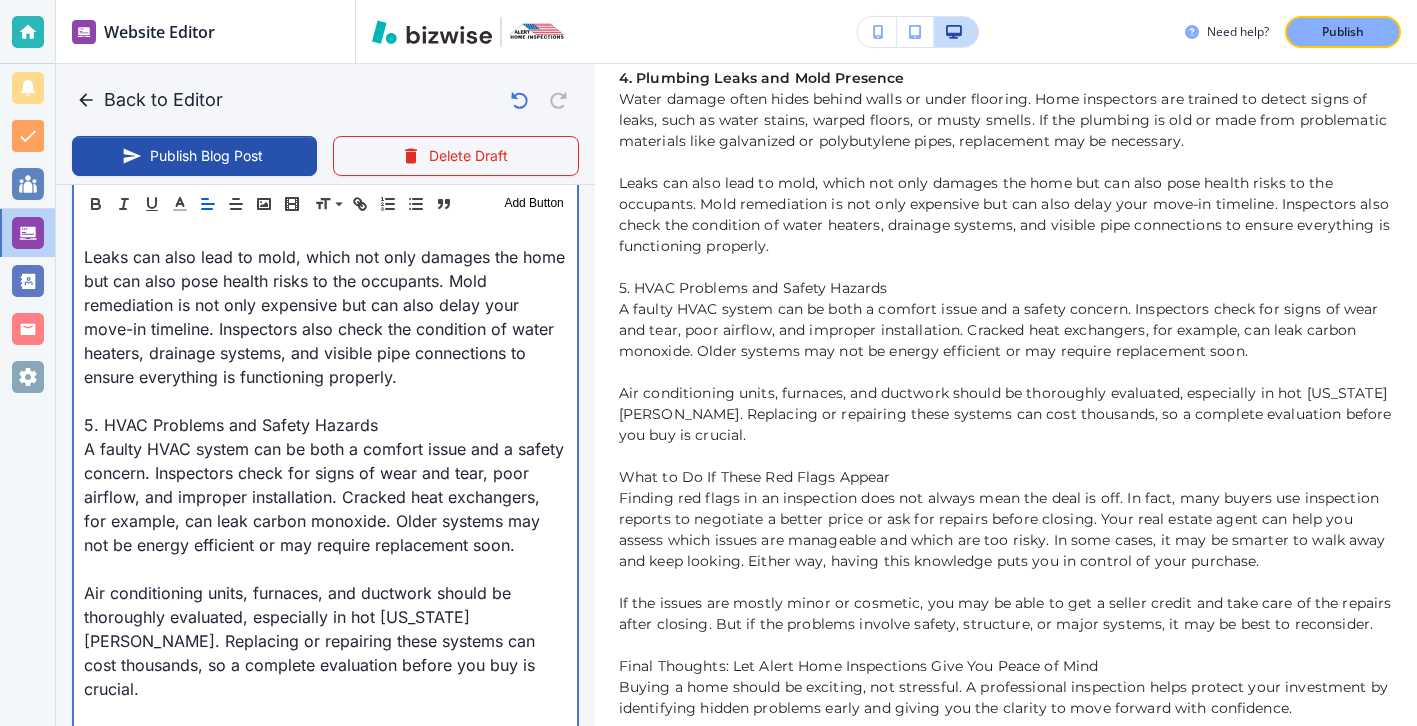 click on "5. HVAC Problems and Safety Hazards" at bounding box center (325, 425) 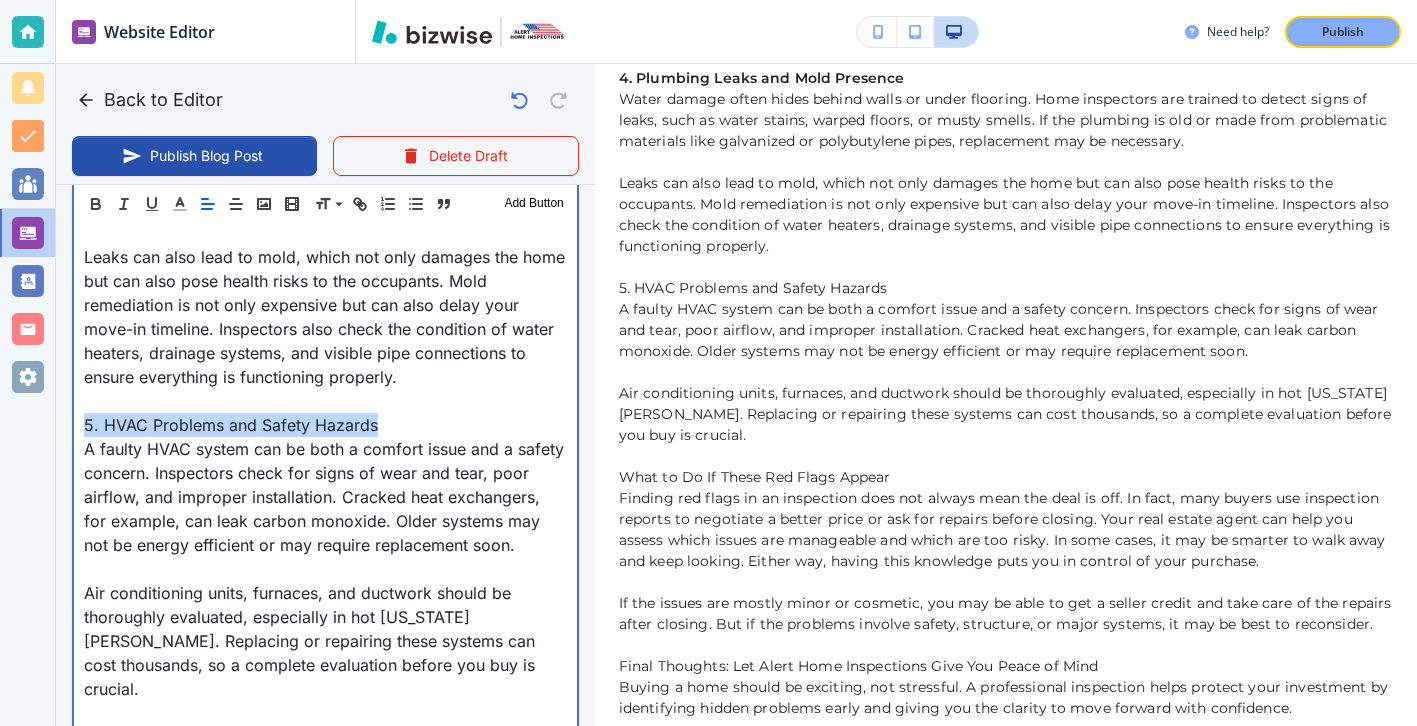 drag, startPoint x: 386, startPoint y: 423, endPoint x: 37, endPoint y: 423, distance: 349 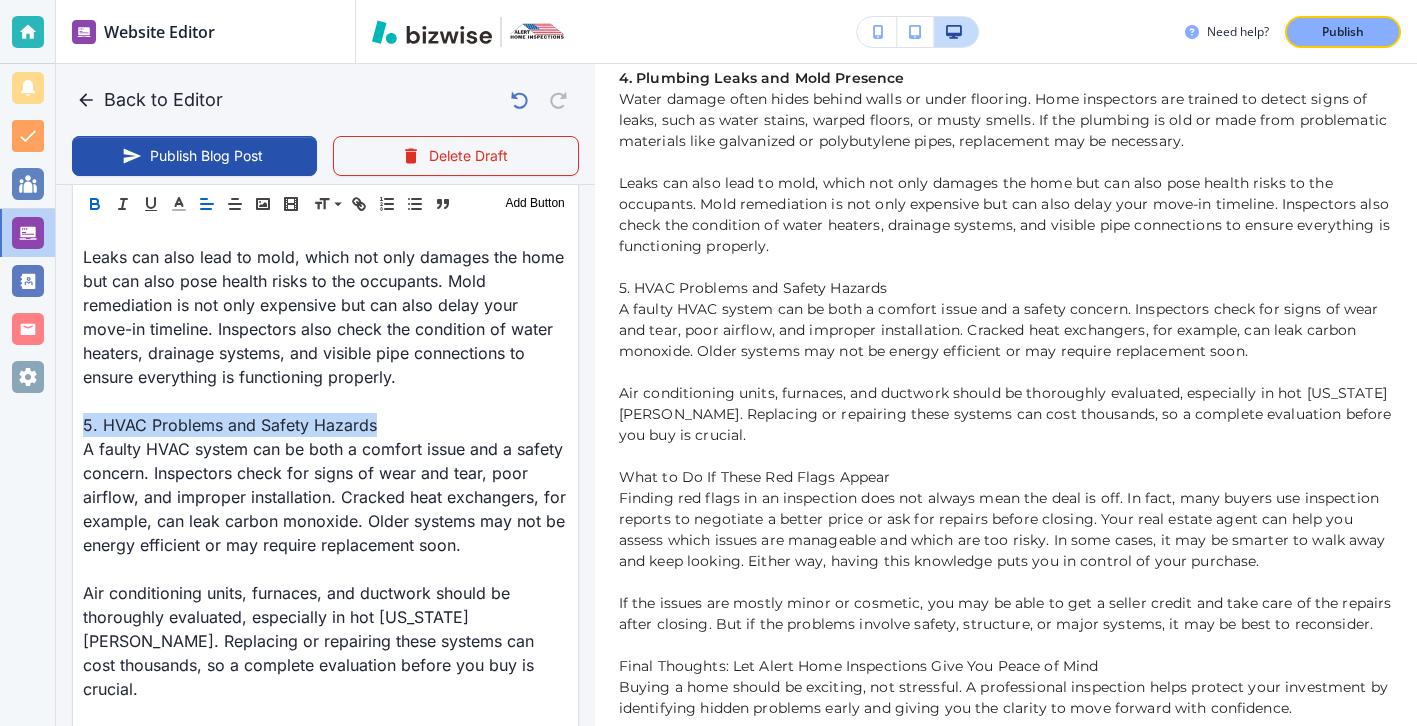 click 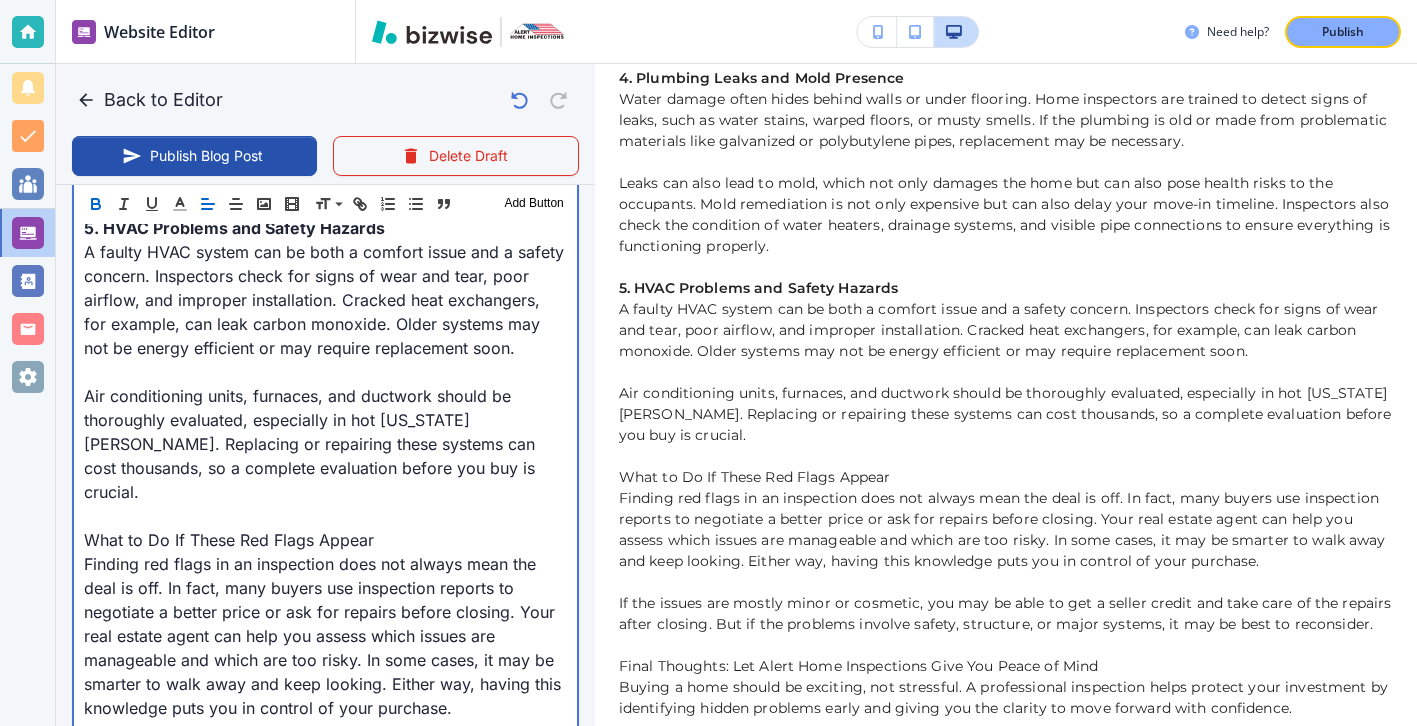 scroll, scrollTop: 2283, scrollLeft: 0, axis: vertical 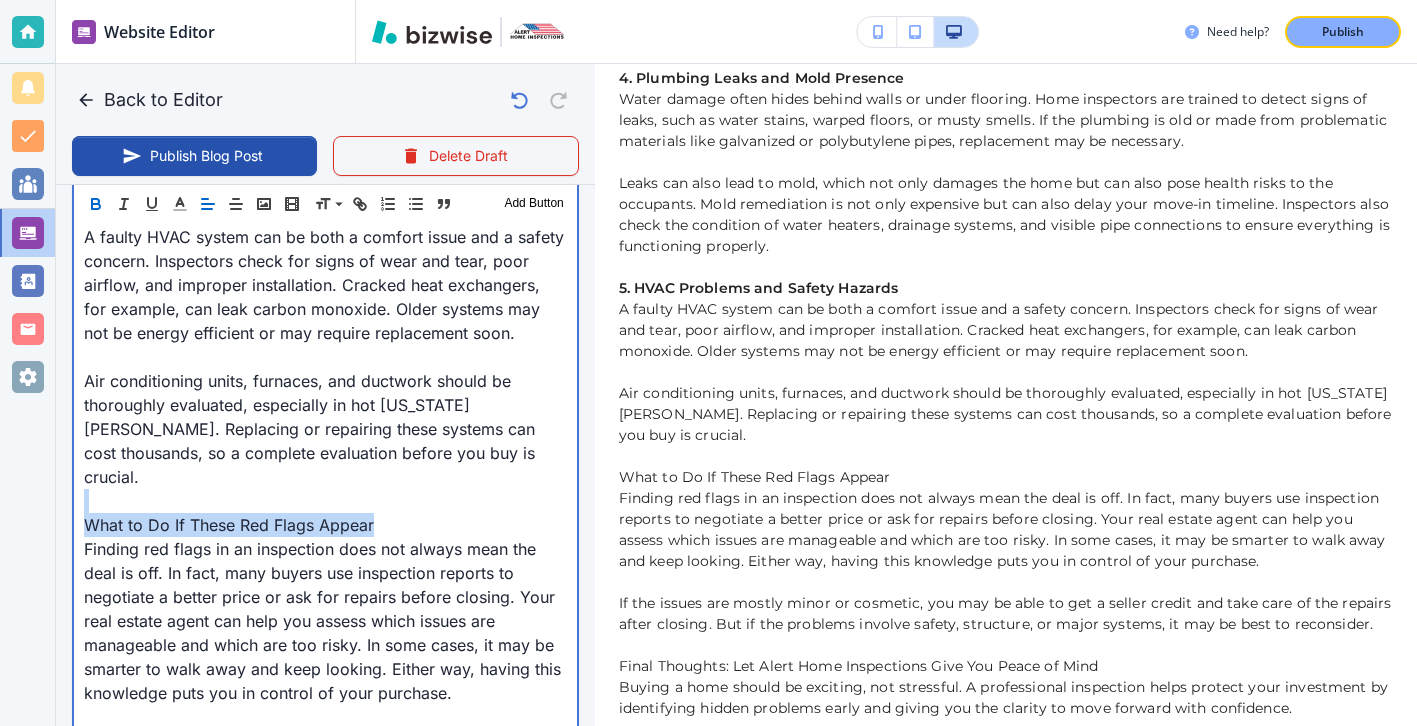 drag, startPoint x: 378, startPoint y: 503, endPoint x: 67, endPoint y: 486, distance: 311.4643 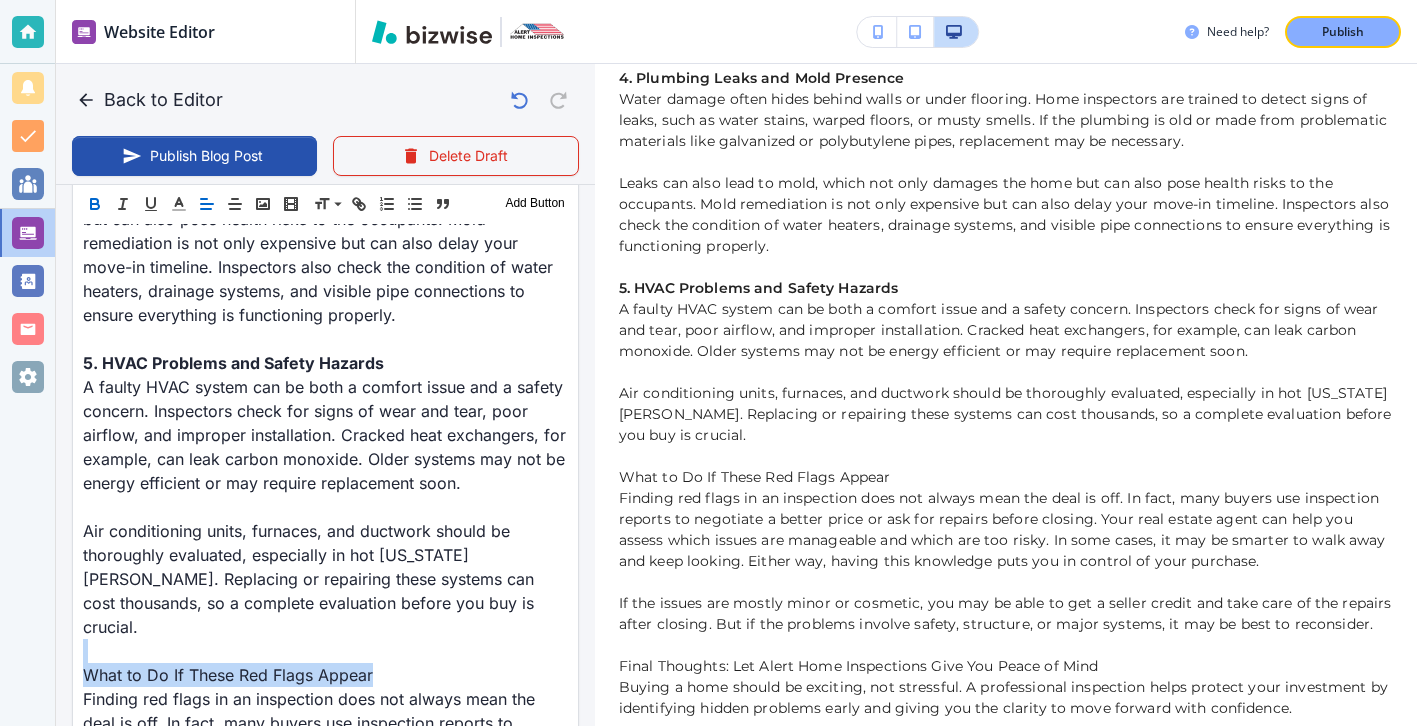 click at bounding box center (95, 204) 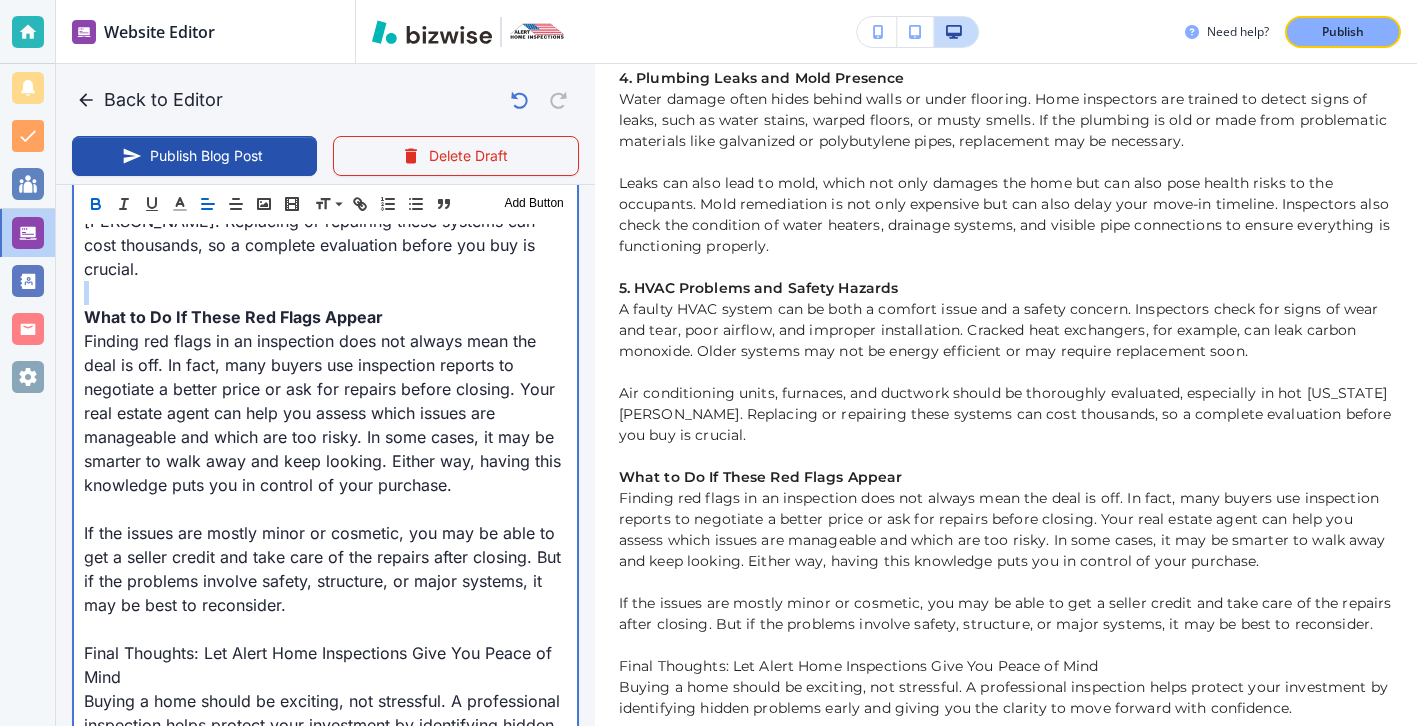 scroll, scrollTop: 2524, scrollLeft: 0, axis: vertical 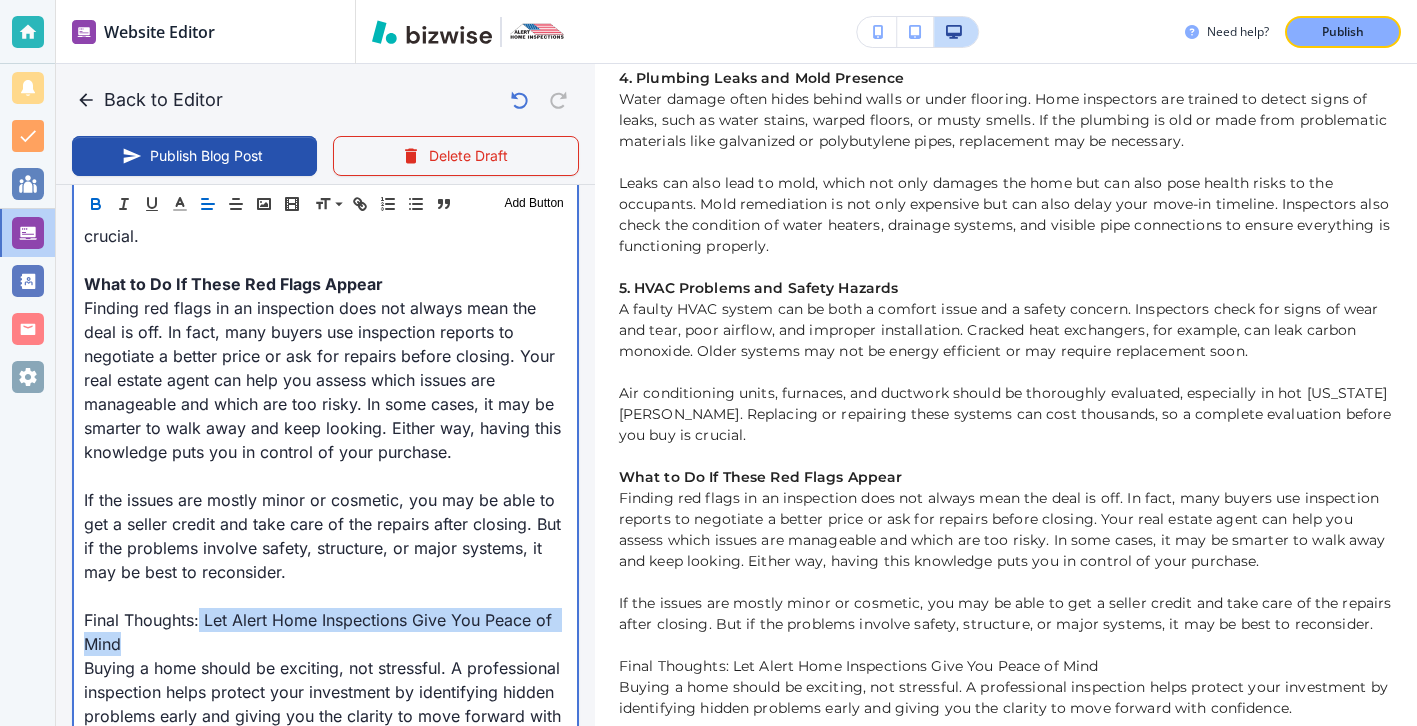 drag, startPoint x: 202, startPoint y: 596, endPoint x: 130, endPoint y: 617, distance: 75 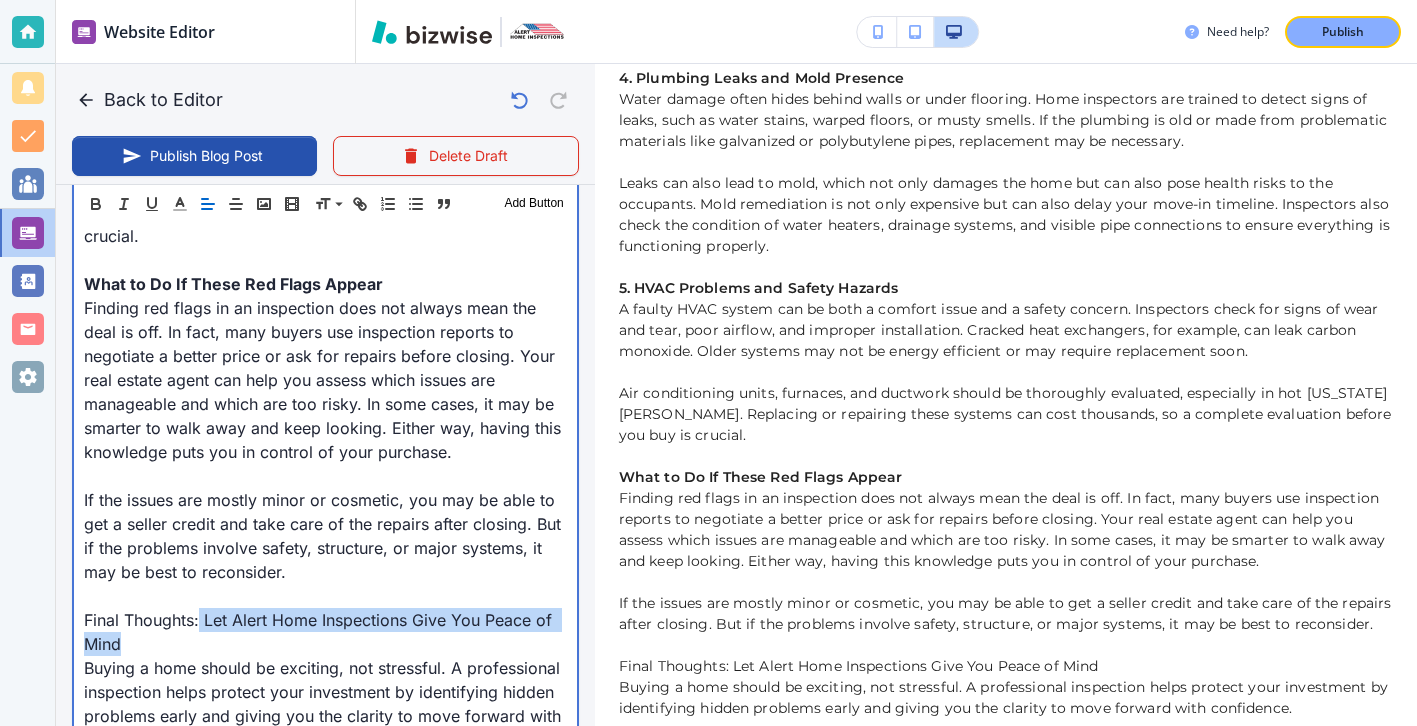 click on "Final Thoughts: Let Alert Home Inspections Give You Peace of Mind" at bounding box center [325, 632] 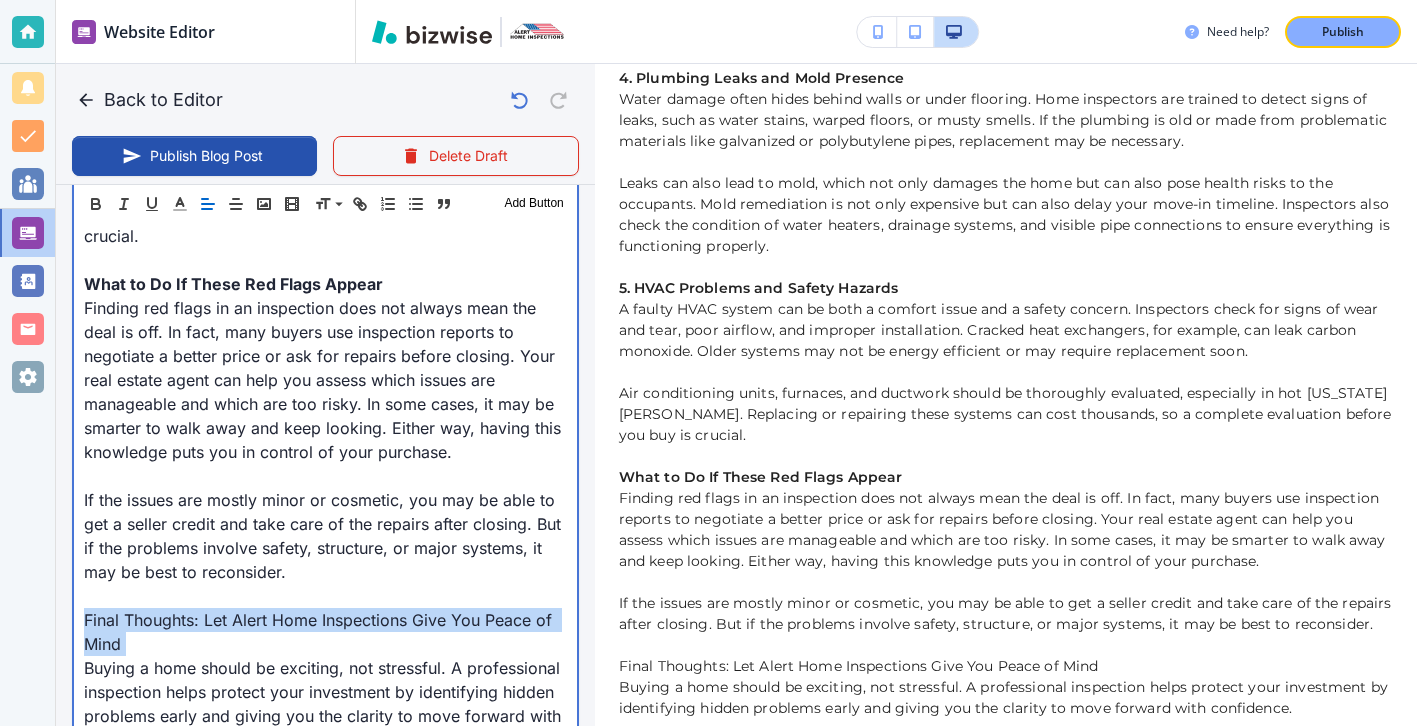 drag, startPoint x: 130, startPoint y: 617, endPoint x: 90, endPoint y: 584, distance: 51.855568 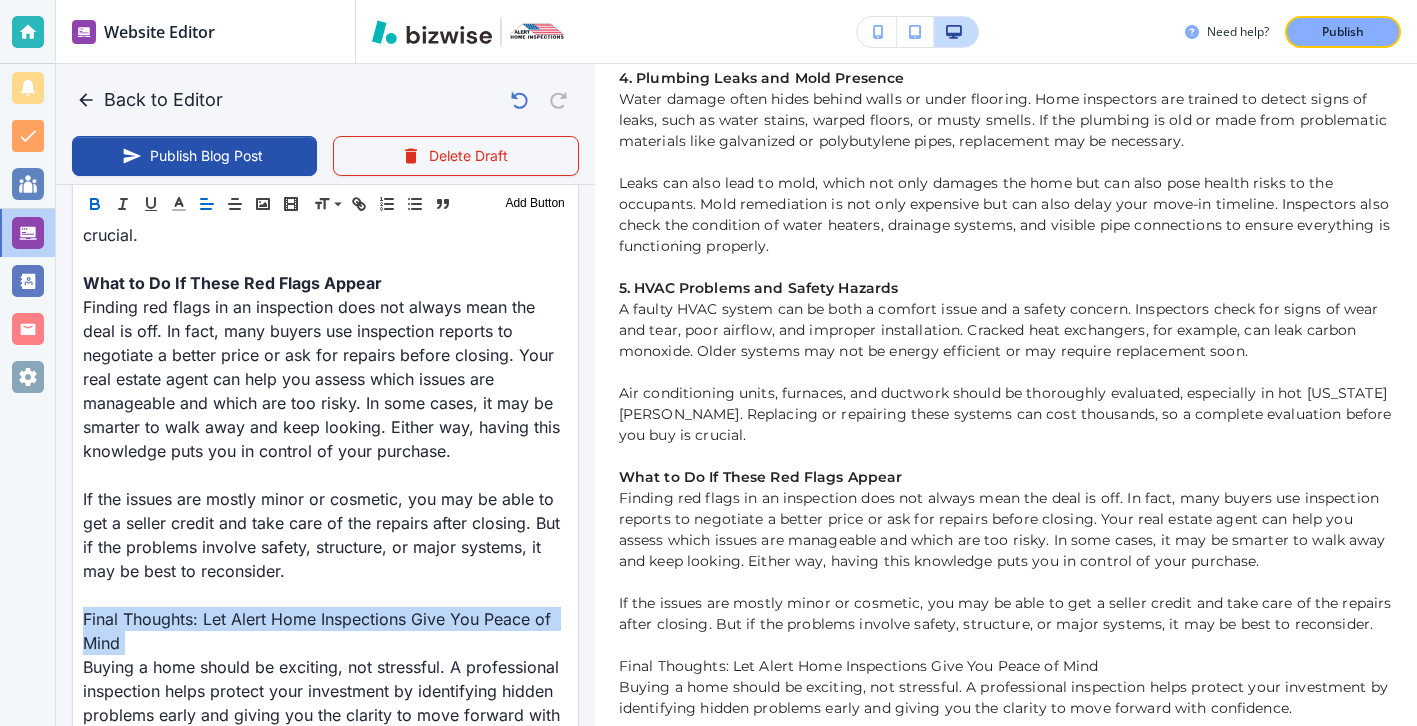click 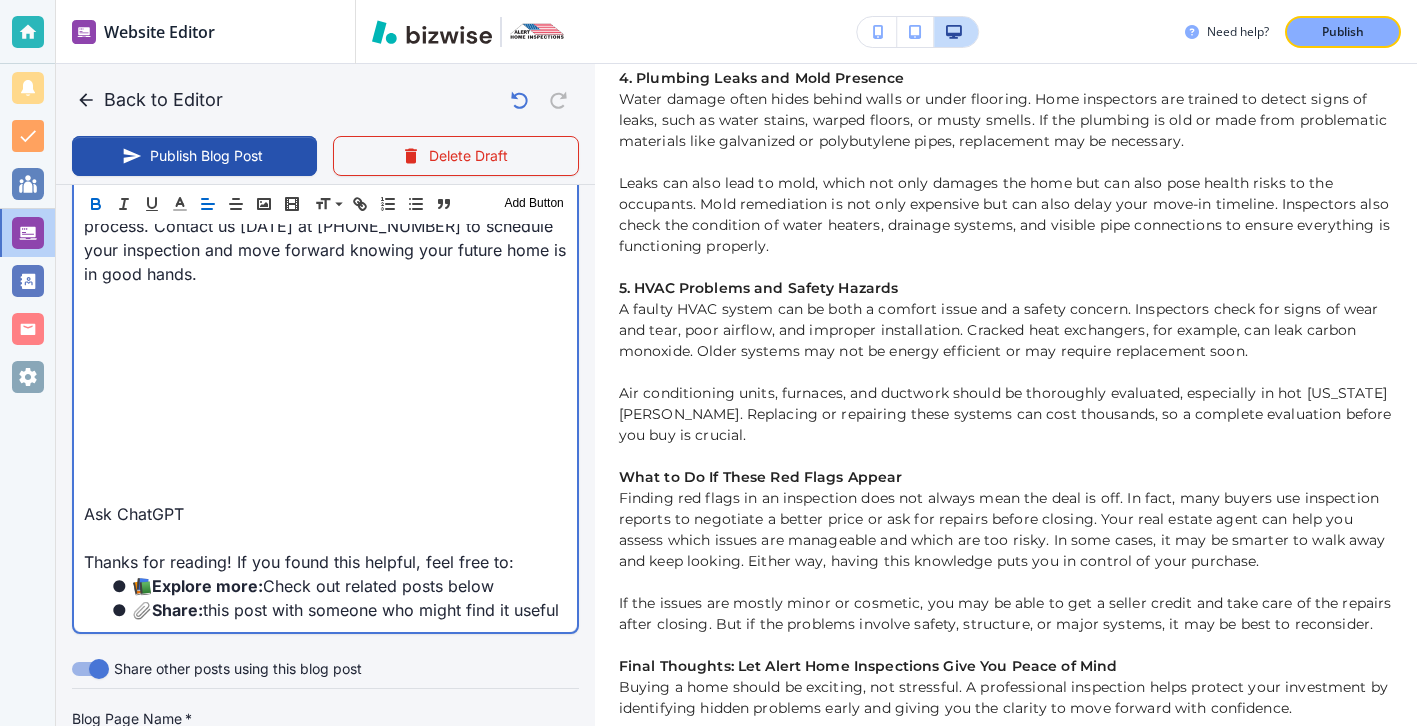 scroll, scrollTop: 3388, scrollLeft: 0, axis: vertical 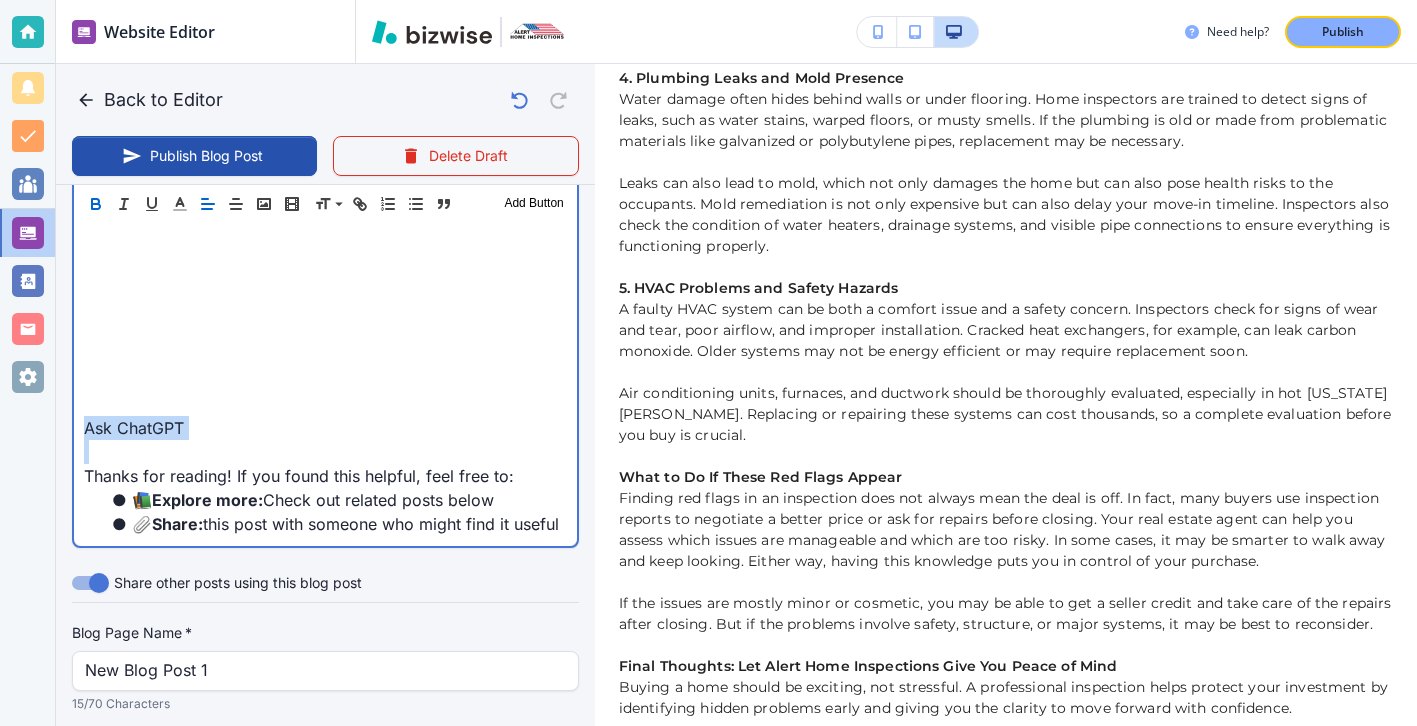 drag, startPoint x: 240, startPoint y: 429, endPoint x: 46, endPoint y: 407, distance: 195.24344 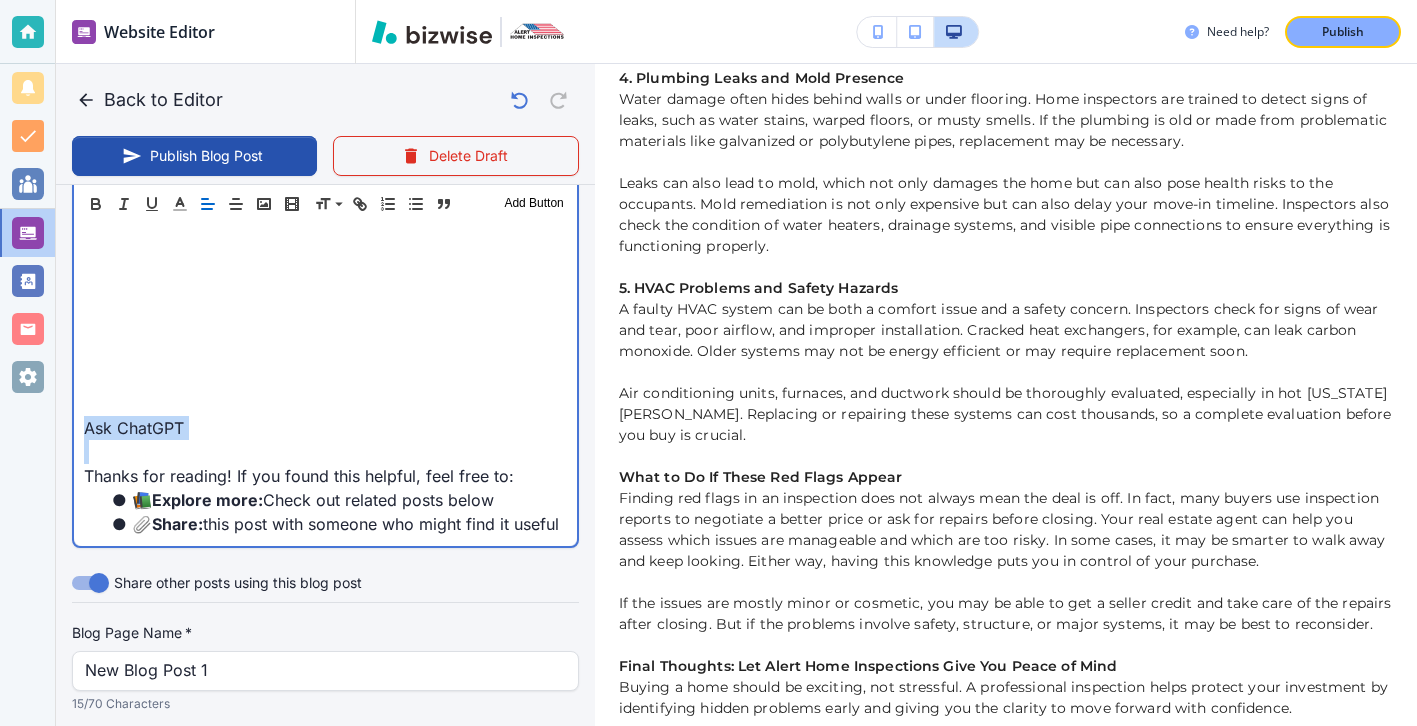 type on "Jul 28, 2025 04:15 PM" 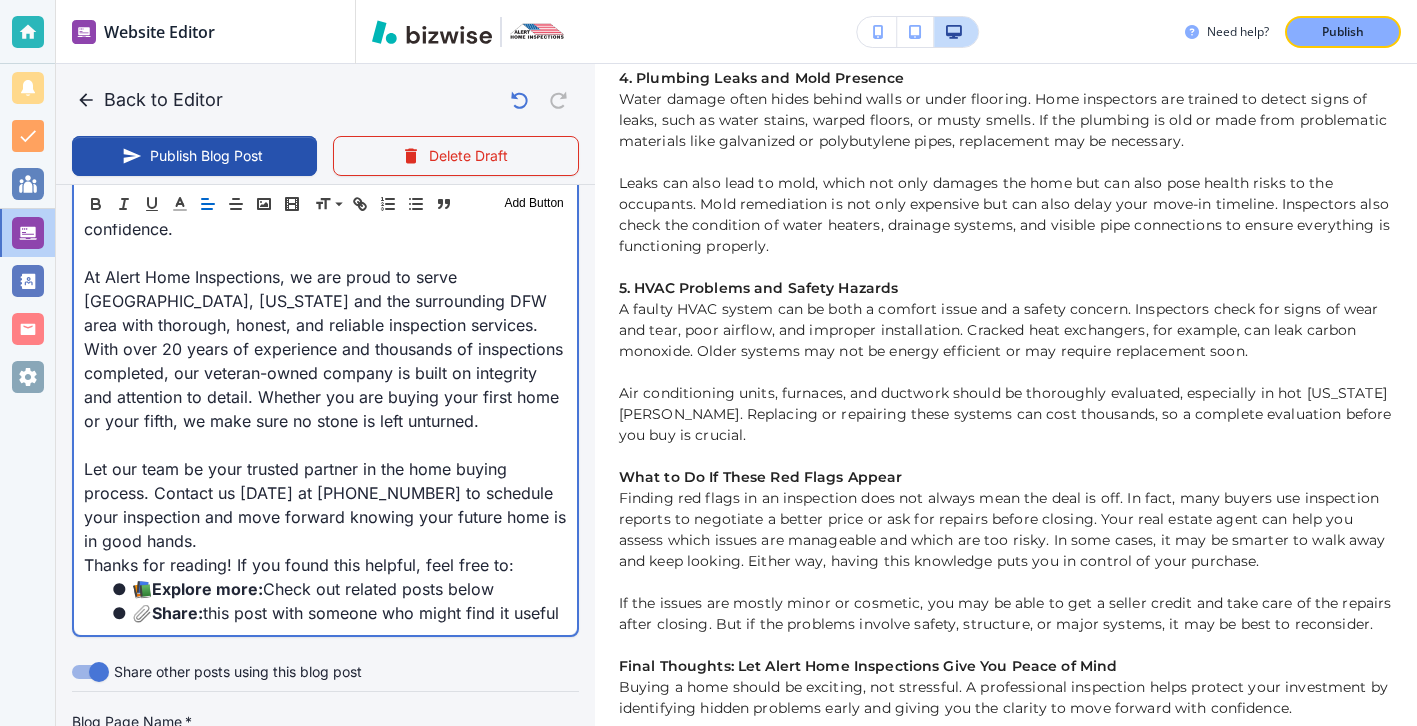 scroll, scrollTop: 3146, scrollLeft: 0, axis: vertical 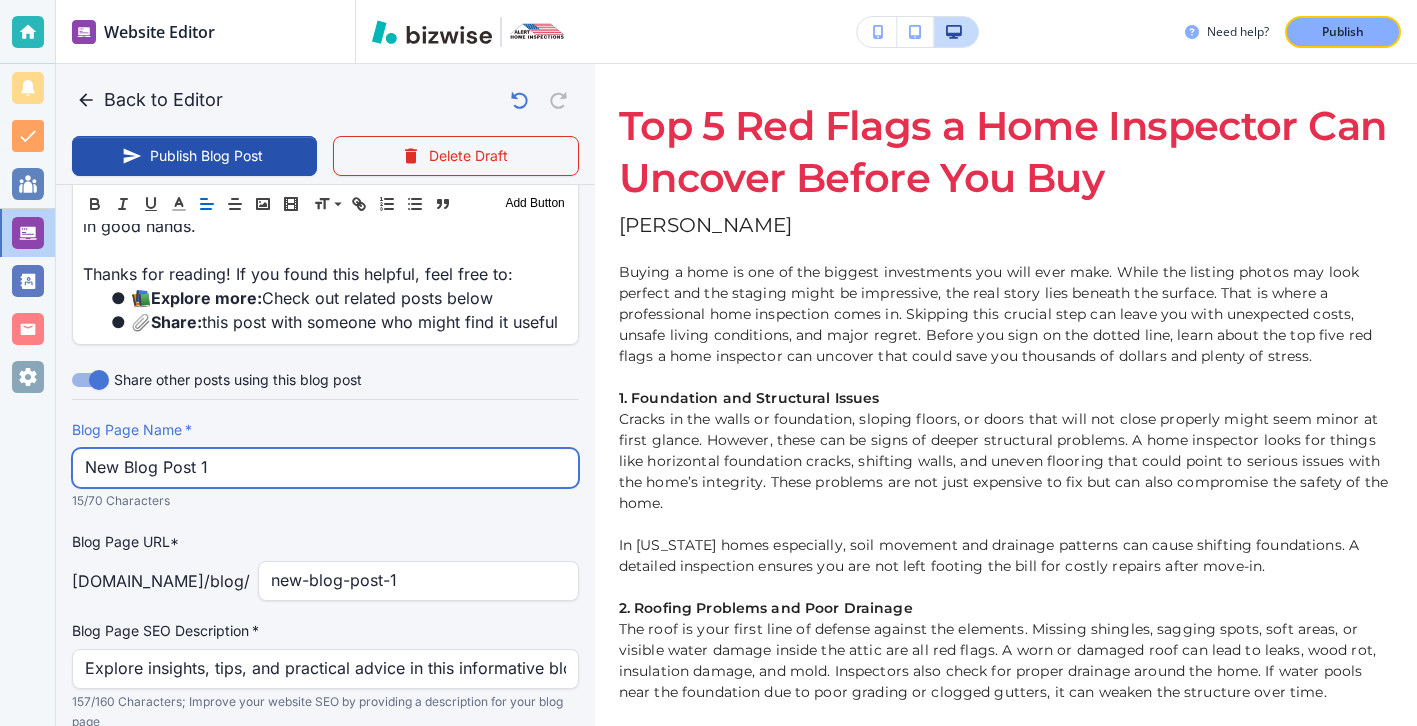 drag, startPoint x: 316, startPoint y: 439, endPoint x: 251, endPoint y: 383, distance: 85.79627 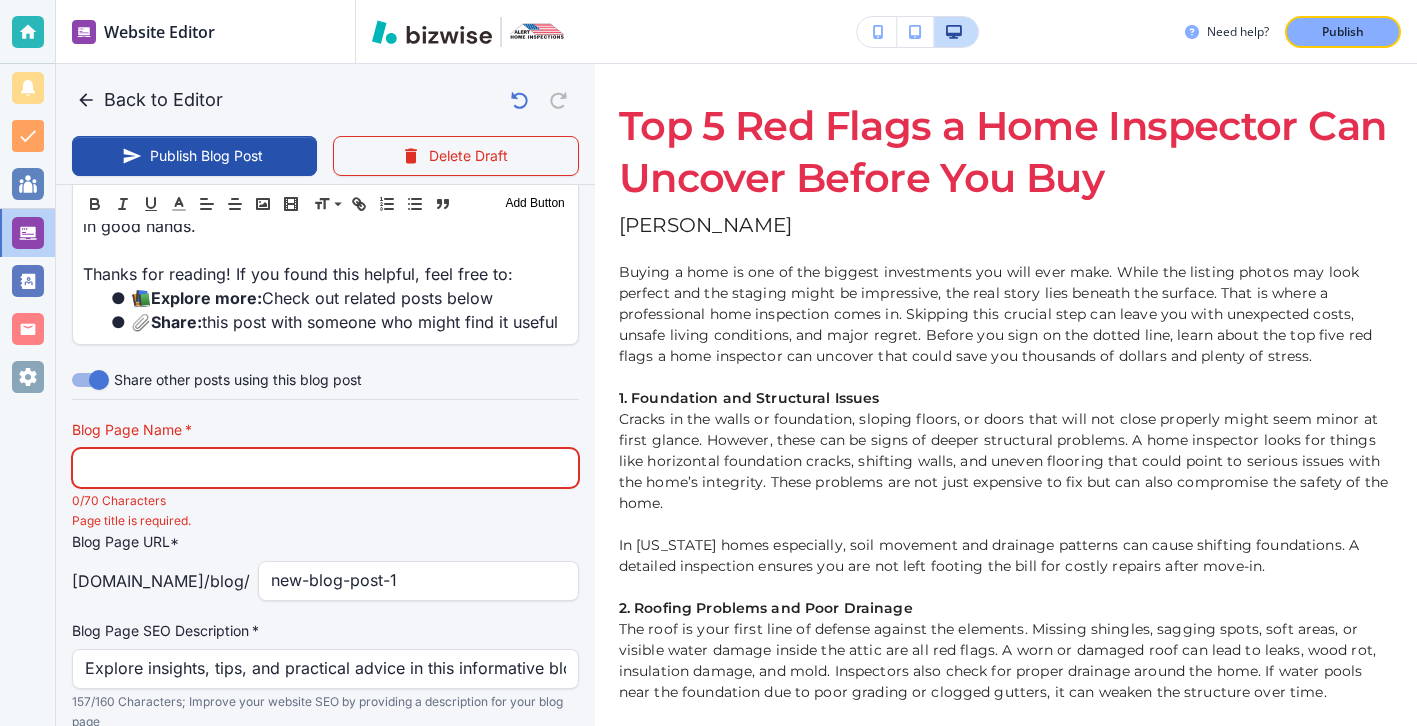 paste on "Top 5 Red Flags a Home Inspector Can Uncover Before You Buy" 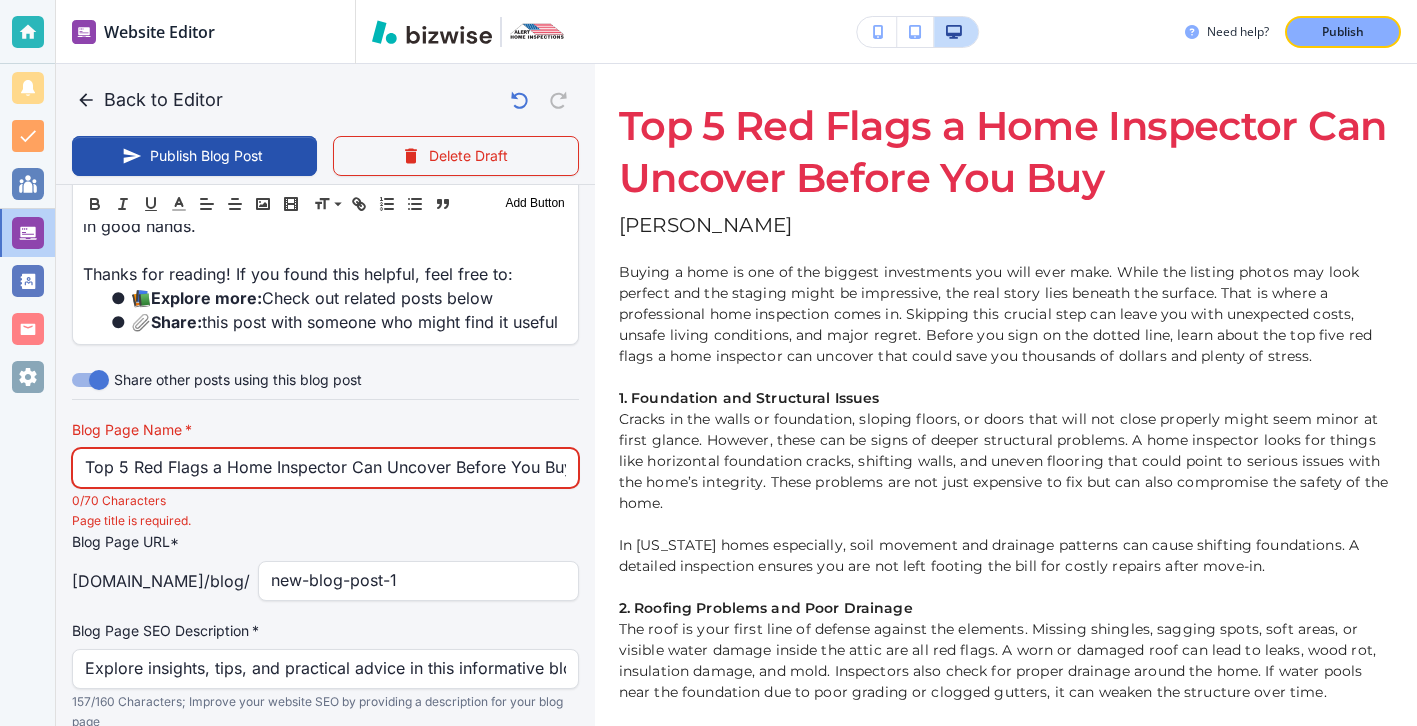 scroll, scrollTop: 0, scrollLeft: 7, axis: horizontal 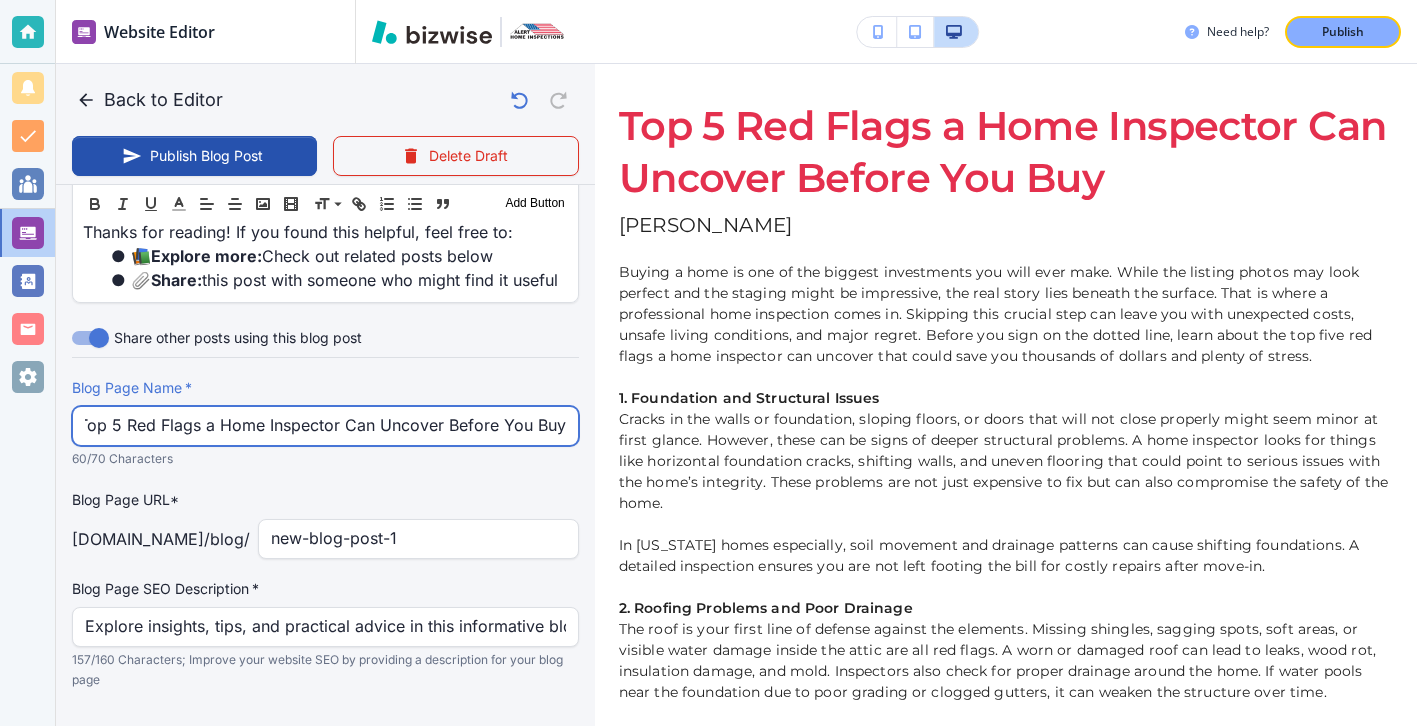 type on "Top 5 Red Flags a Home Inspector Can Uncover Before You Buy" 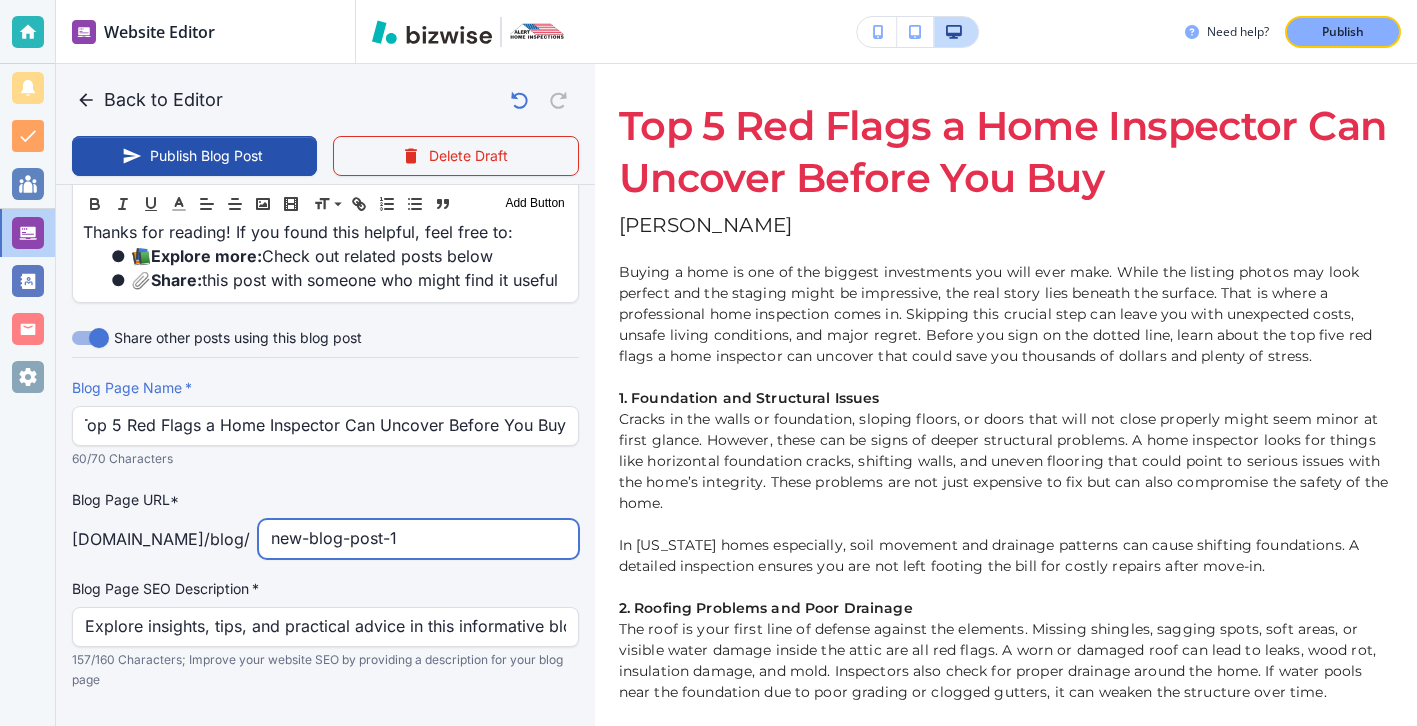 scroll, scrollTop: 0, scrollLeft: 0, axis: both 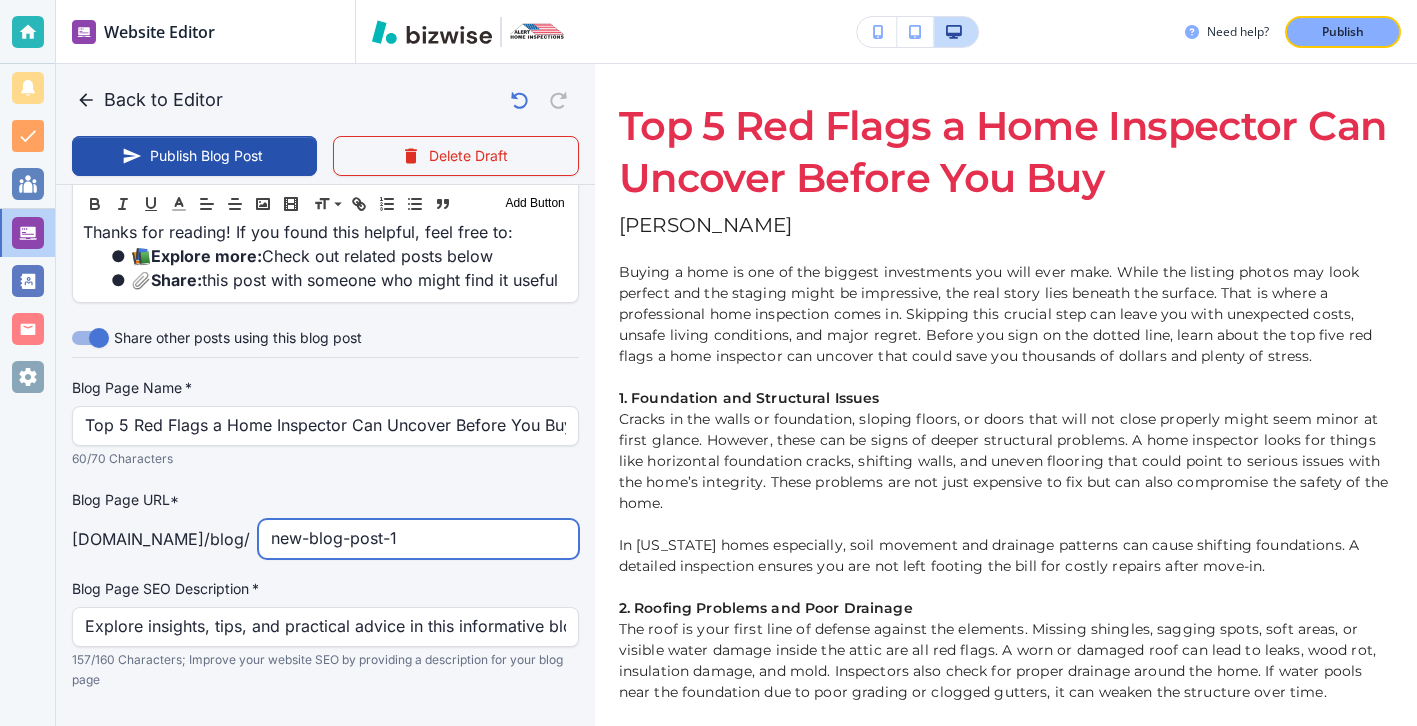 drag, startPoint x: 439, startPoint y: 524, endPoint x: 274, endPoint y: 522, distance: 165.01212 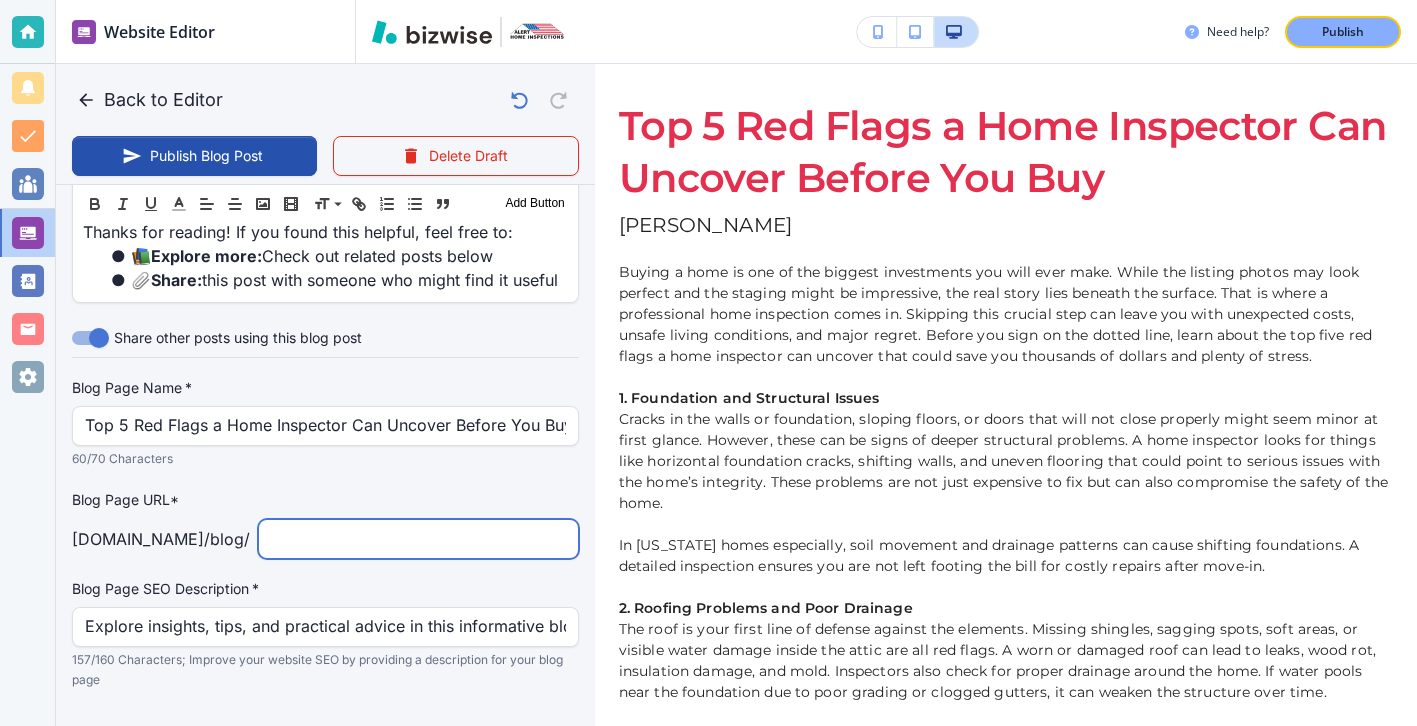type on "\" 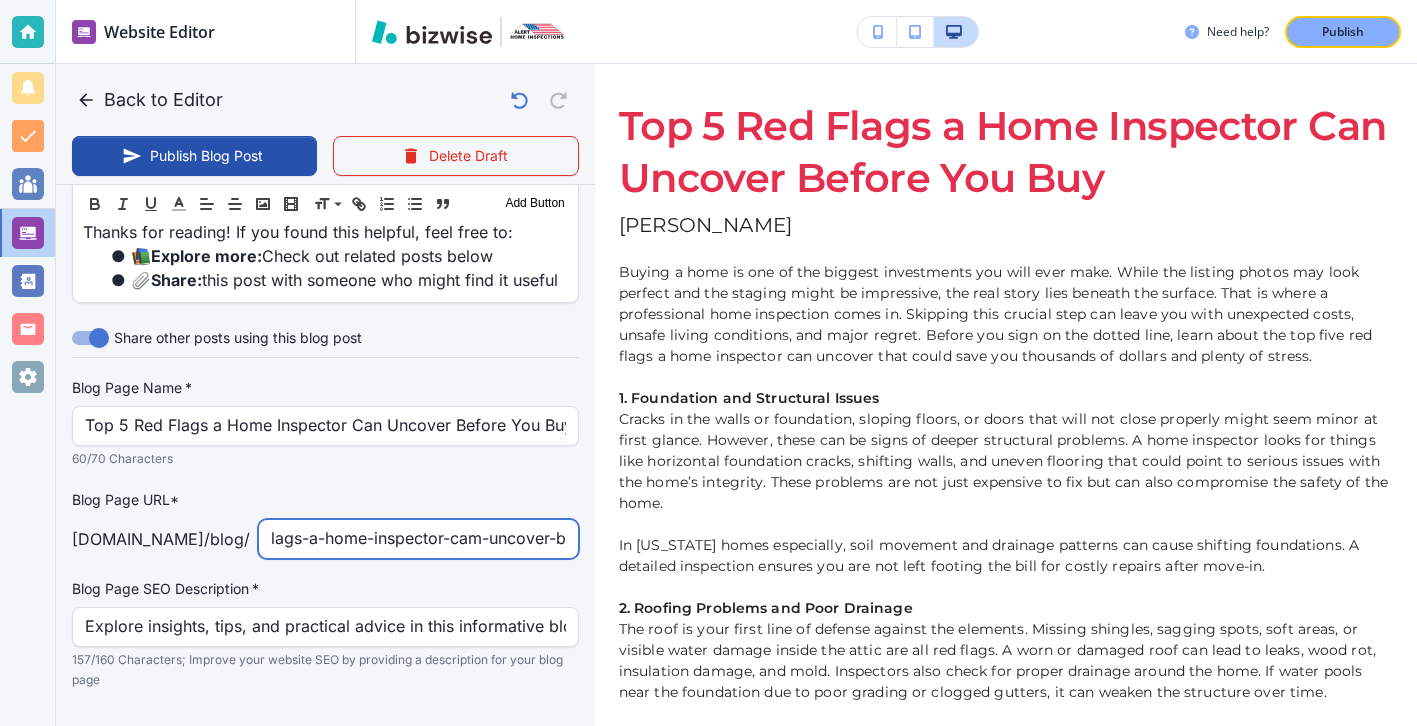 type on "top-5-red-flags-a-home-inspector-cam-uncover-be" 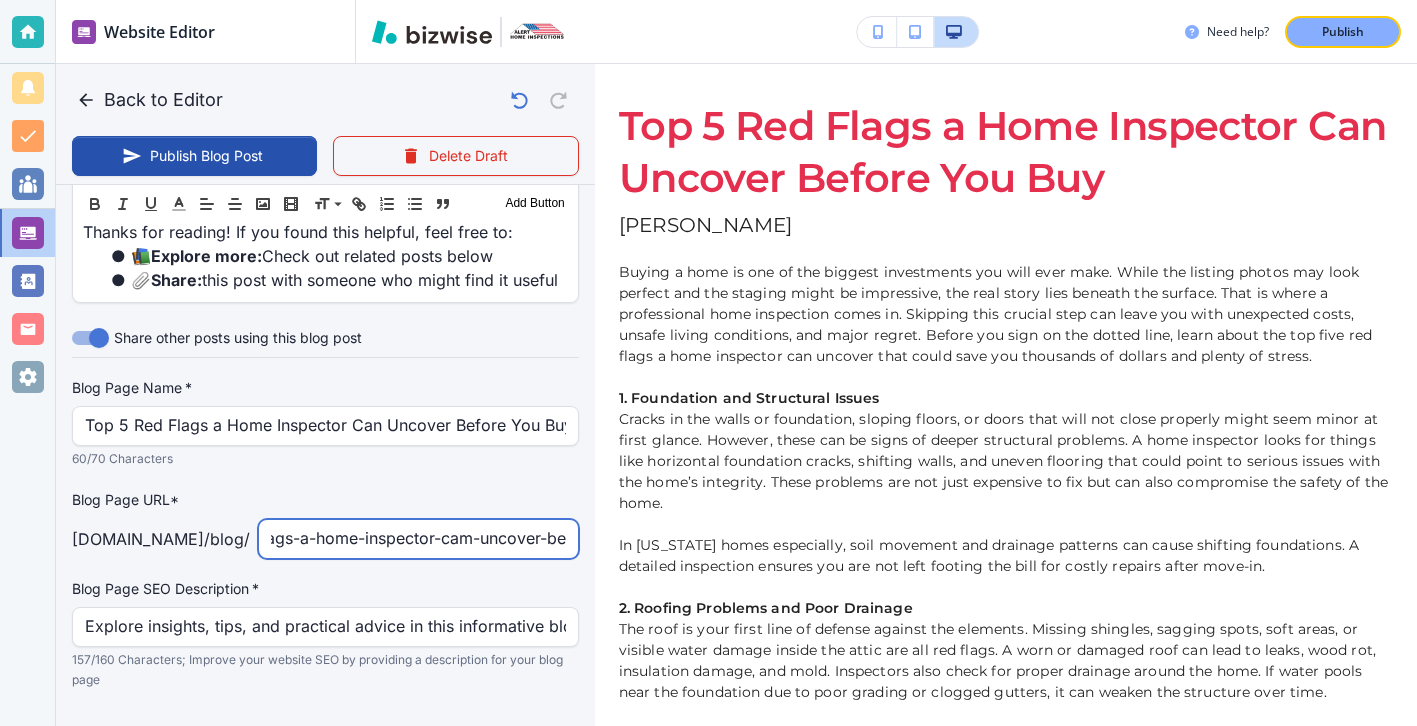 type on "Jul 28, 2025 04:16 PM" 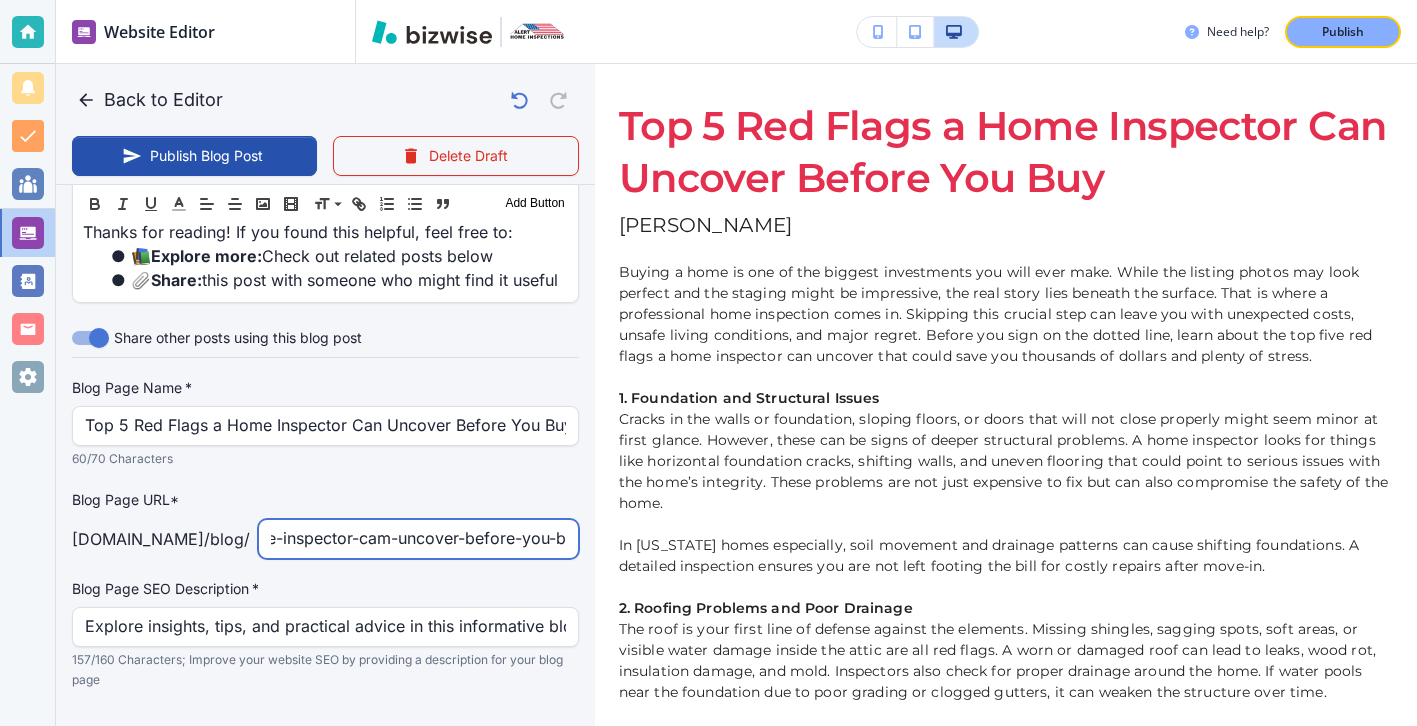 scroll, scrollTop: 0, scrollLeft: 190, axis: horizontal 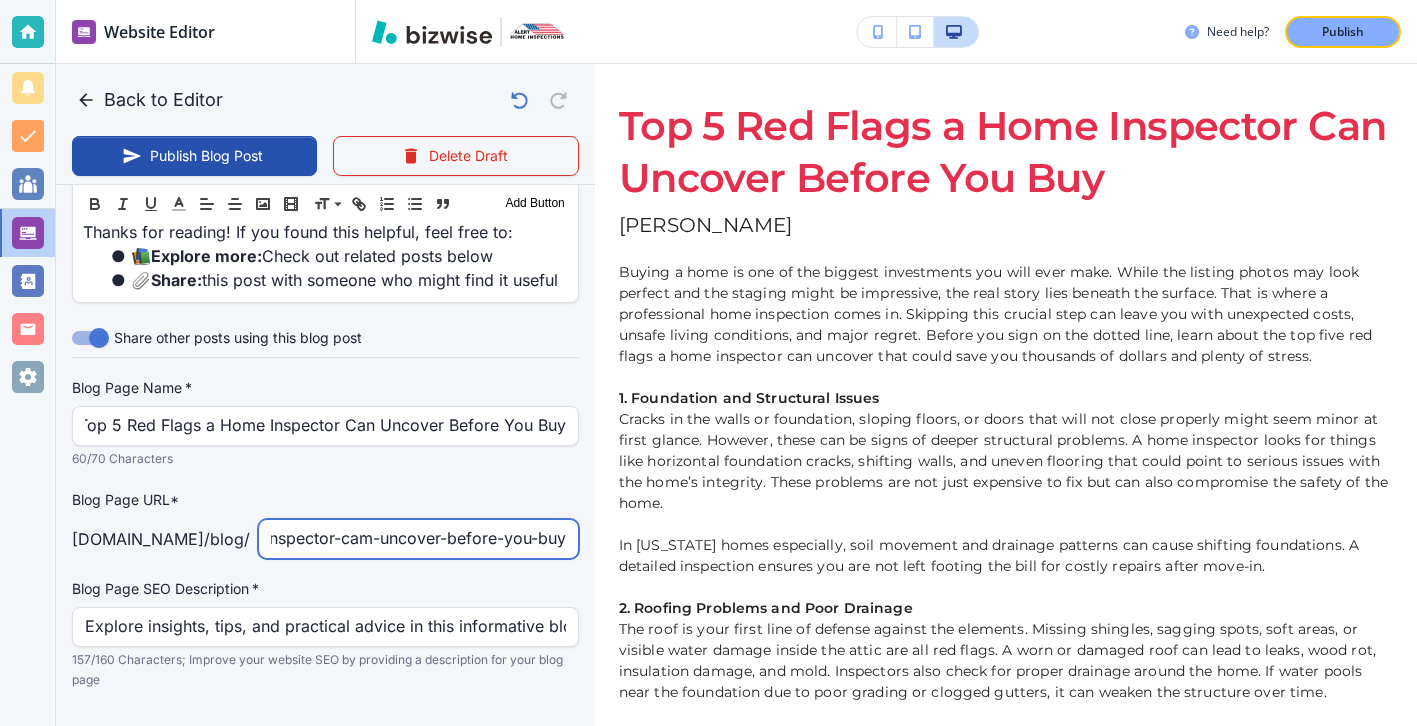 click on "top-5-red-flags-a-home-inspector-cam-uncover-before-you-buy" at bounding box center [418, 539] 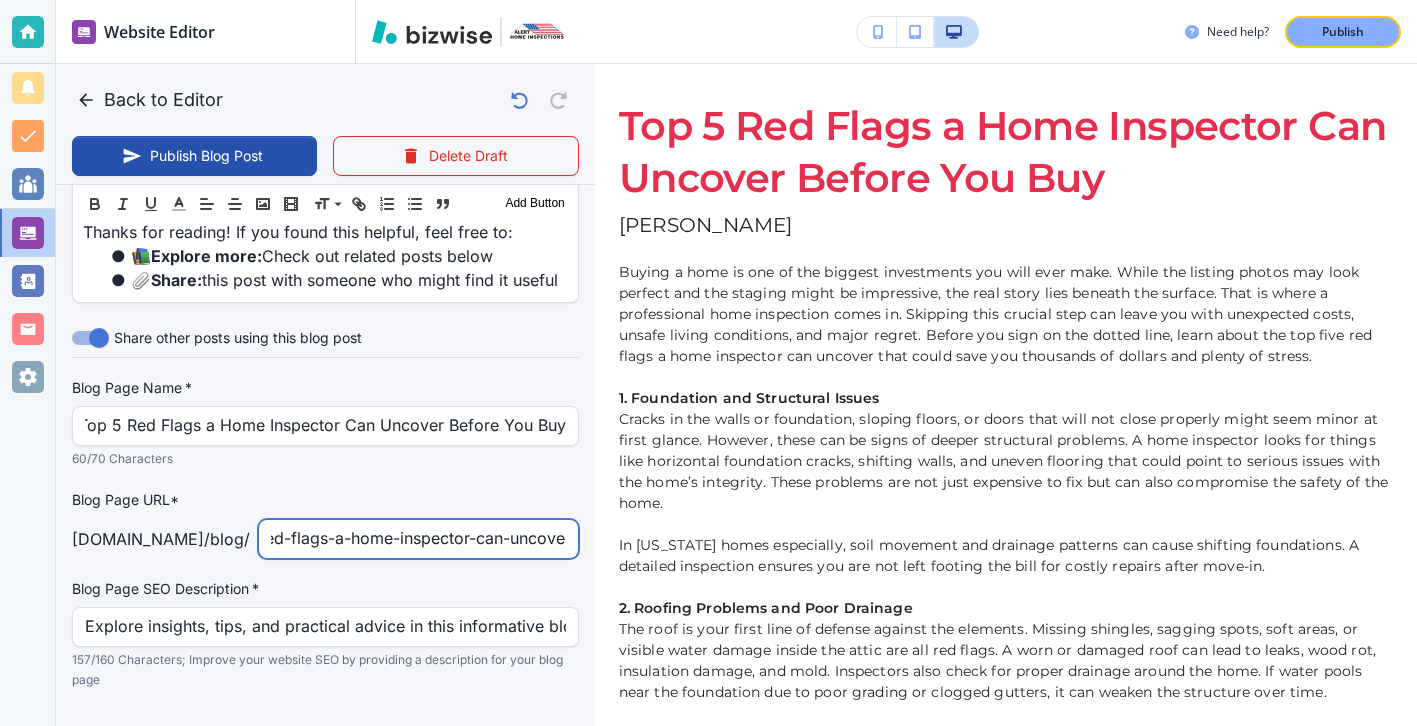 scroll, scrollTop: 0, scrollLeft: 0, axis: both 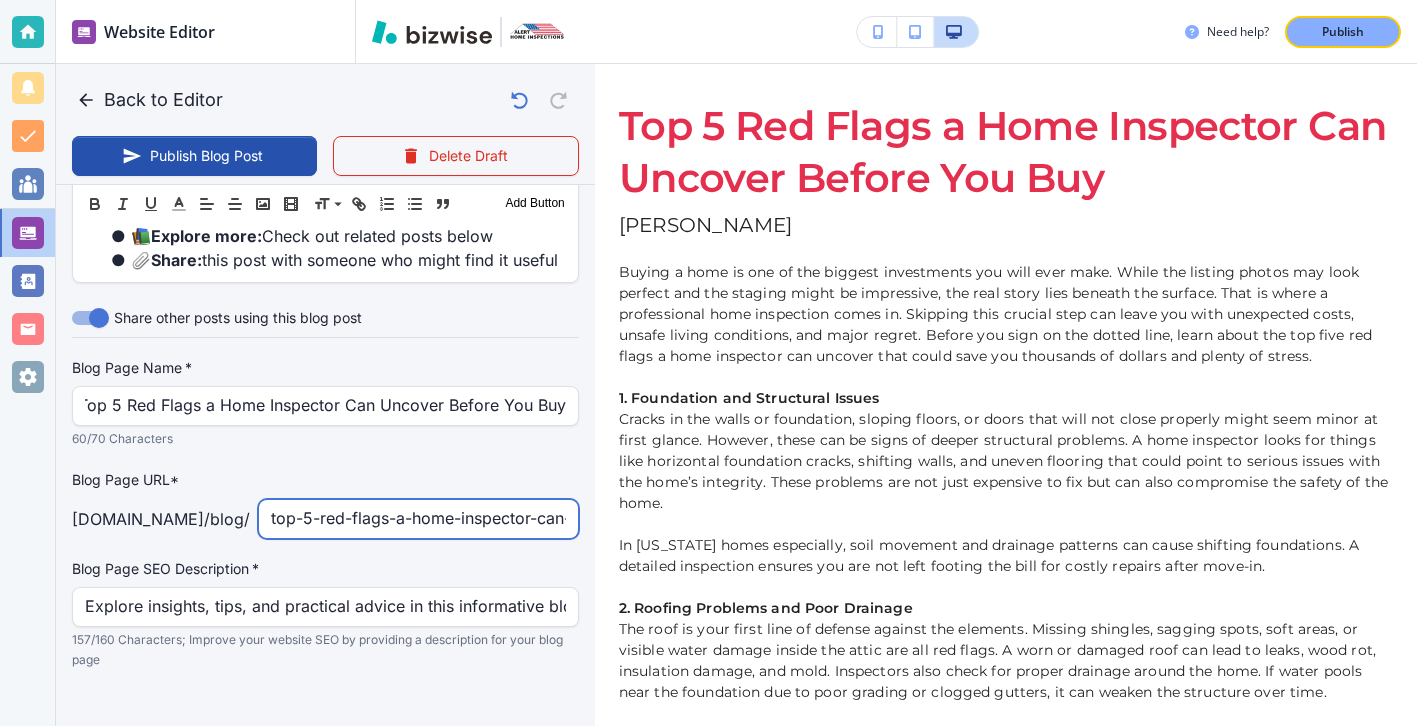 type on "top-5-red-flags-a-home-inspector-can-uncover-before-you-buy" 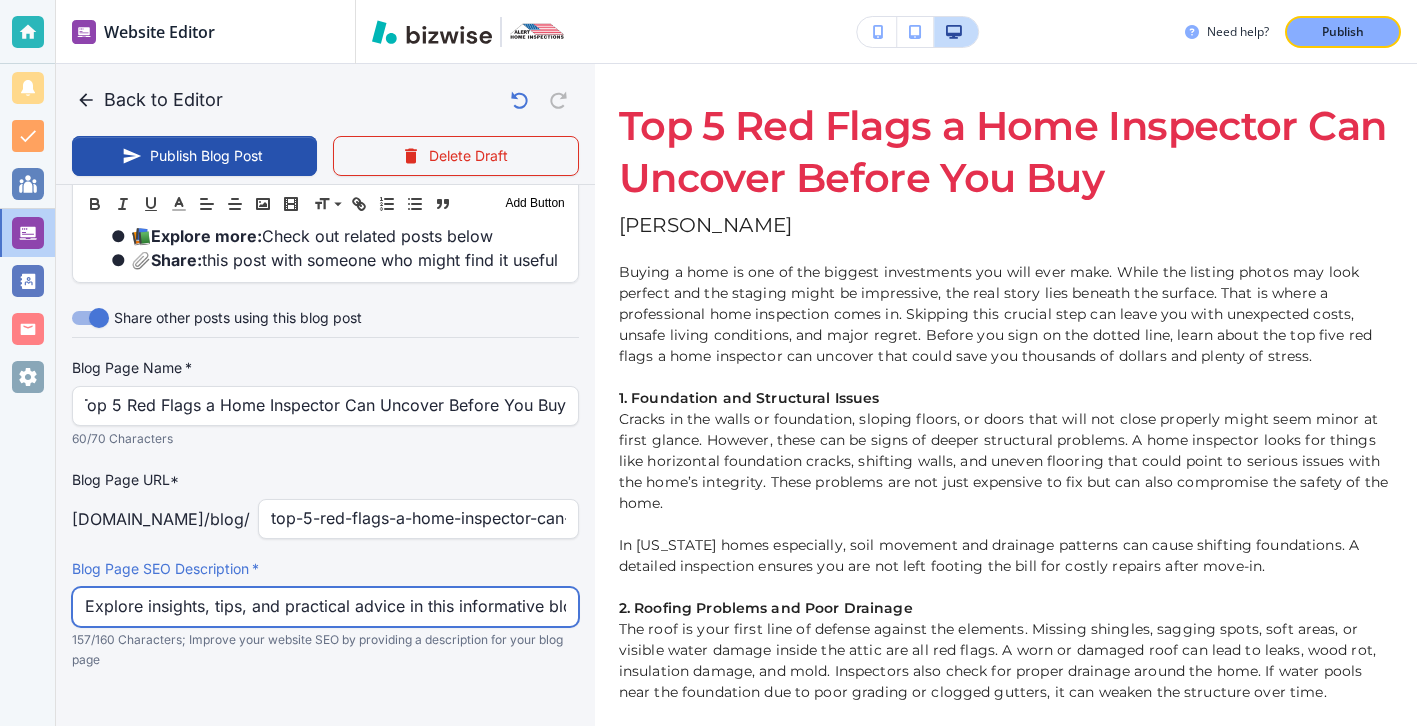 drag, startPoint x: 83, startPoint y: 582, endPoint x: 571, endPoint y: 585, distance: 488.00922 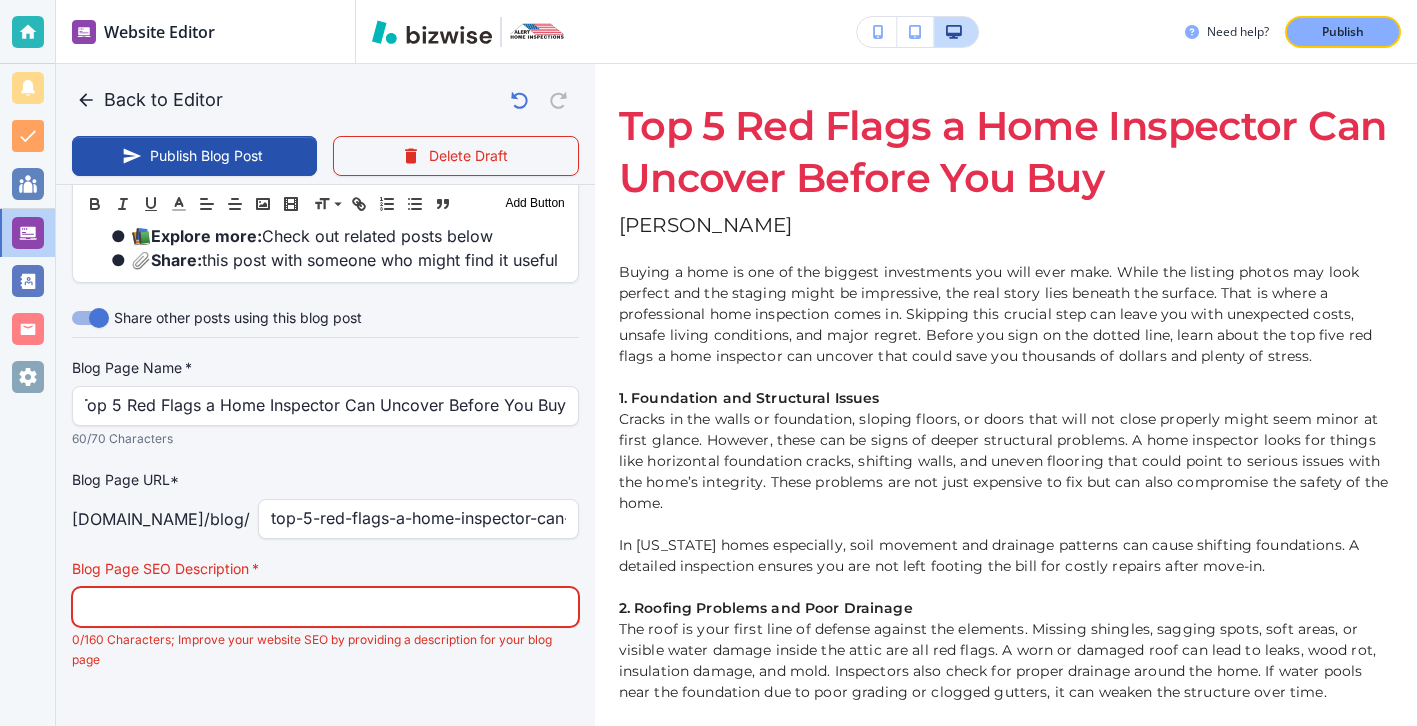 paste on "Discover the top 5 red flags a home inspector can reveal before you buy a home. Learn how to spot serious issues early and protect your investment." 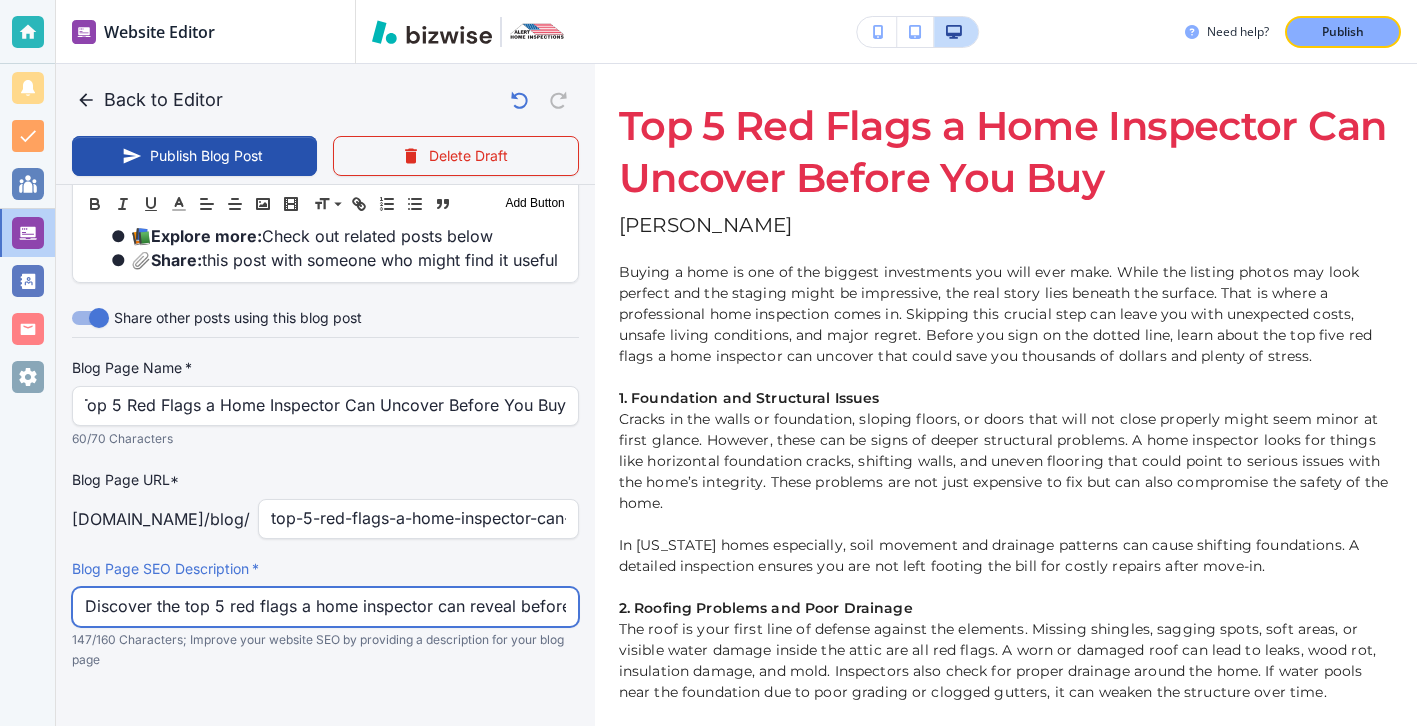 scroll, scrollTop: 0, scrollLeft: 646, axis: horizontal 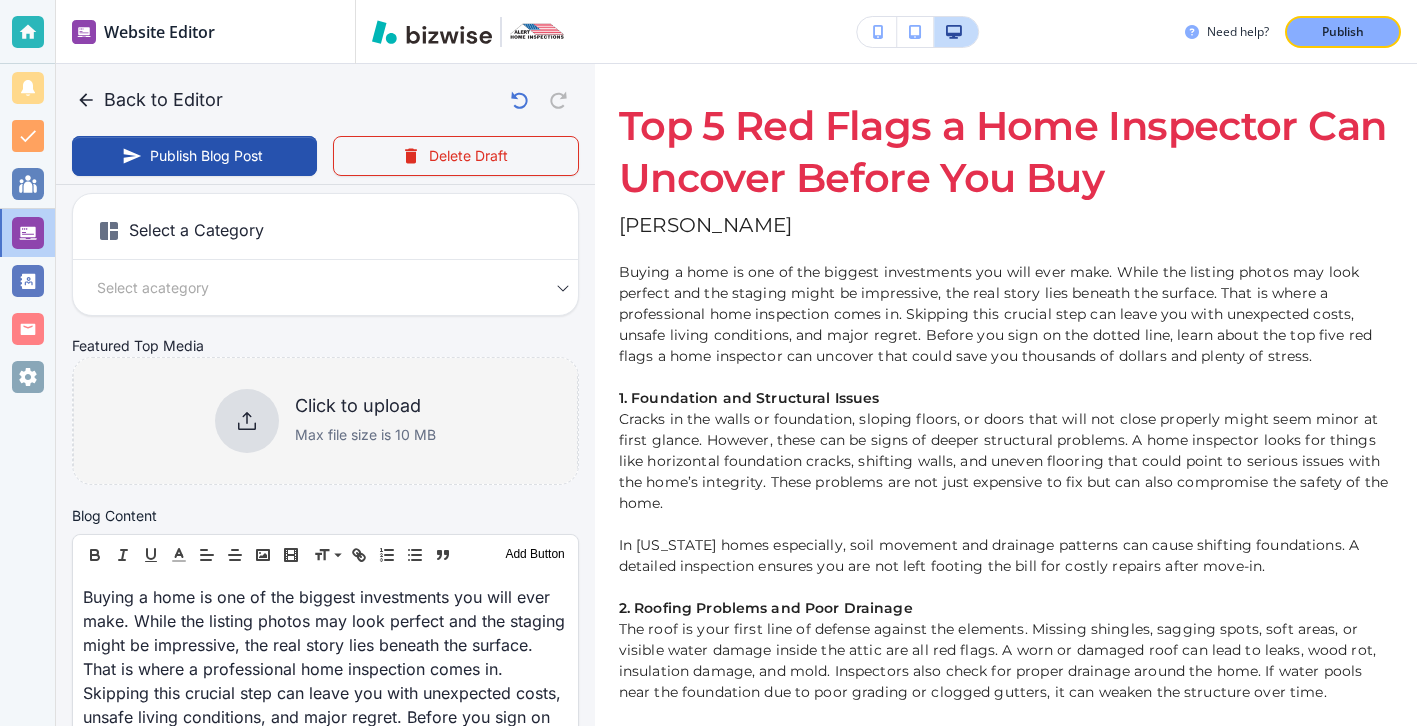 type on "Discover the top 5 red flags a home inspector can reveal before you buy a home. Learn how to spot serious issues early and protect your investment." 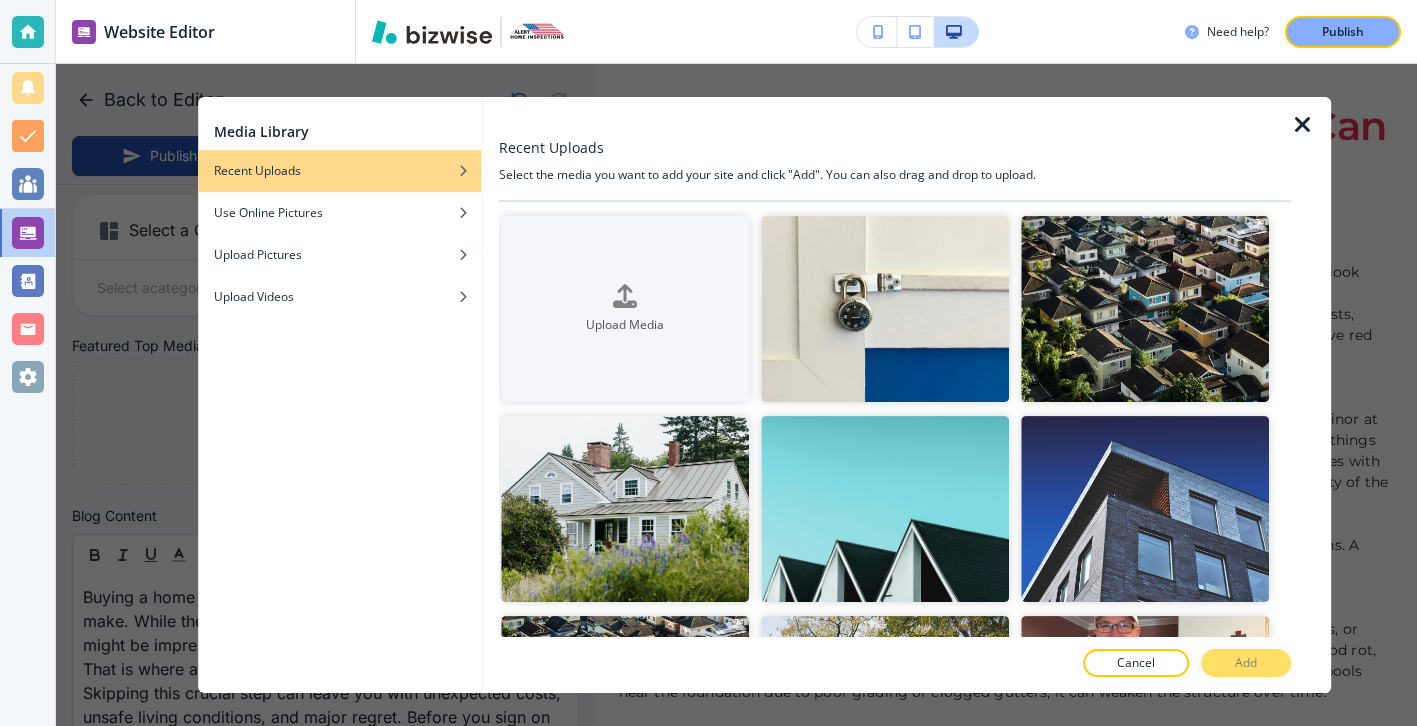 scroll, scrollTop: 0, scrollLeft: 0, axis: both 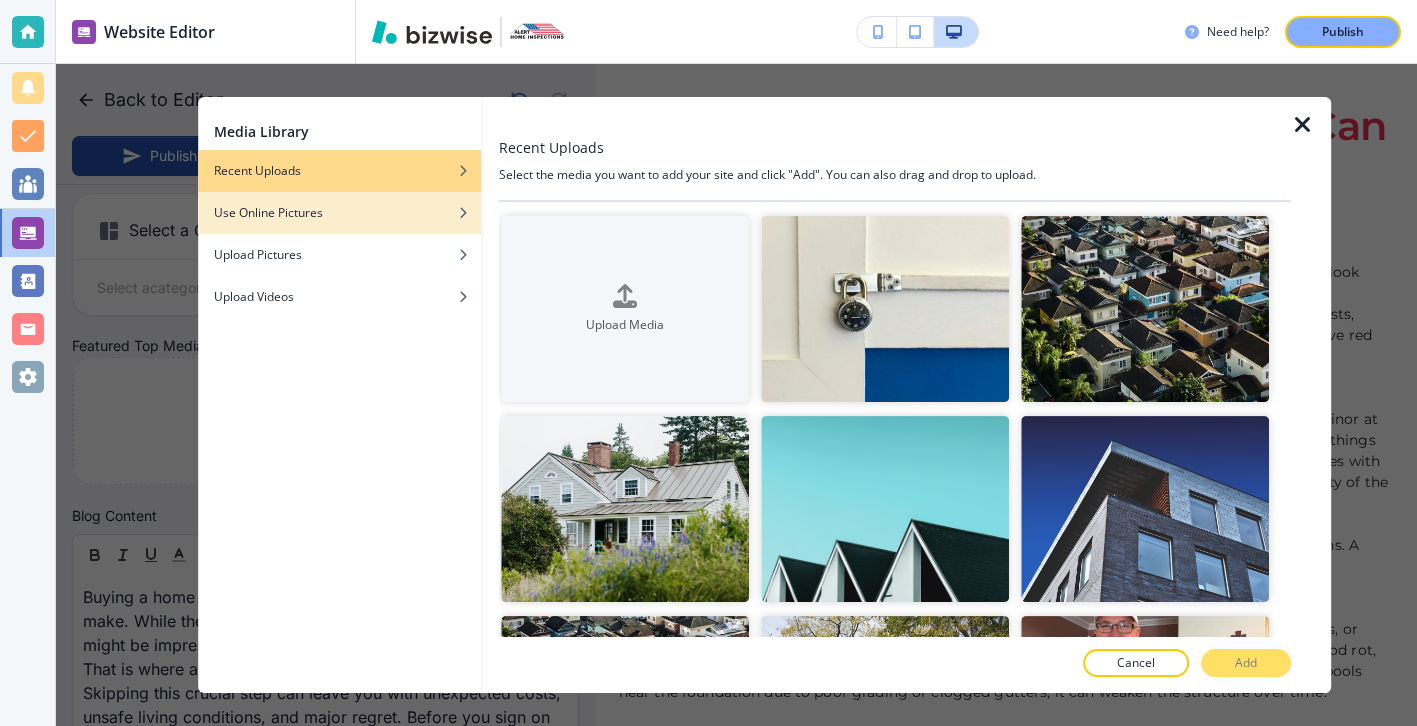 click at bounding box center [339, 228] 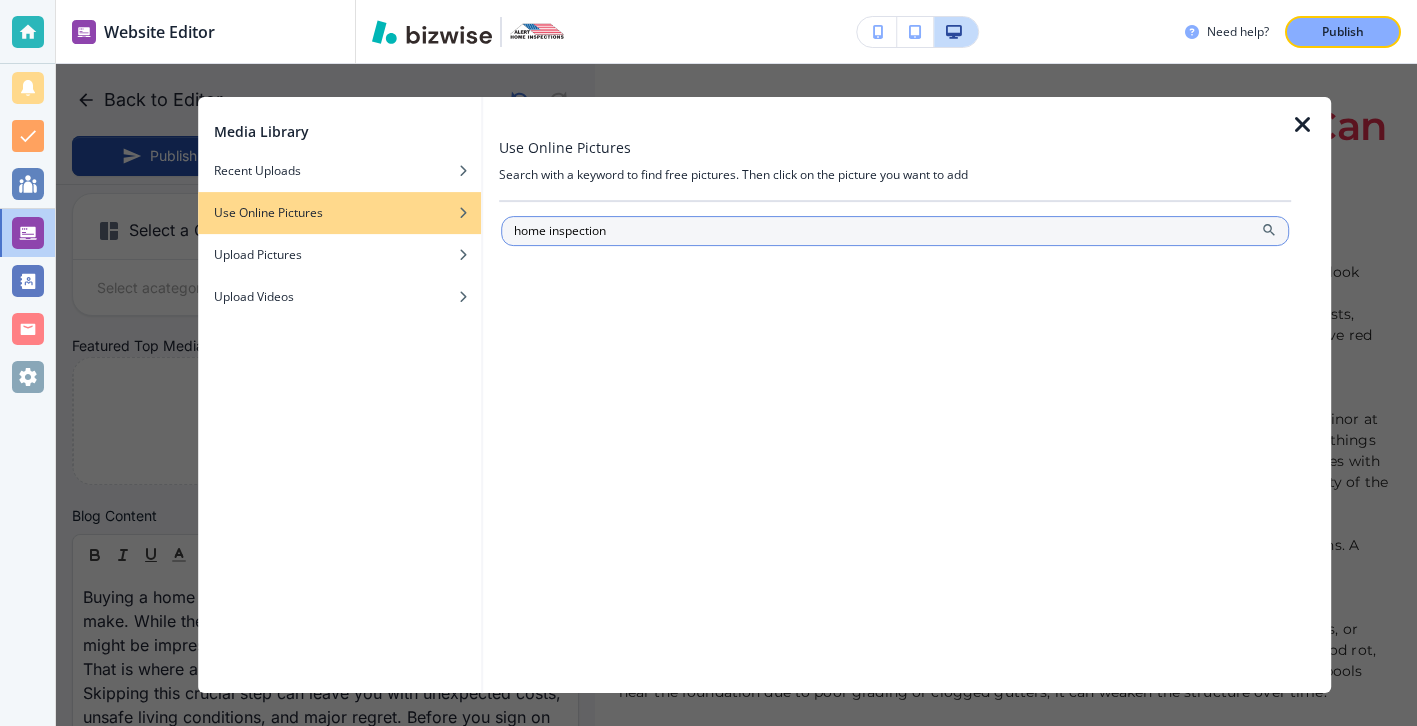 type on "home inspection" 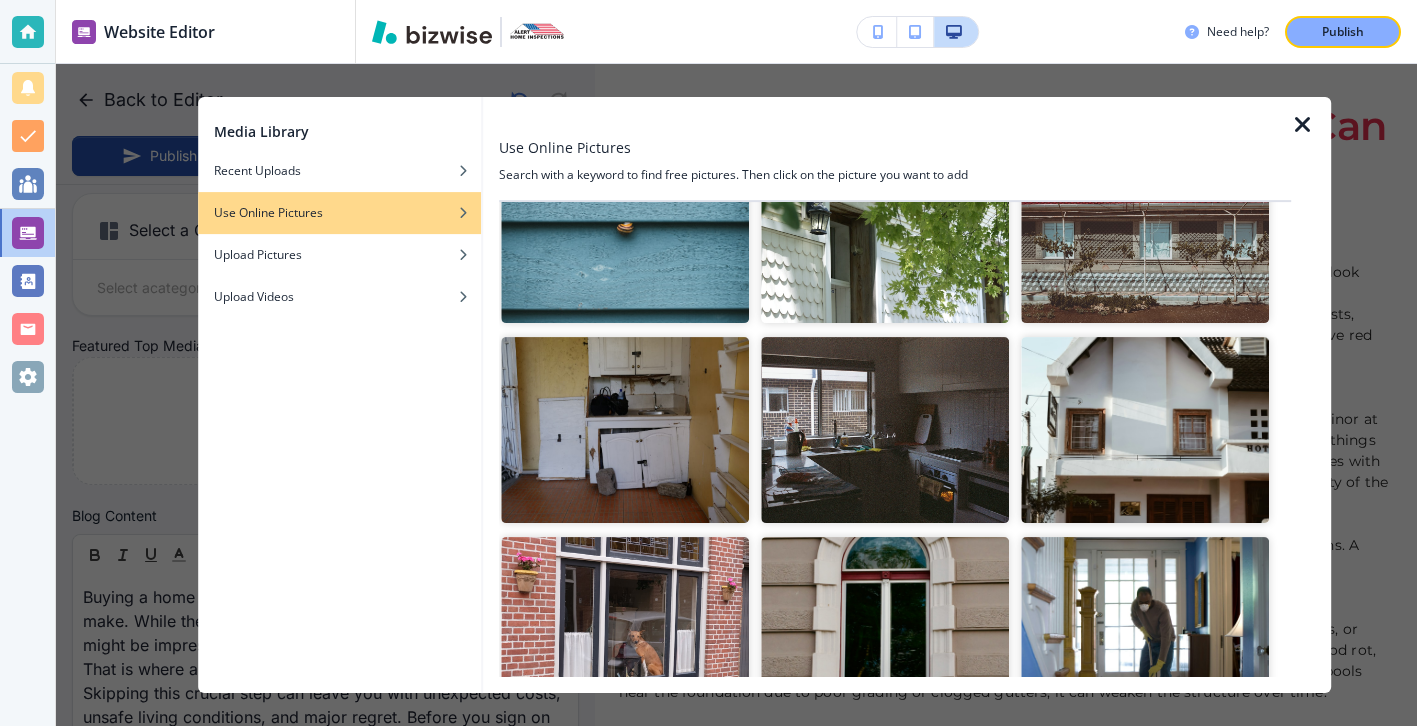 scroll, scrollTop: 5218, scrollLeft: 0, axis: vertical 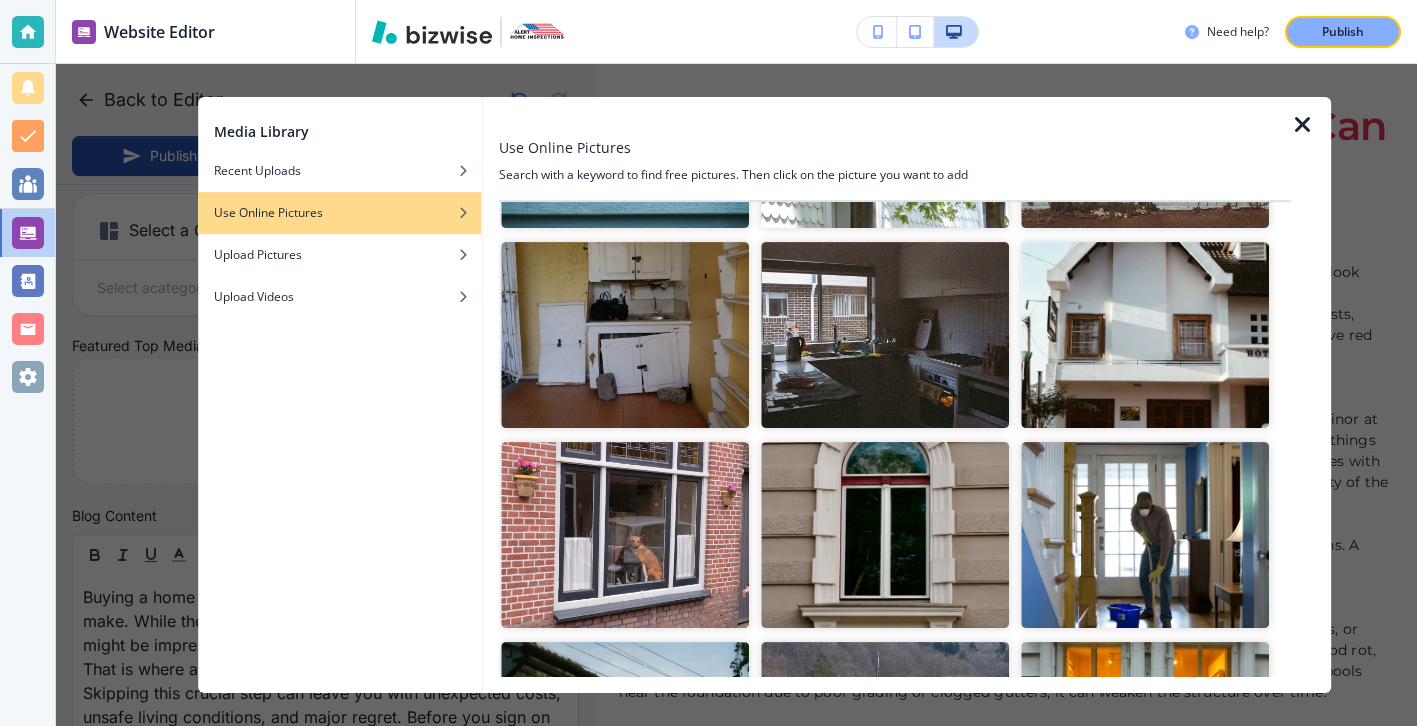 click at bounding box center (625, 335) 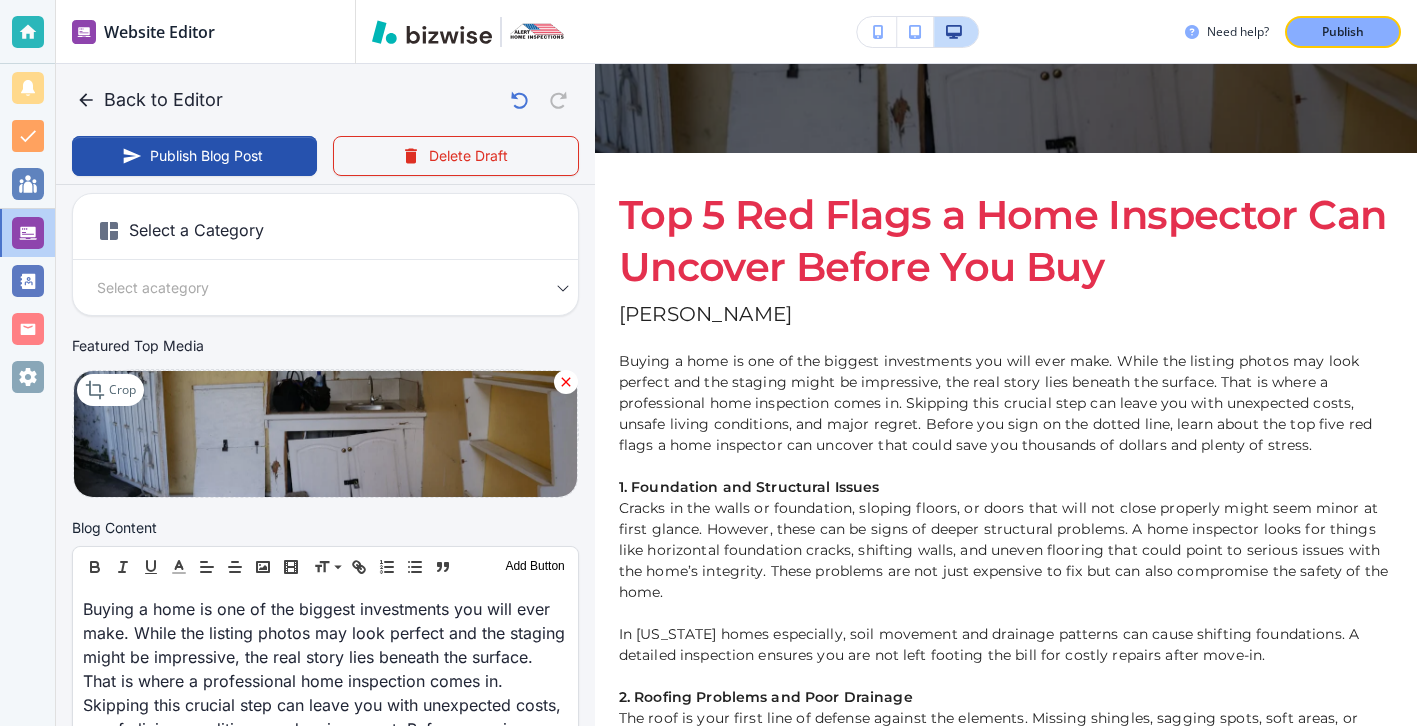 scroll, scrollTop: 0, scrollLeft: 0, axis: both 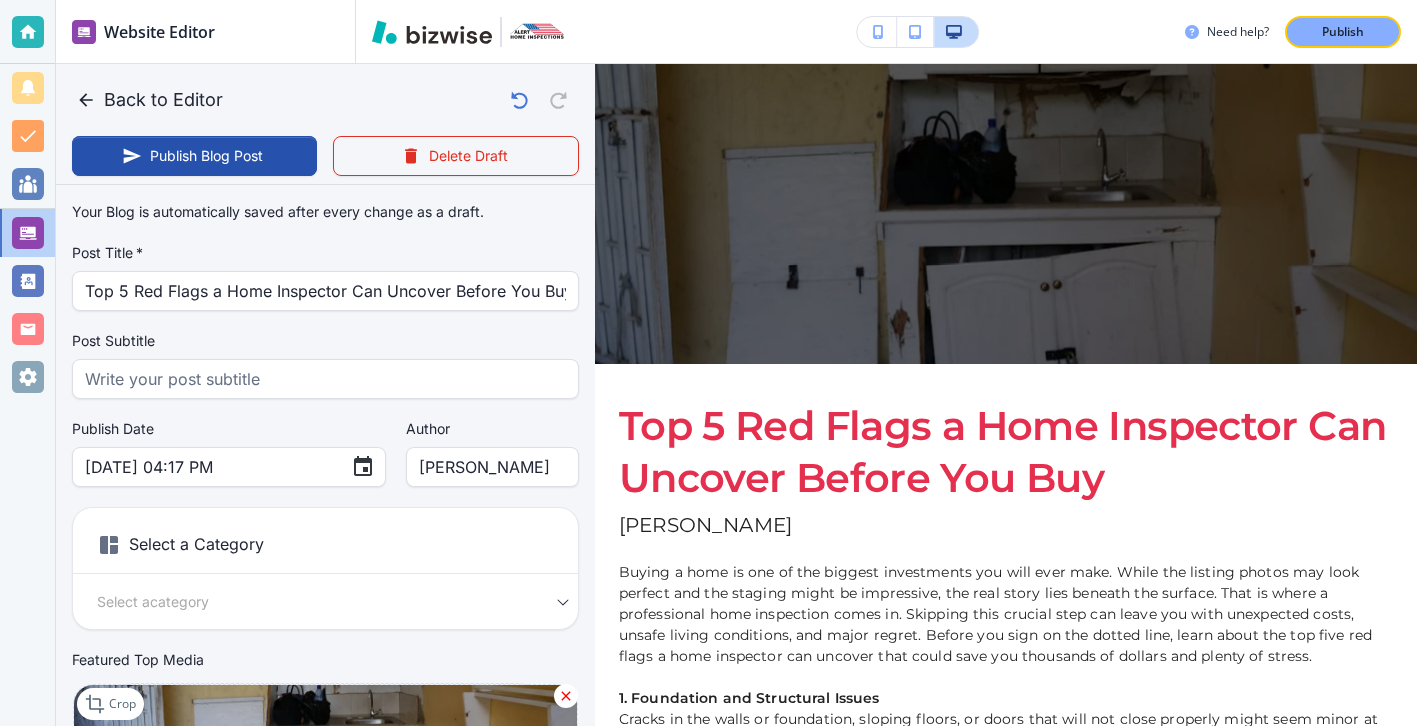 click on "Website Editor Main Pages Blog Blog The settings below apply to your blog home page and any blog section. To edit a specific blog, use the back button below and find the blog in your blog list. Blog Title                                           Small Normal Large Huge                                       Welcome to Our Blog Tagline                                           Small Normal Large Huge                                       Insights, Stories, and Updates Blog Description                                           Small Normal Large Huge                                       Explore our latest articles, tips, and insights. Whether you're looking for industry news, helpful guides, or company updates, you'll find it all here. #F2F2F2 Blog Background Color Your Blog Posts Create New Blog Post New Blog Post The Ultimate Checklist: What to Expect During a Home Inspection in Wea  Top 5 Red Flags a Home Inspector Can Uncover Before You Buy Back Need help? Publish Back to Editor Publish Blog Post   *" at bounding box center [708, 0] 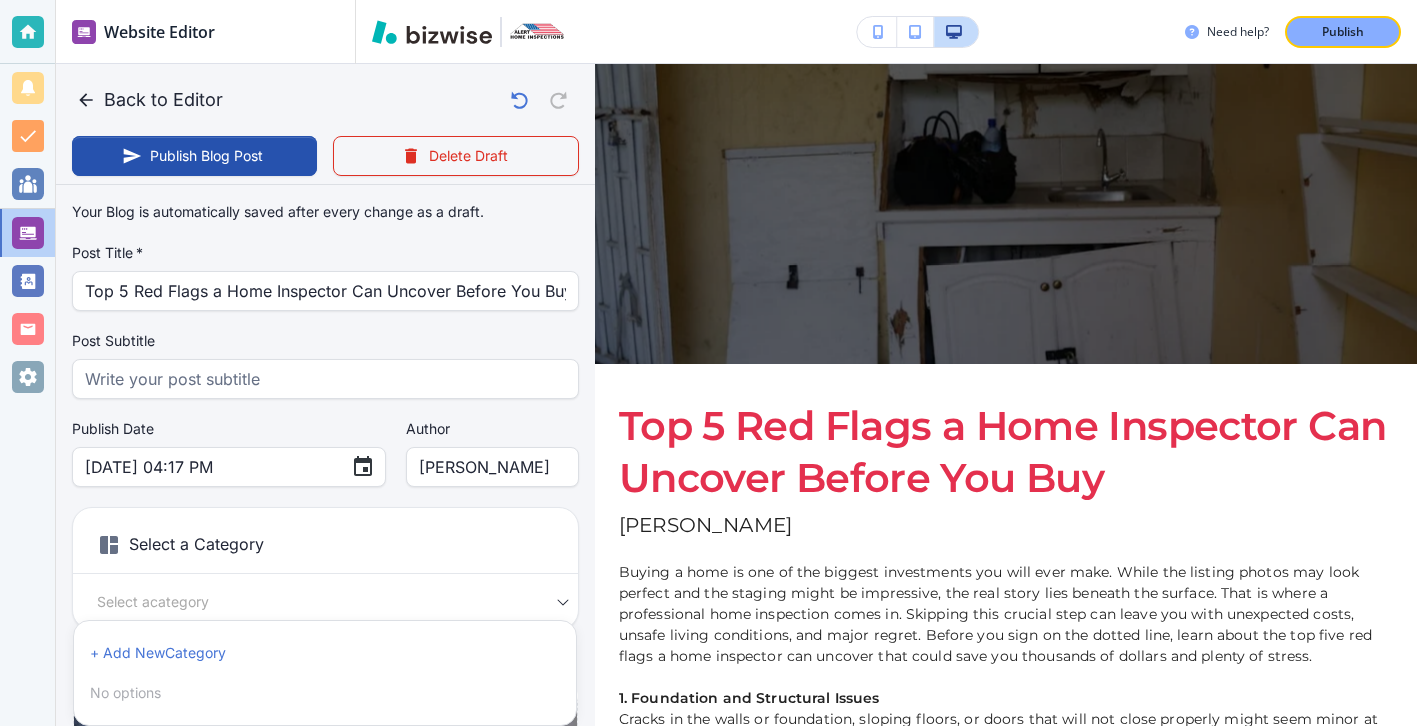 click at bounding box center [708, 363] 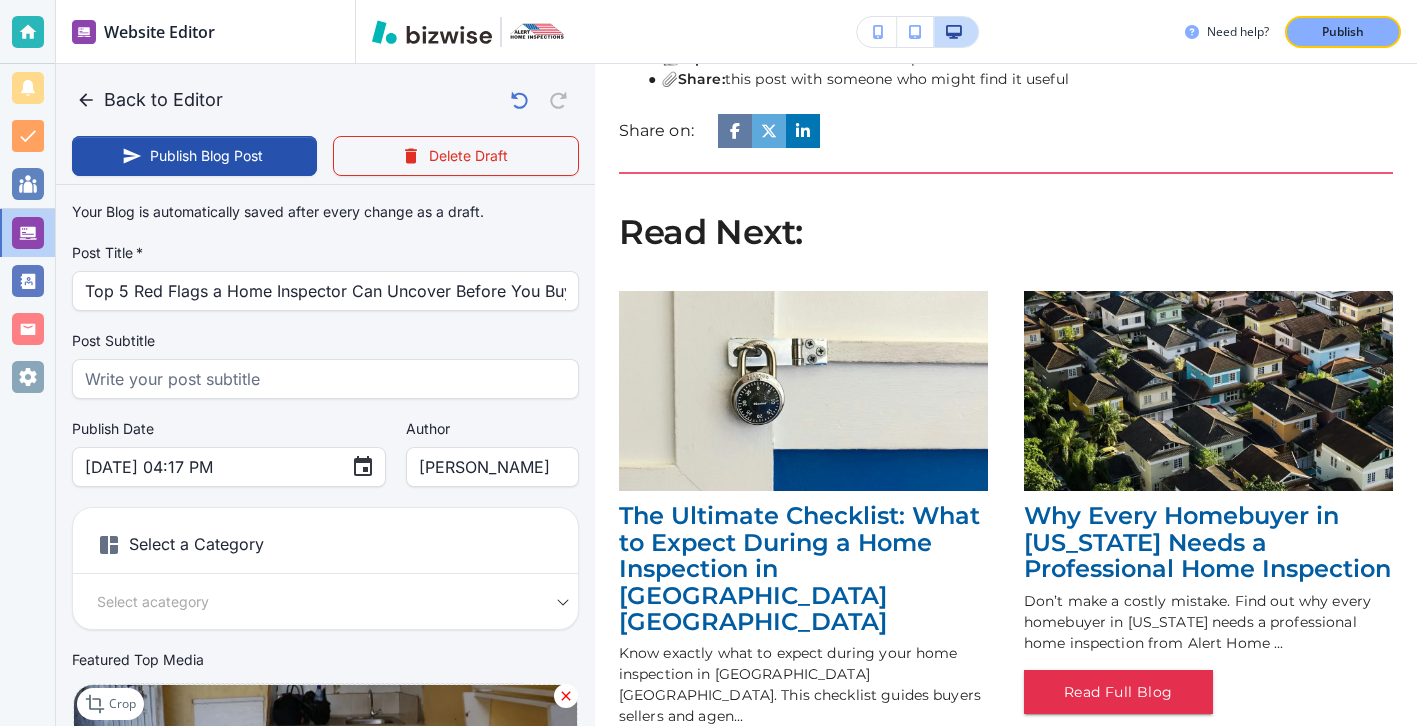 scroll, scrollTop: 2112, scrollLeft: 0, axis: vertical 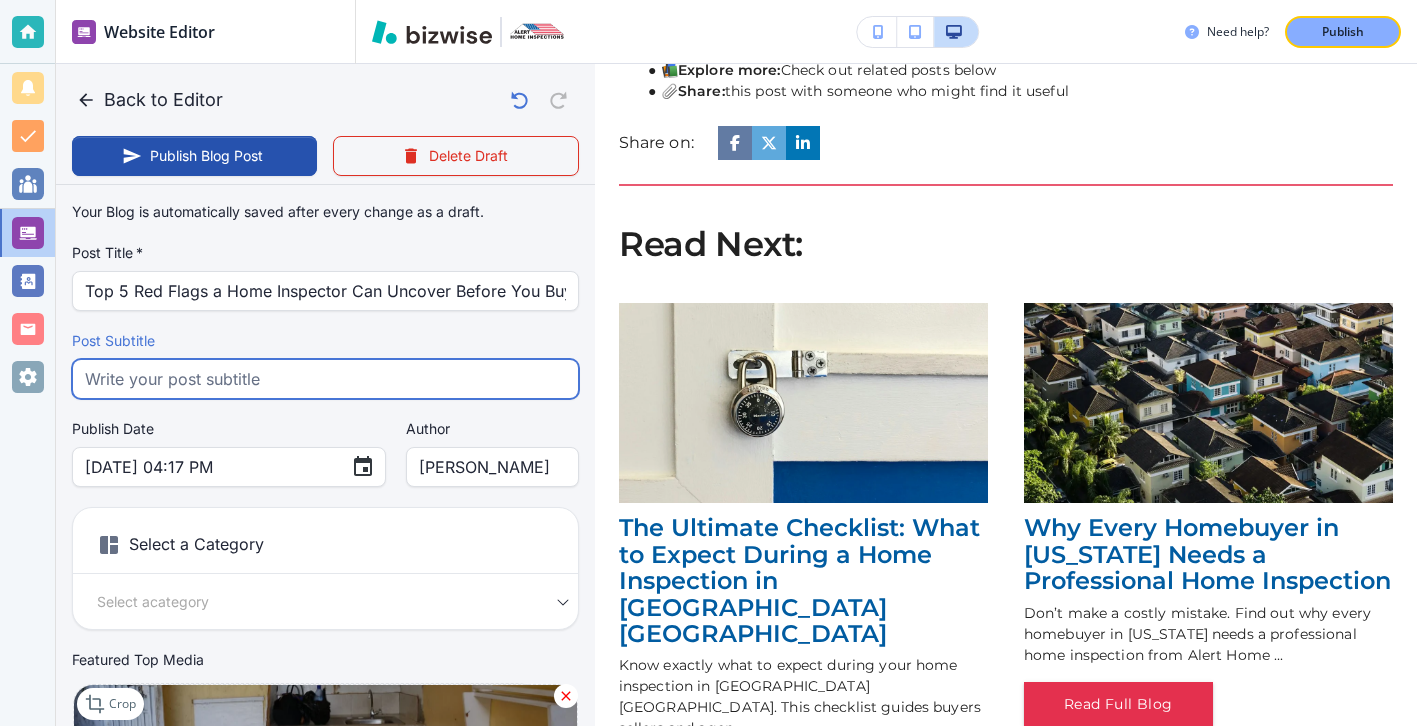 click at bounding box center [325, 379] 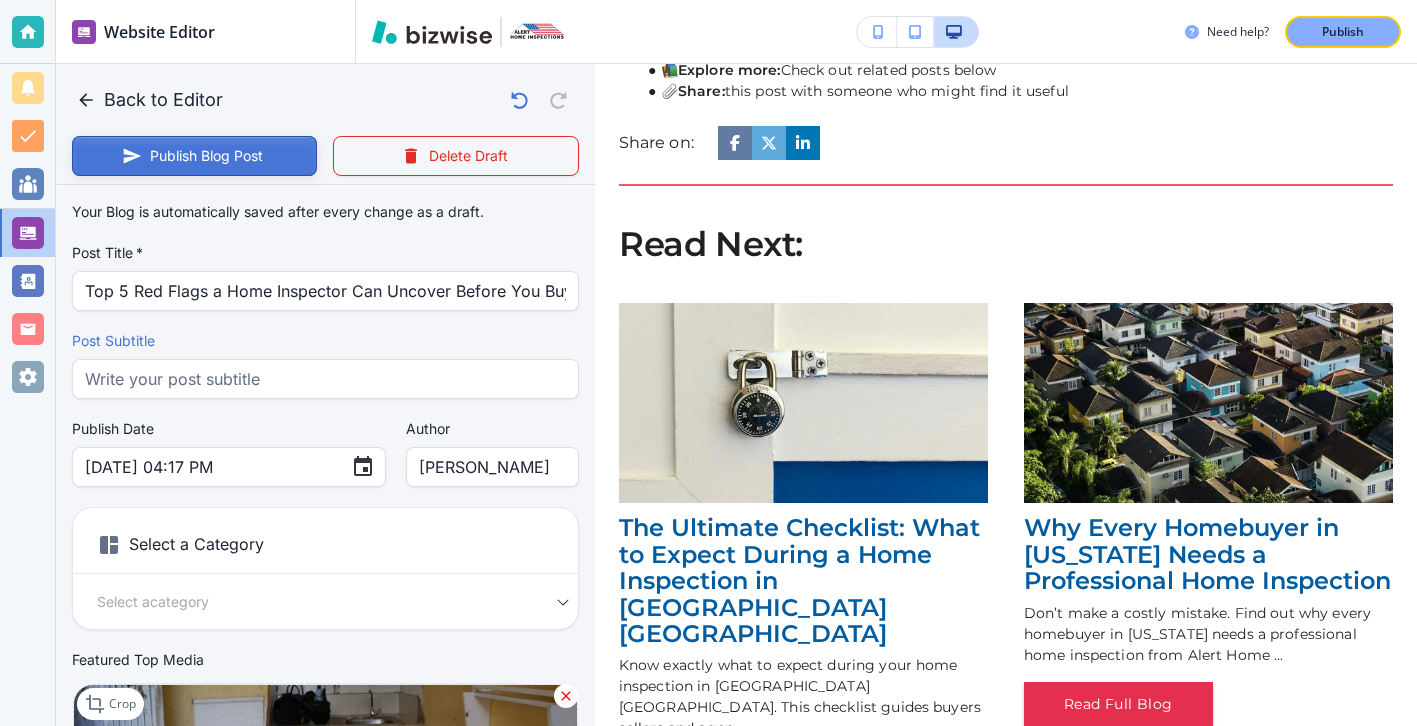 click on "Publish Blog Post" at bounding box center (194, 156) 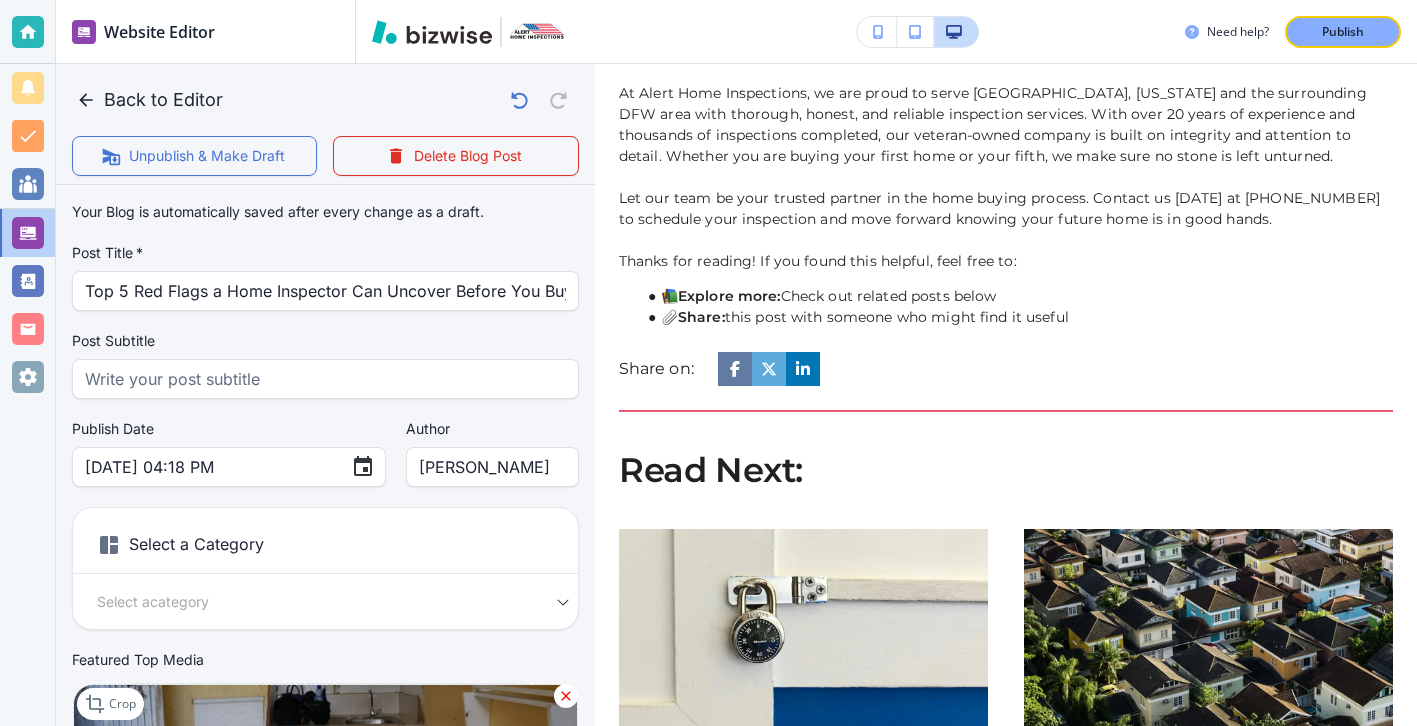 scroll, scrollTop: 2148, scrollLeft: 0, axis: vertical 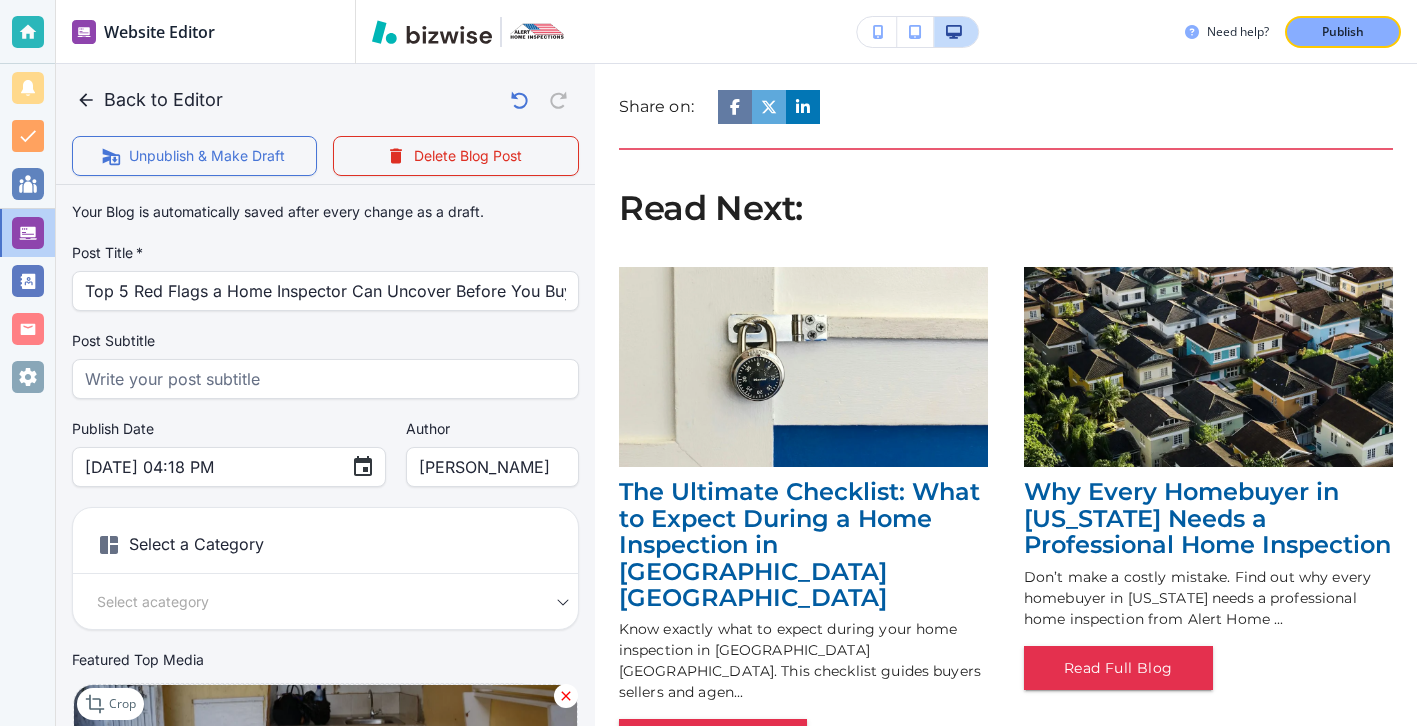 click on "Back to Editor" at bounding box center [151, 100] 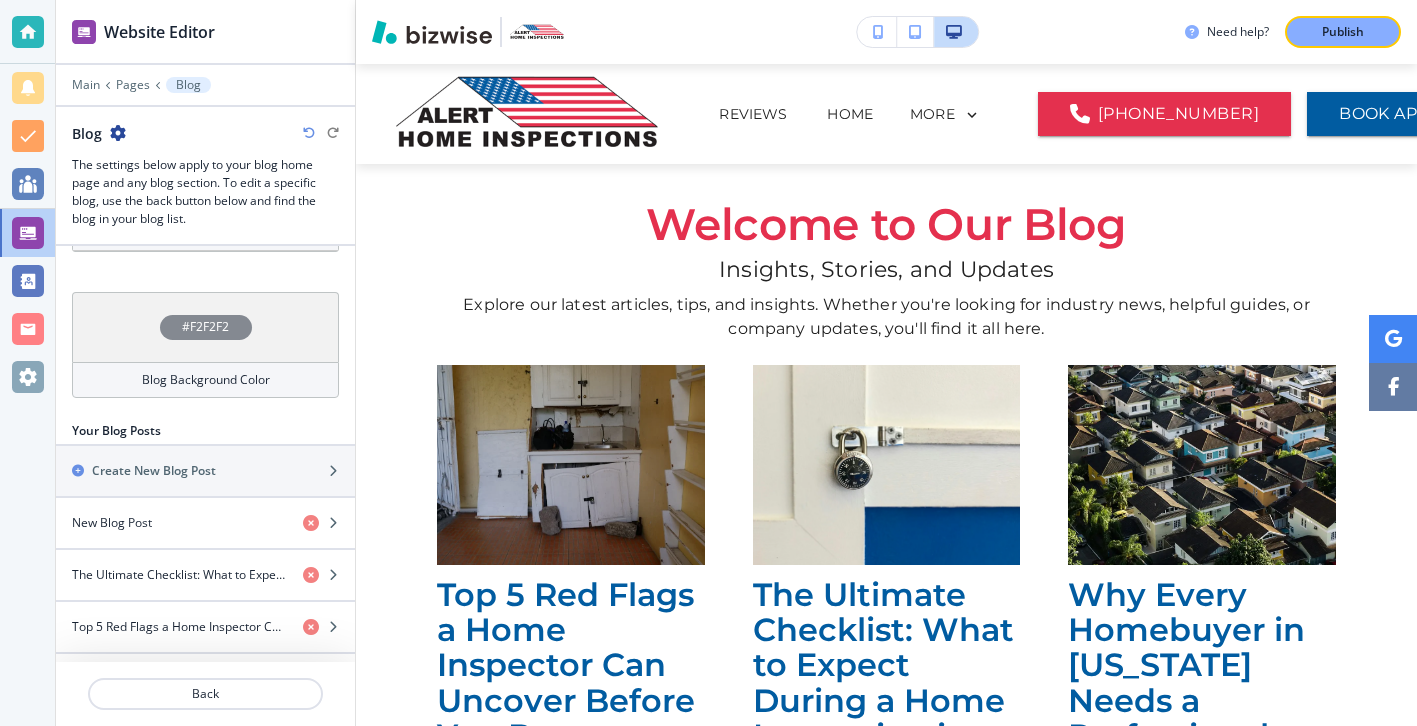 scroll, scrollTop: 594, scrollLeft: 0, axis: vertical 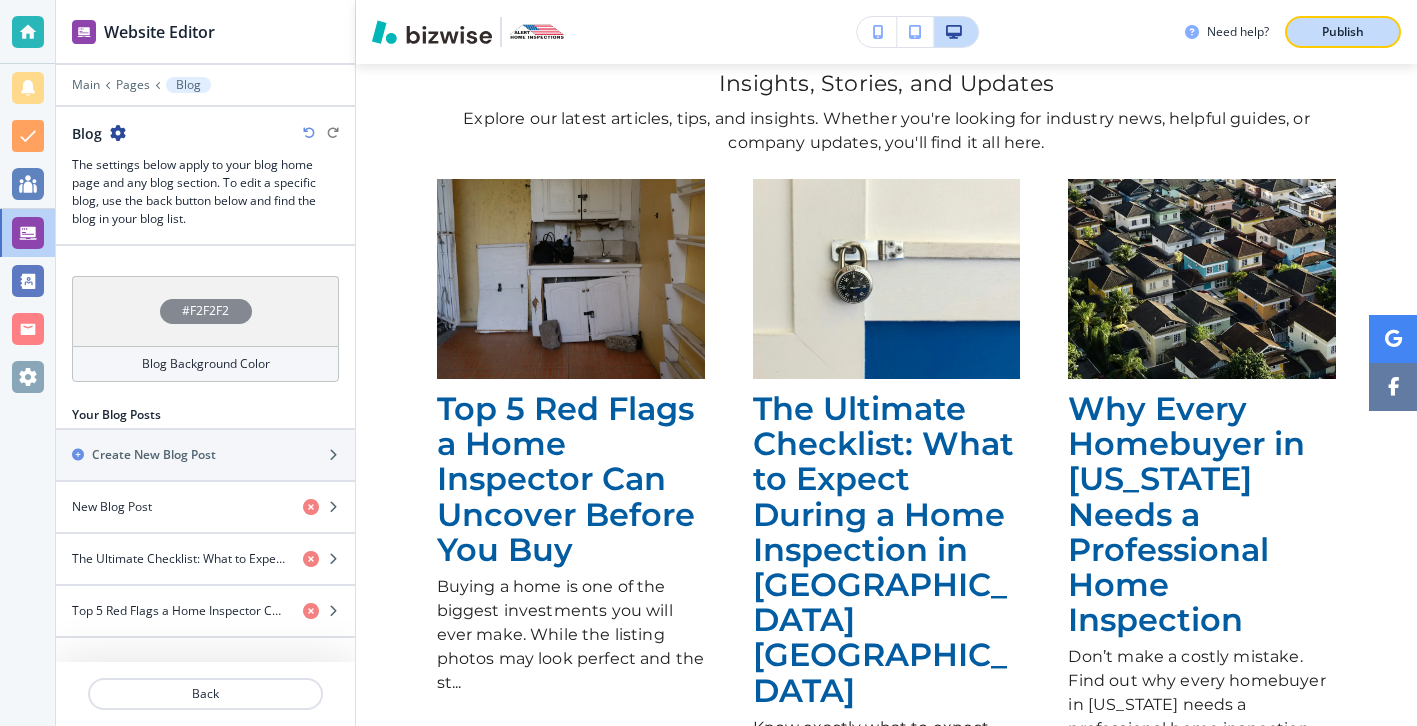 click on "Publish" at bounding box center [1343, 32] 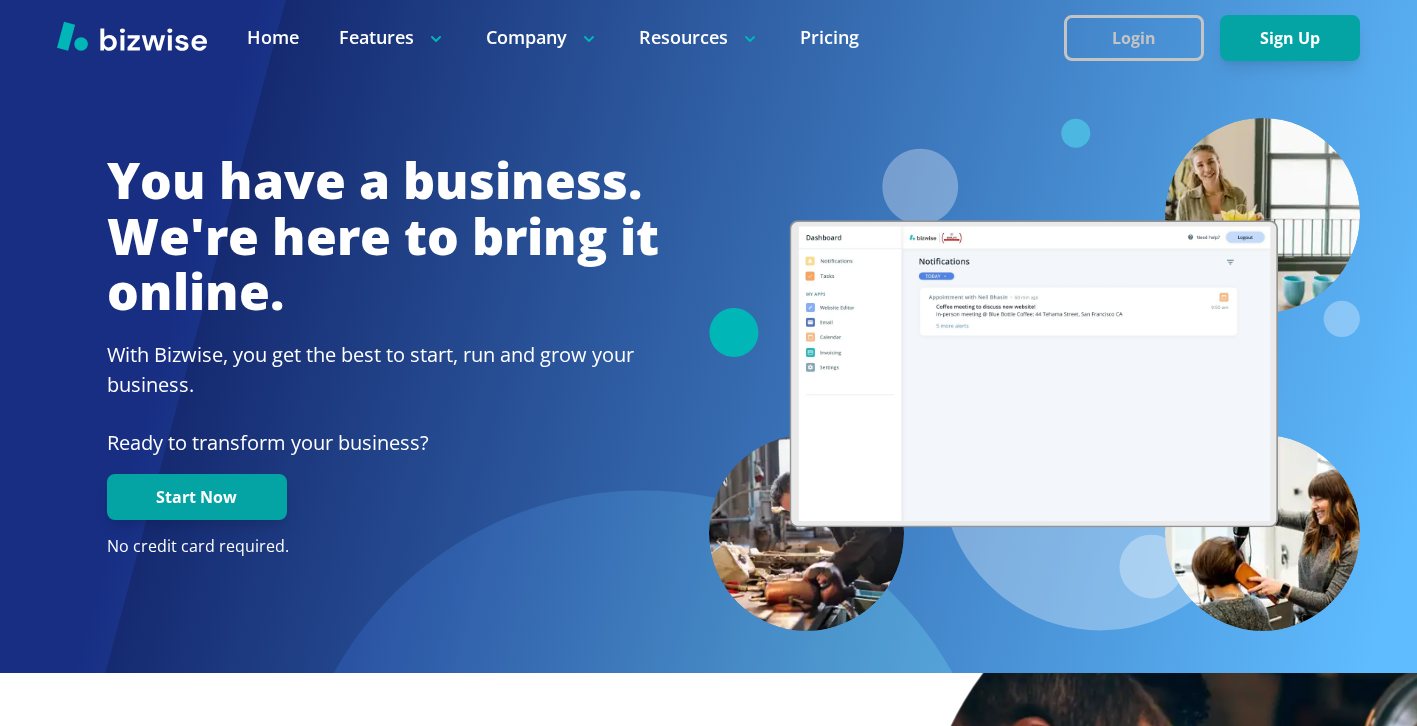 scroll, scrollTop: 0, scrollLeft: 0, axis: both 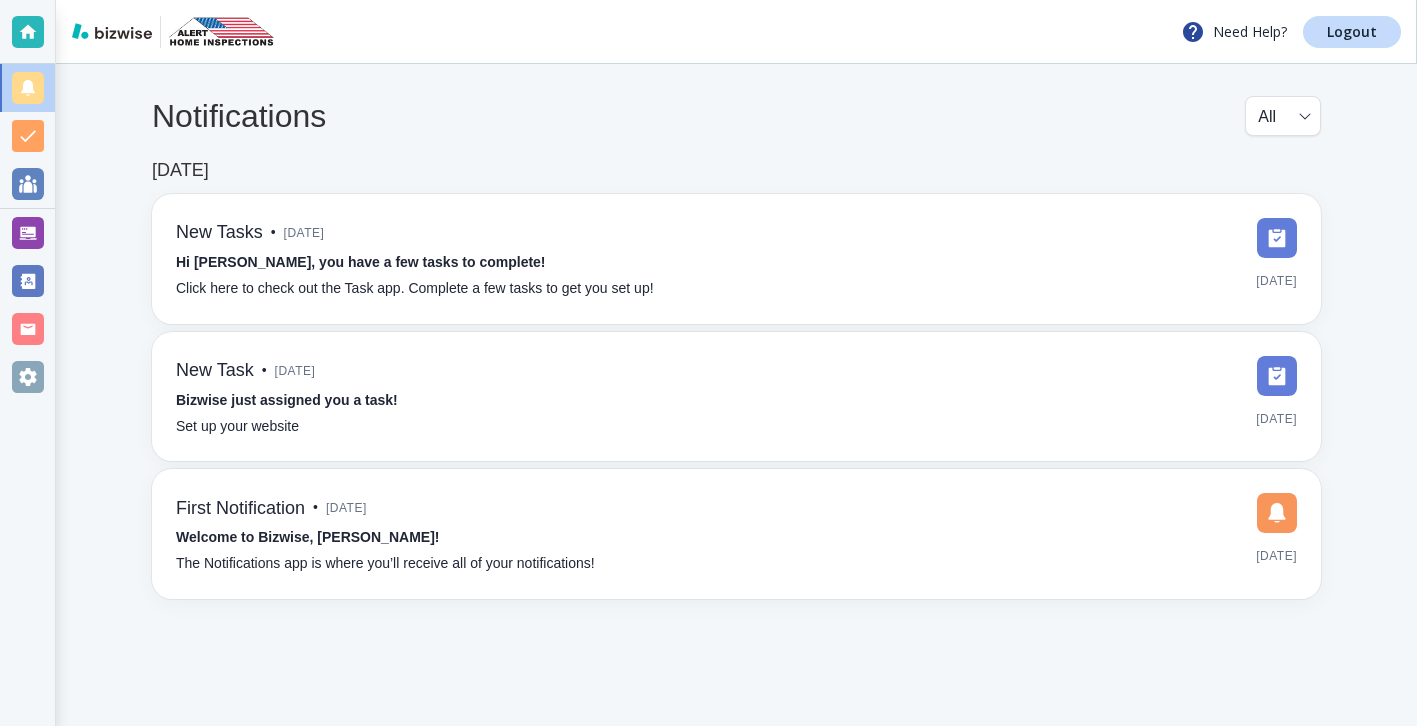click on "Need Help? Logout" at bounding box center [736, 32] 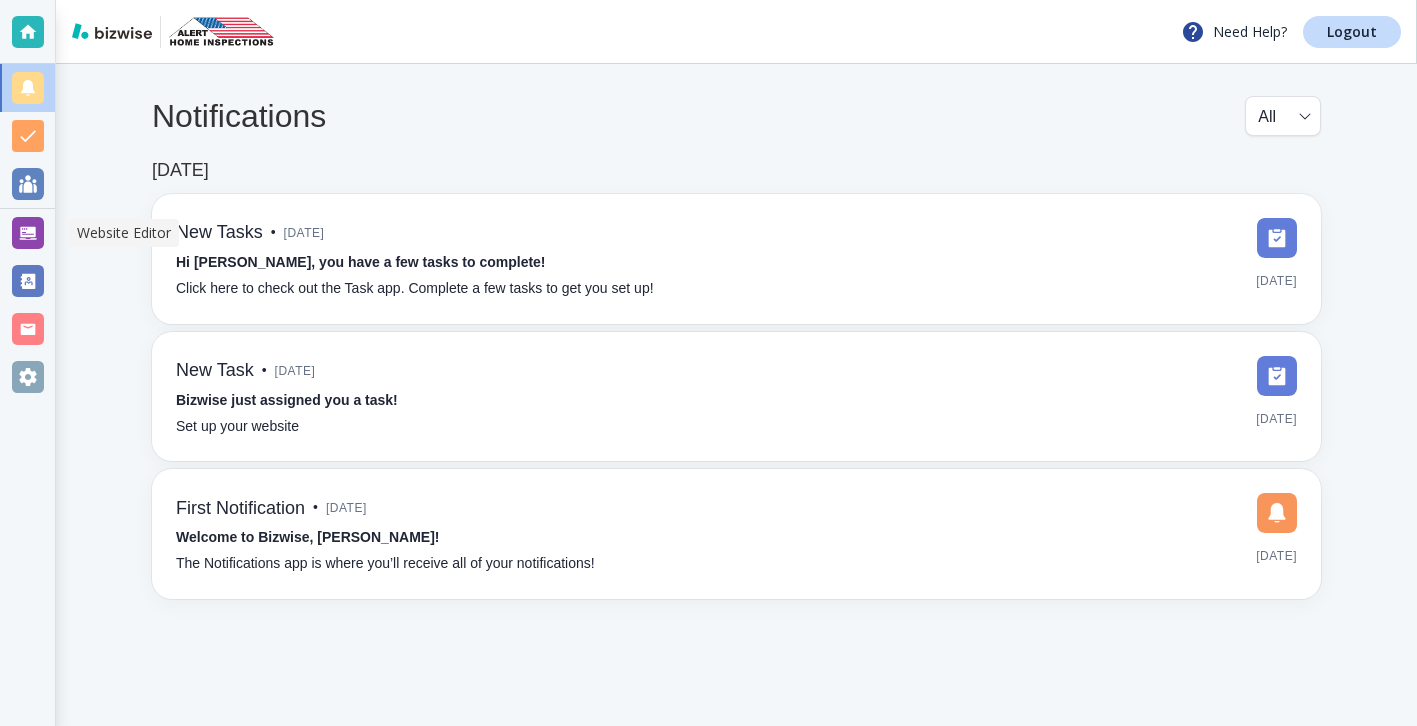 click at bounding box center [27, 233] 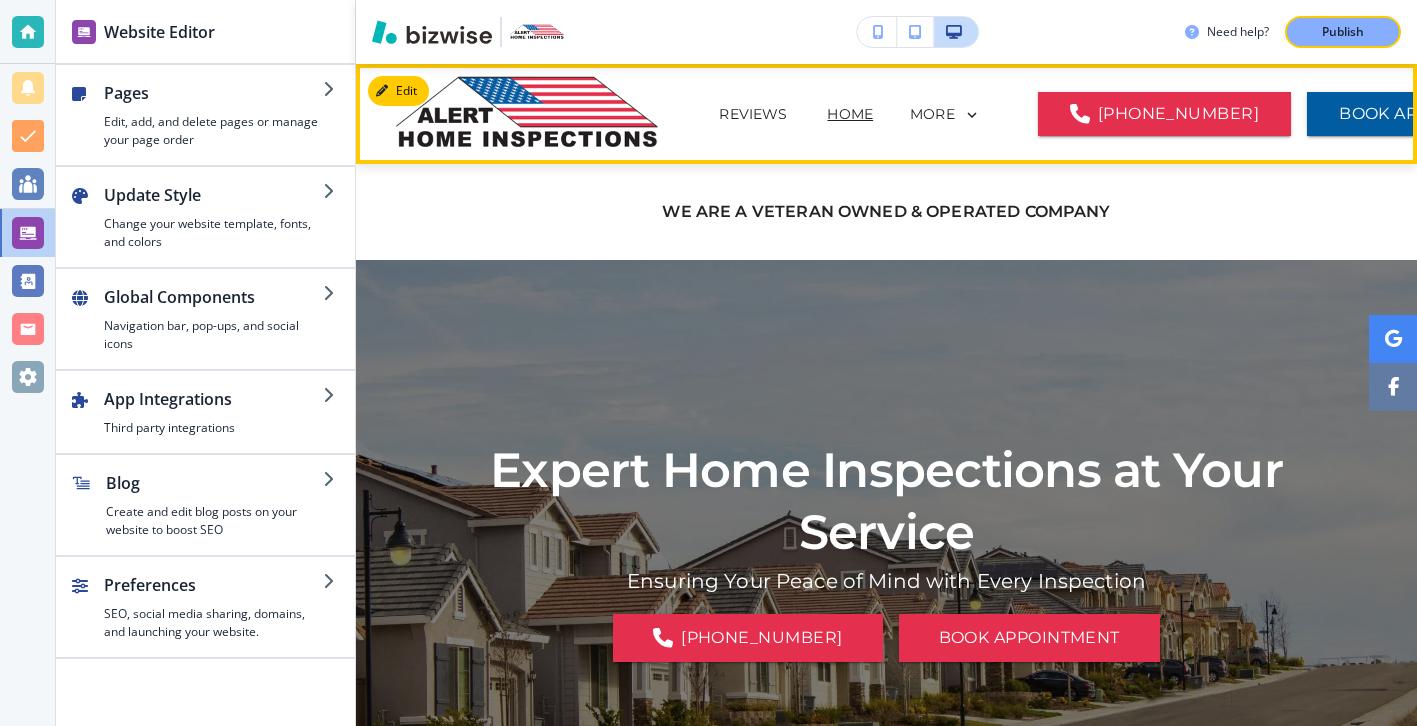 click on "MORE" at bounding box center (945, 116) 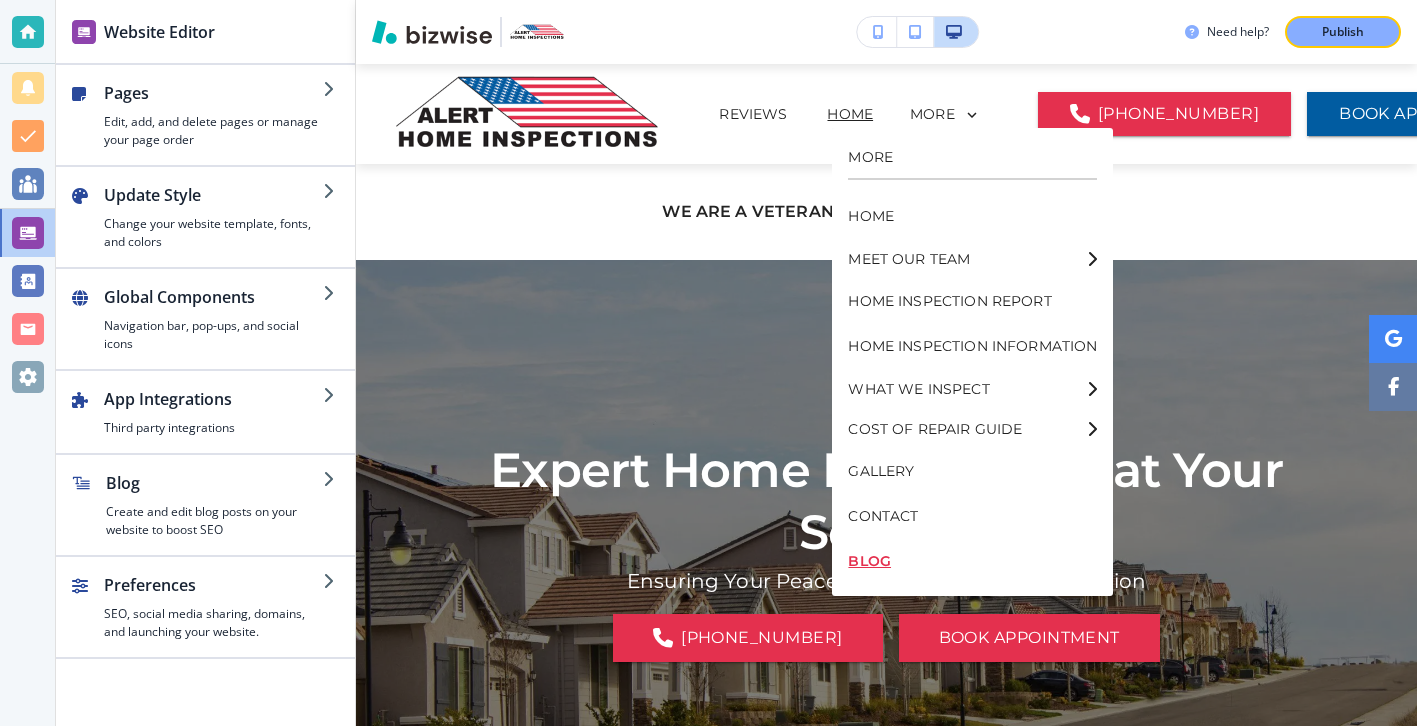 click on "BLOG" at bounding box center [972, 561] 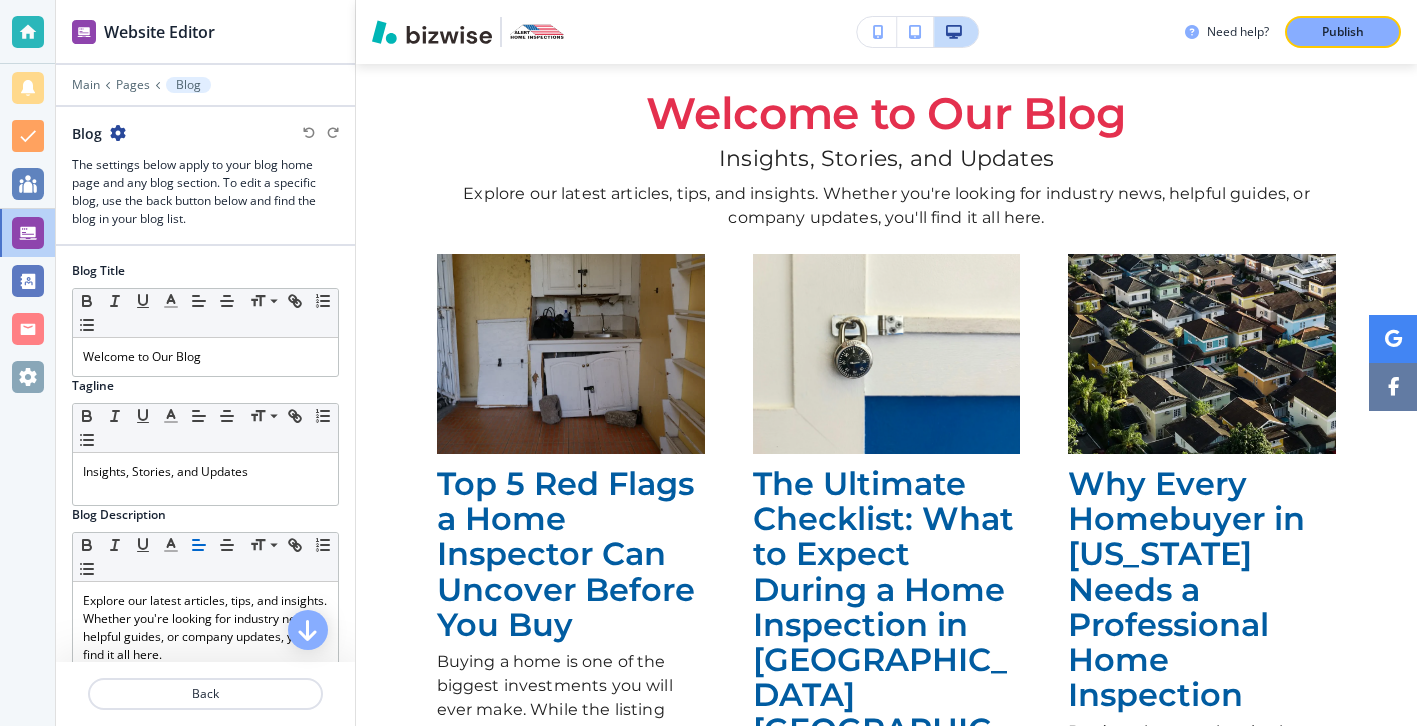 scroll, scrollTop: 116, scrollLeft: 0, axis: vertical 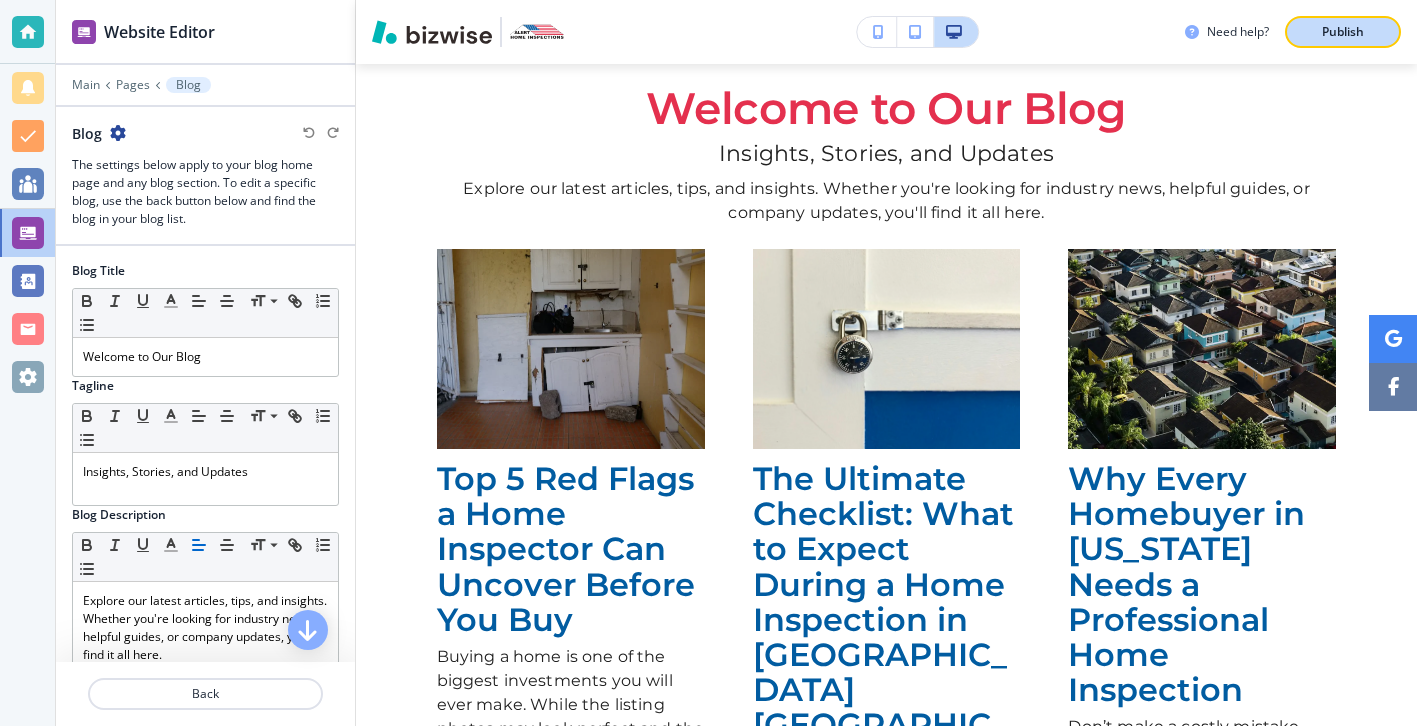 click on "Publish" at bounding box center [1343, 32] 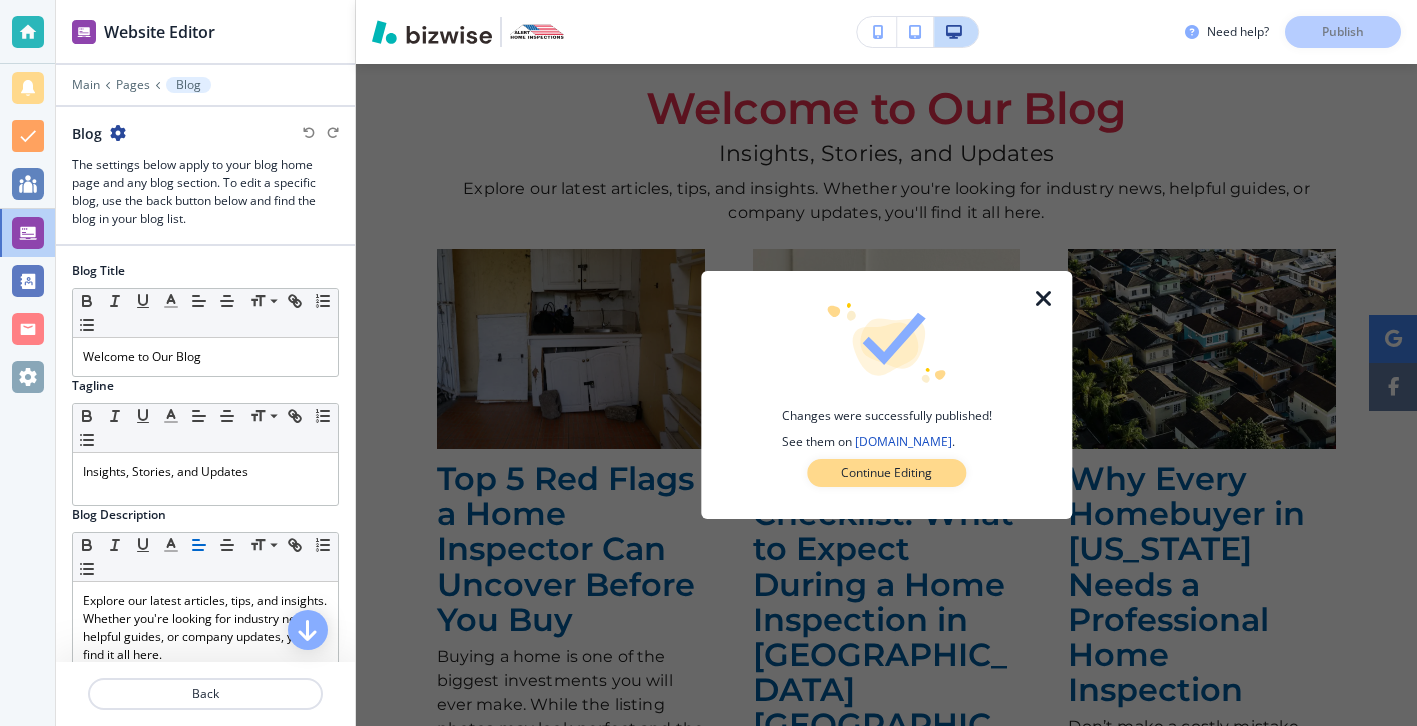 click on "Continue Editing" at bounding box center (886, 473) 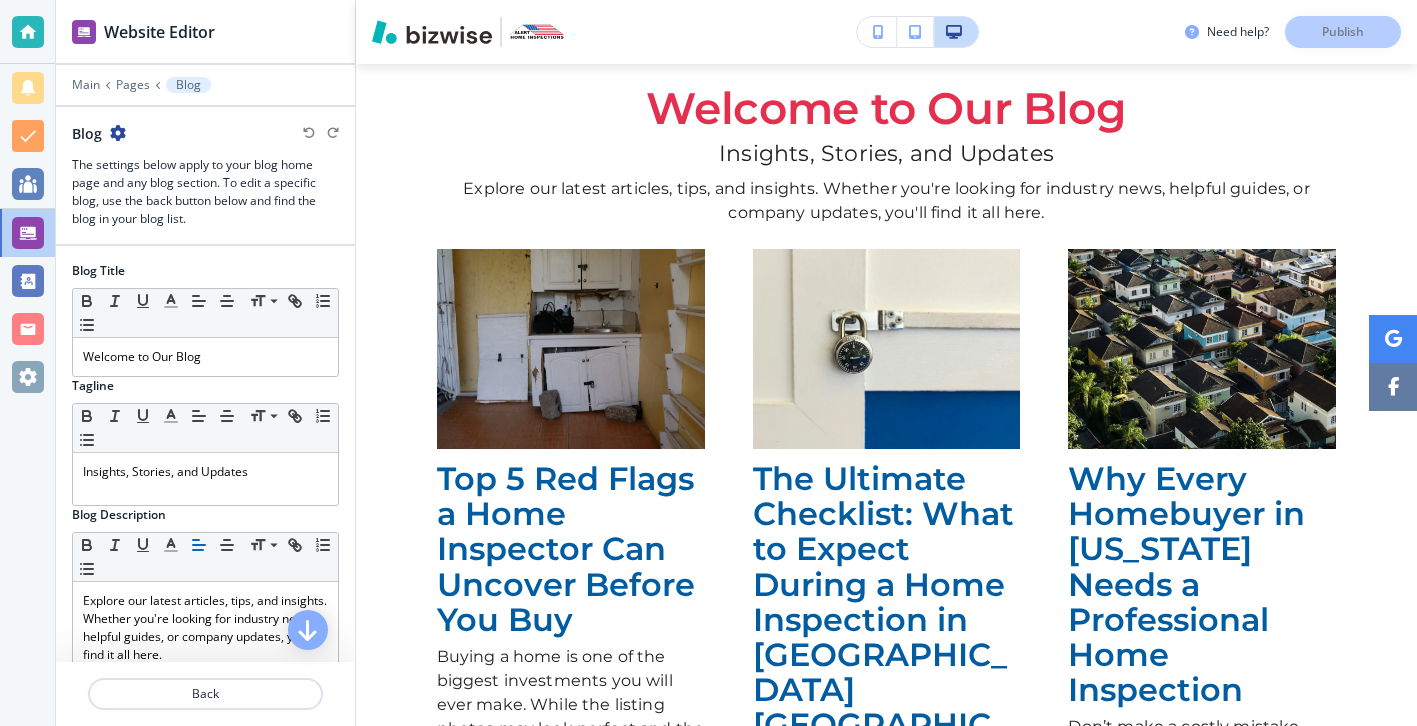 click at bounding box center [28, 32] 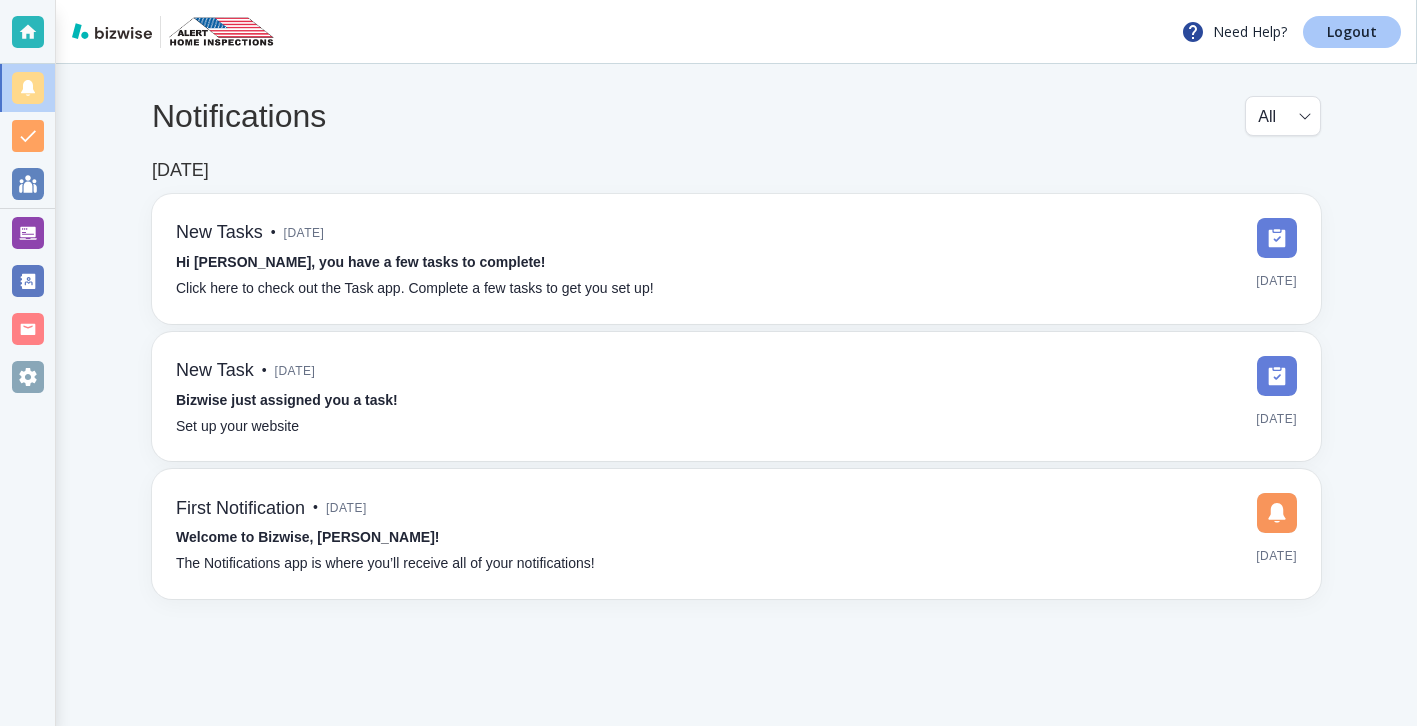click on "Logout" at bounding box center [1352, 32] 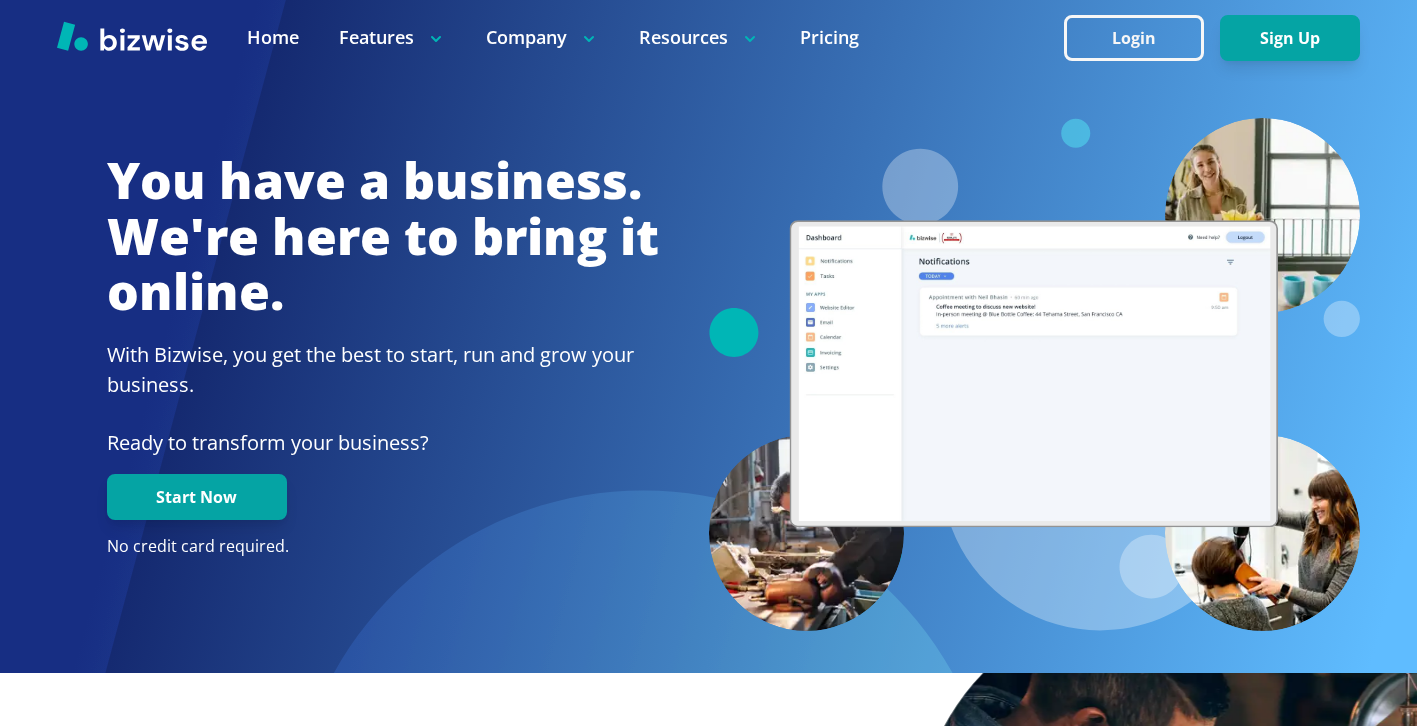 scroll, scrollTop: 0, scrollLeft: 0, axis: both 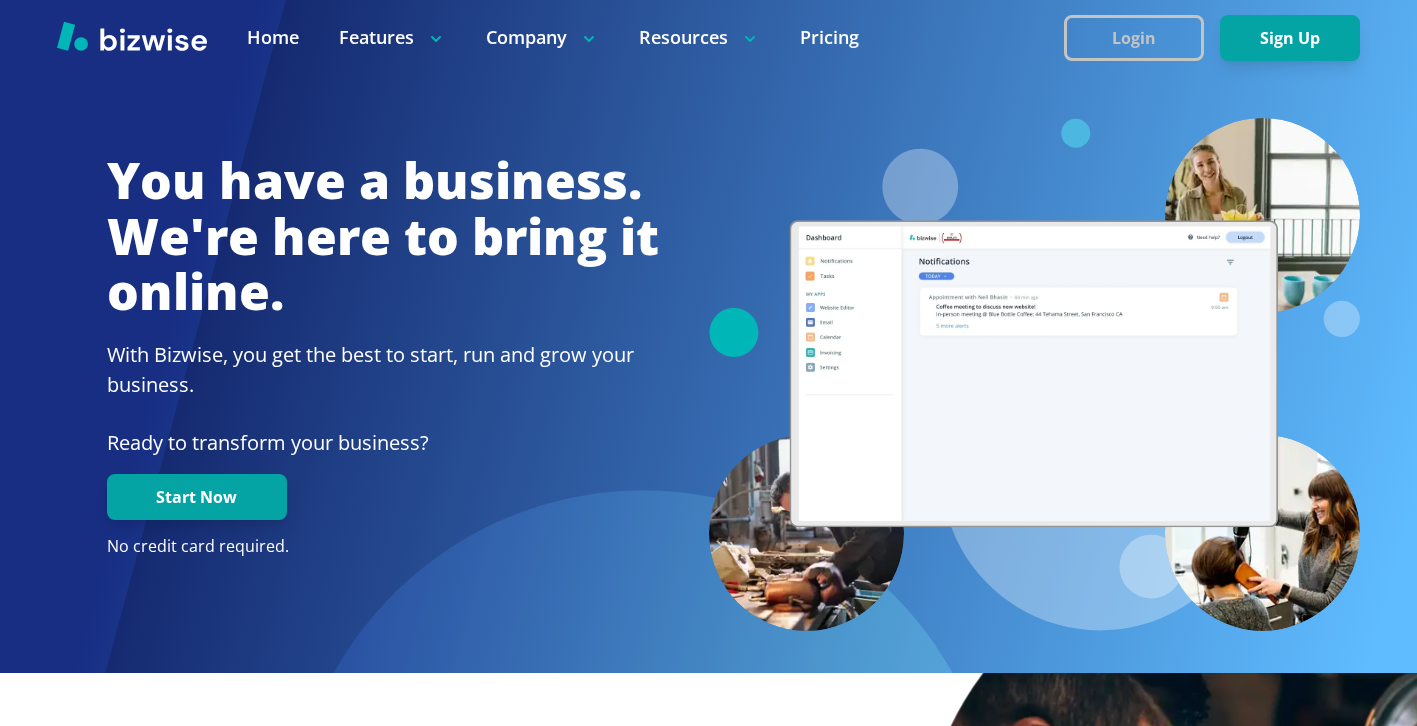 click on "Login" at bounding box center [1134, 38] 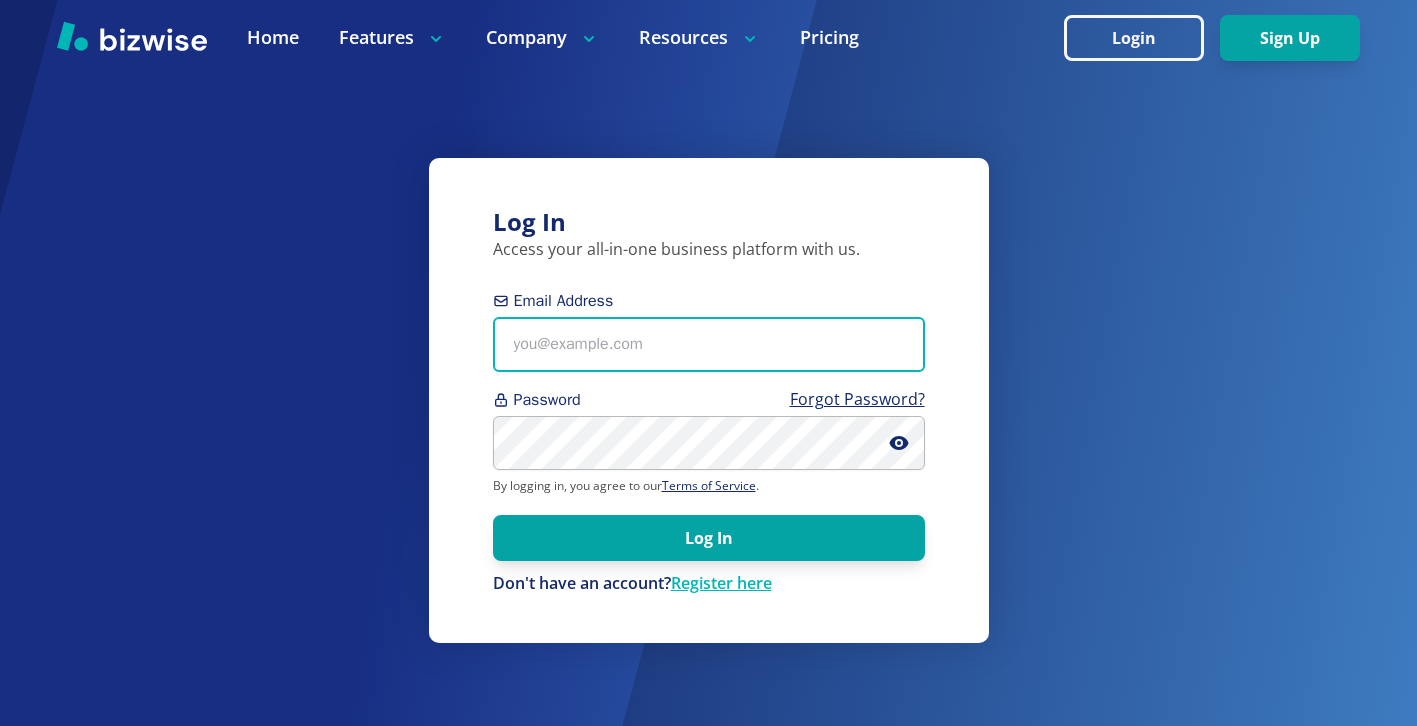 click on "Email Address" at bounding box center [709, 344] 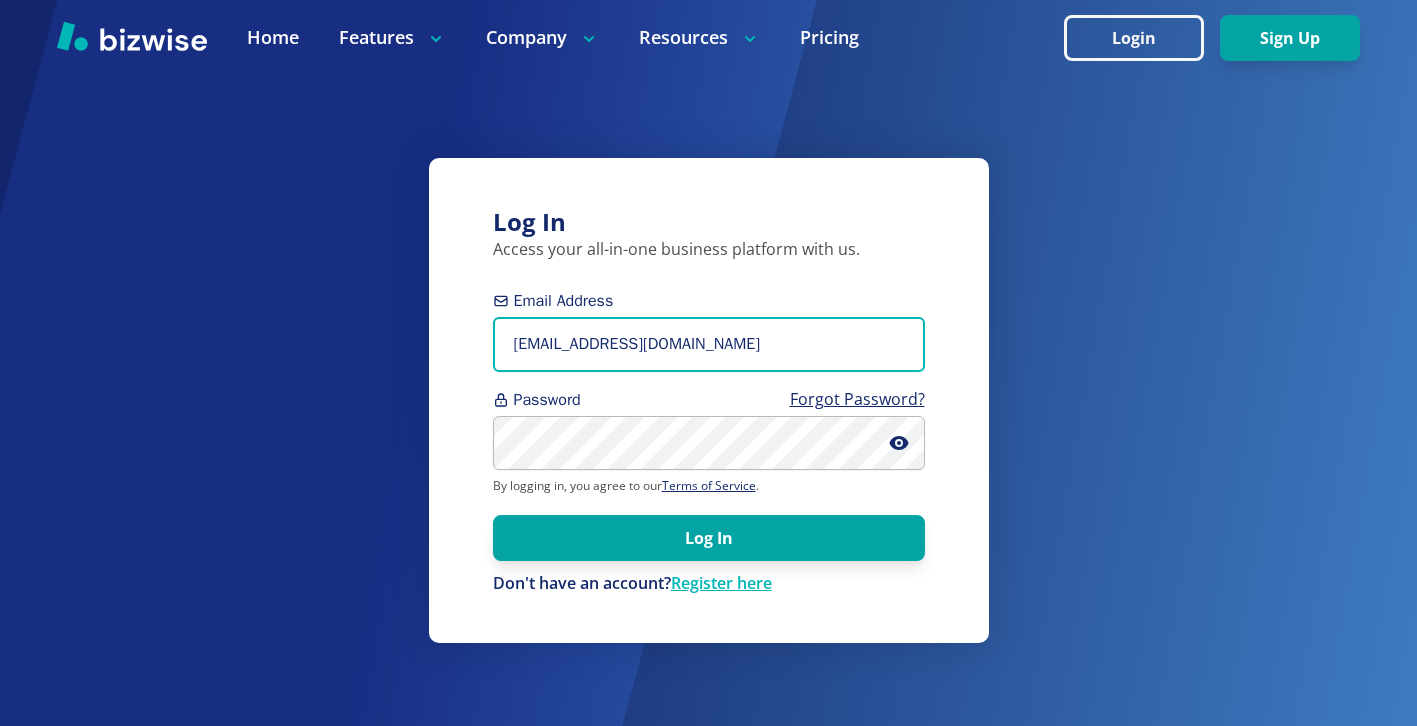 type on "easternpa@dryerventsquad.com" 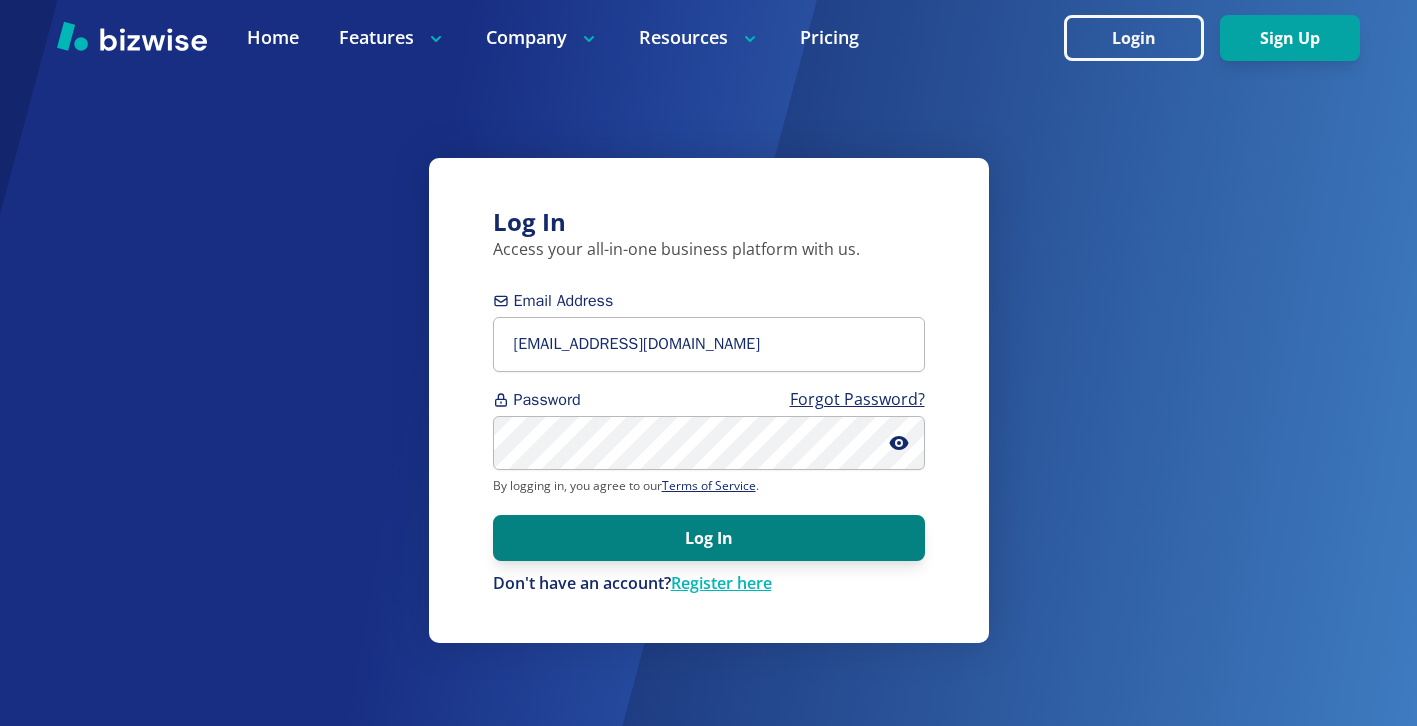 click on "Log In" at bounding box center [709, 538] 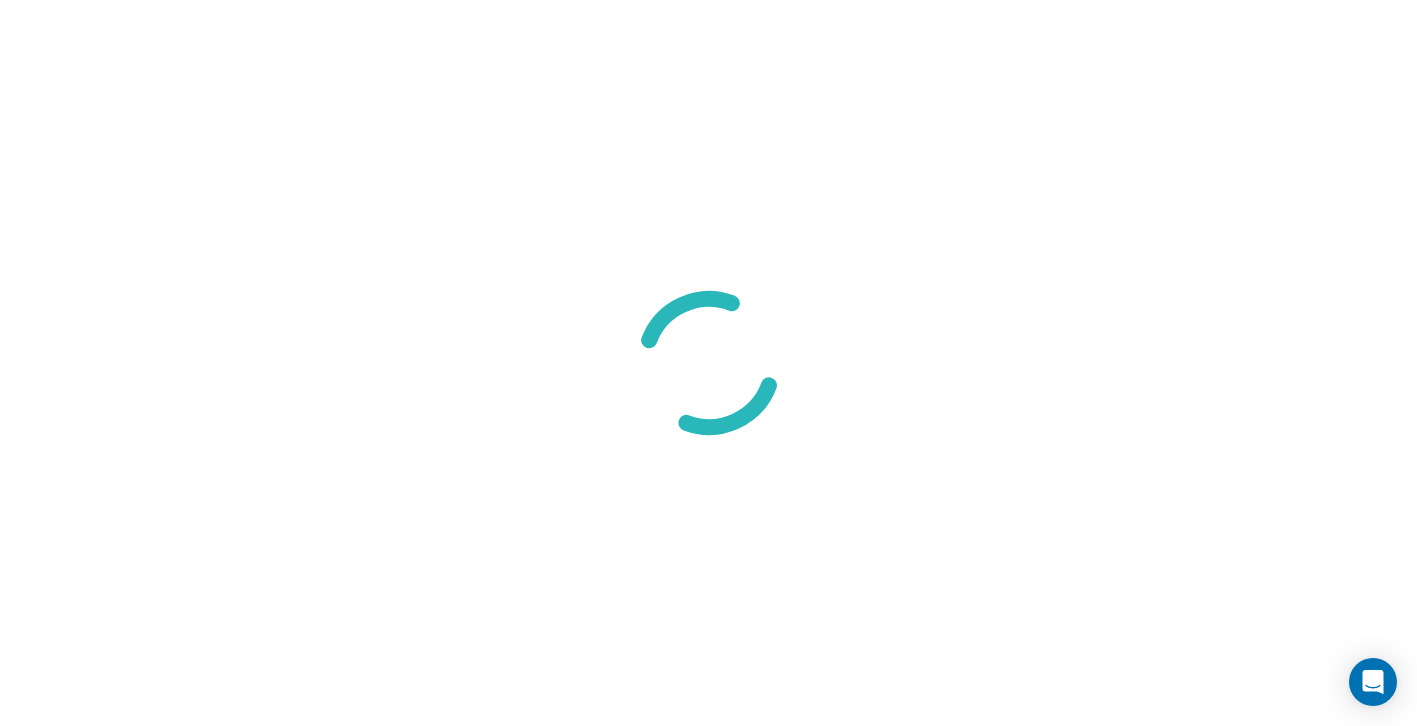 scroll, scrollTop: 0, scrollLeft: 0, axis: both 